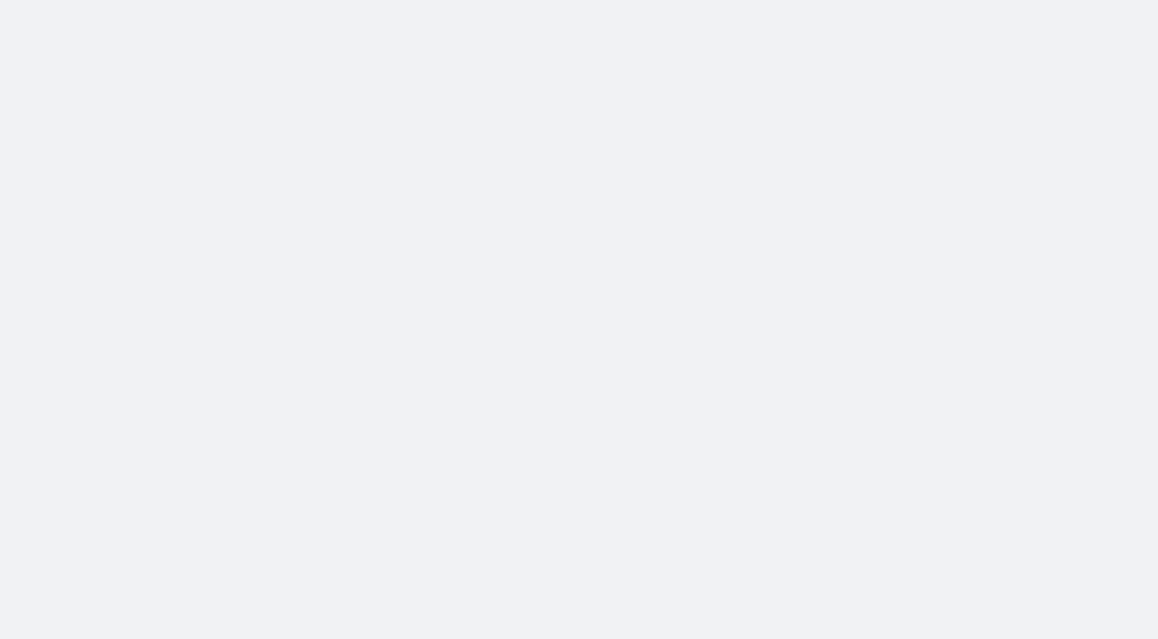scroll, scrollTop: 0, scrollLeft: 0, axis: both 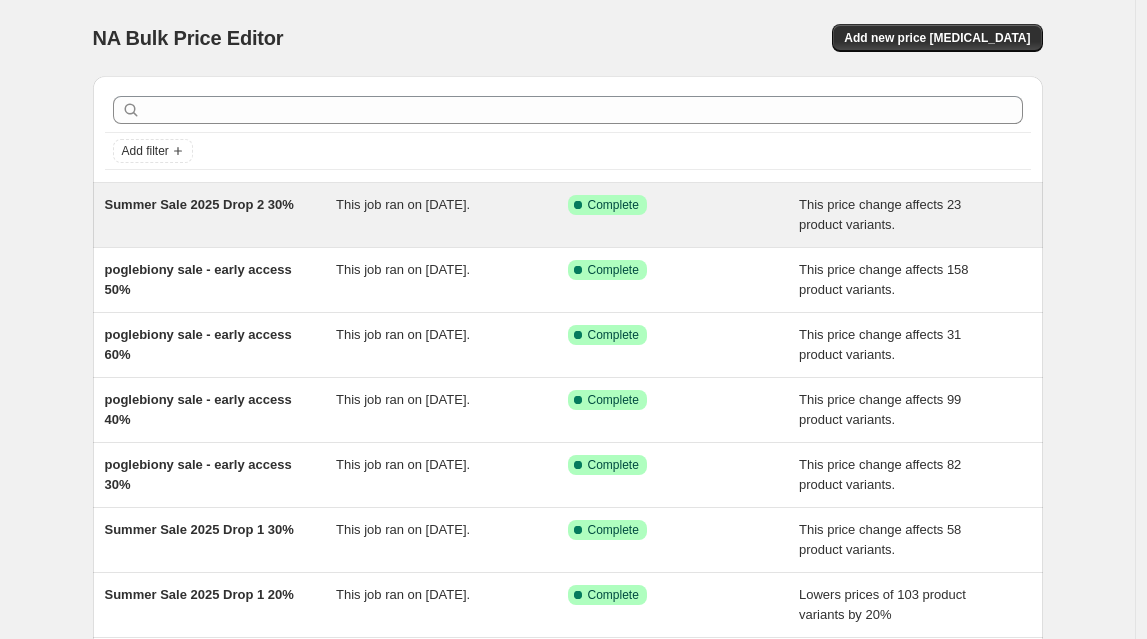 click on "Summer Sale 2025 Drop 2 30%" at bounding box center (199, 204) 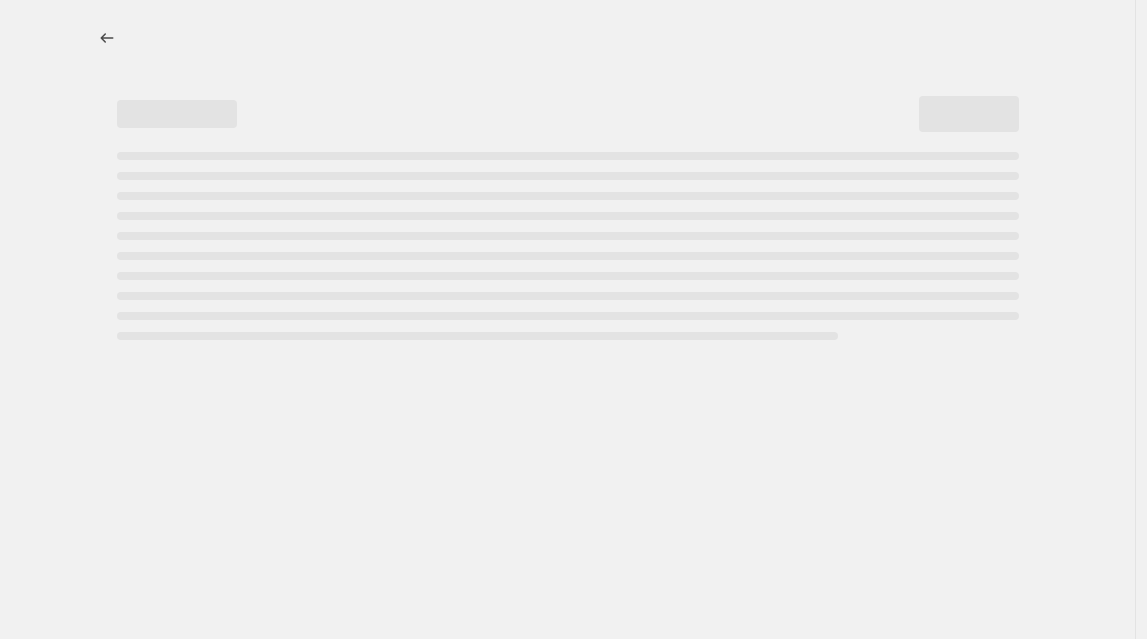 select on "pcap" 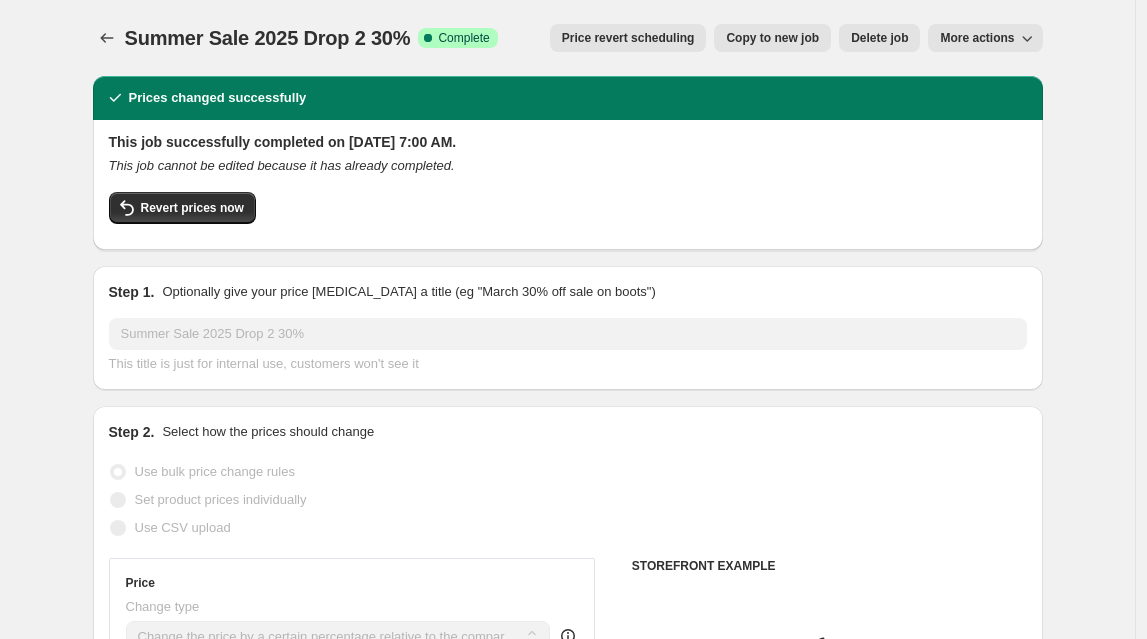 select on "tag" 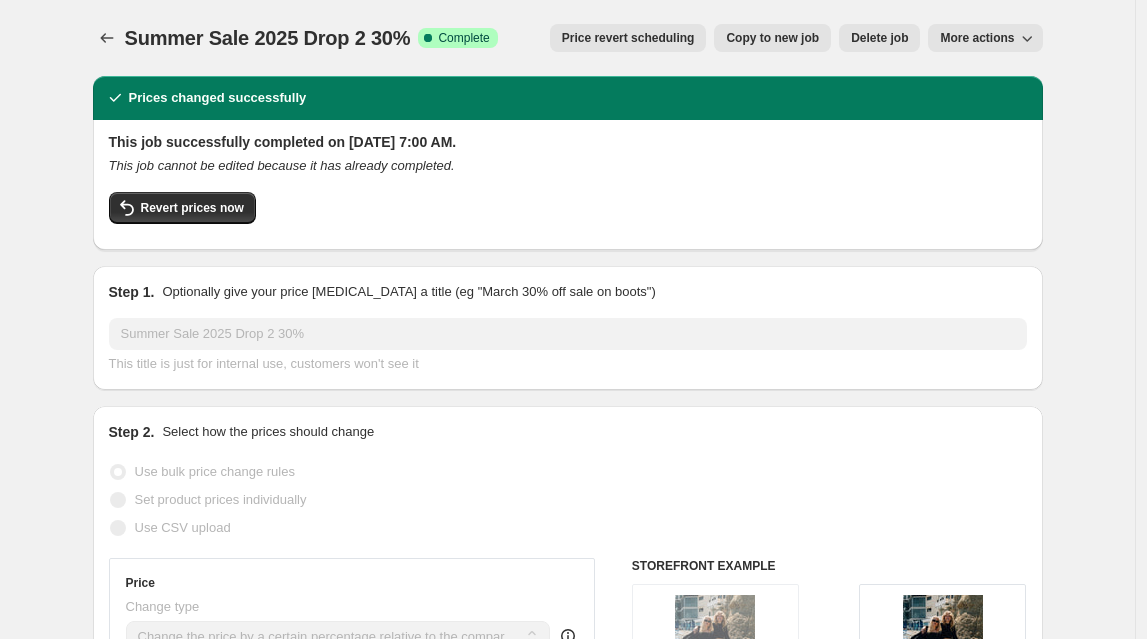 click on "Copy to new job" at bounding box center (772, 38) 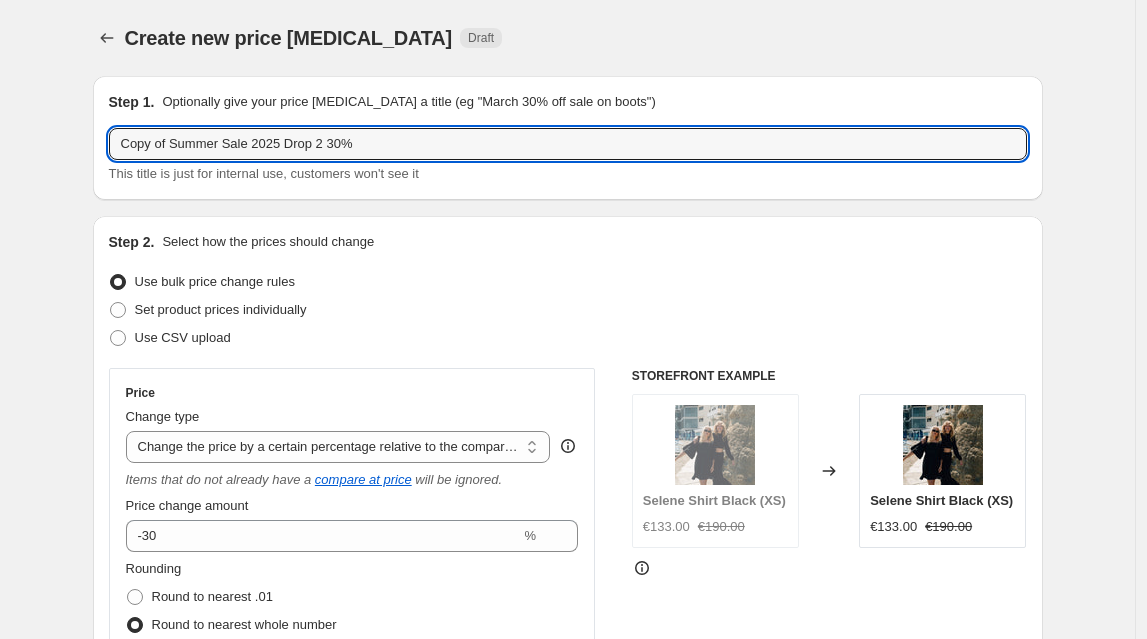 drag, startPoint x: 179, startPoint y: 146, endPoint x: 6, endPoint y: 116, distance: 175.5819 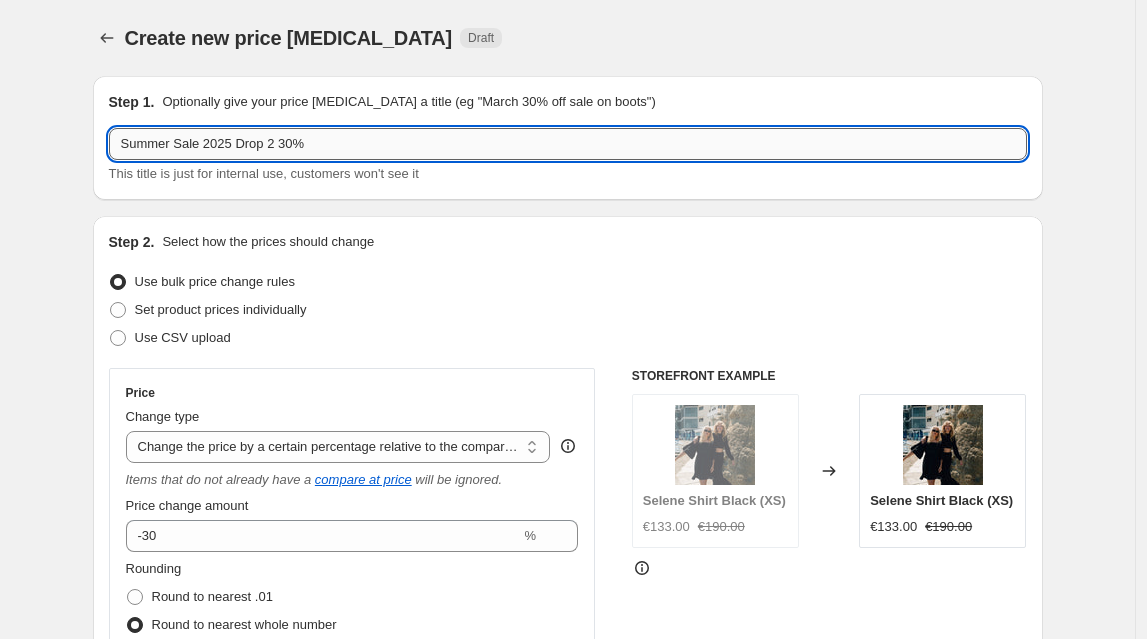 click on "Summer Sale 2025 Drop 2 30%" at bounding box center [568, 144] 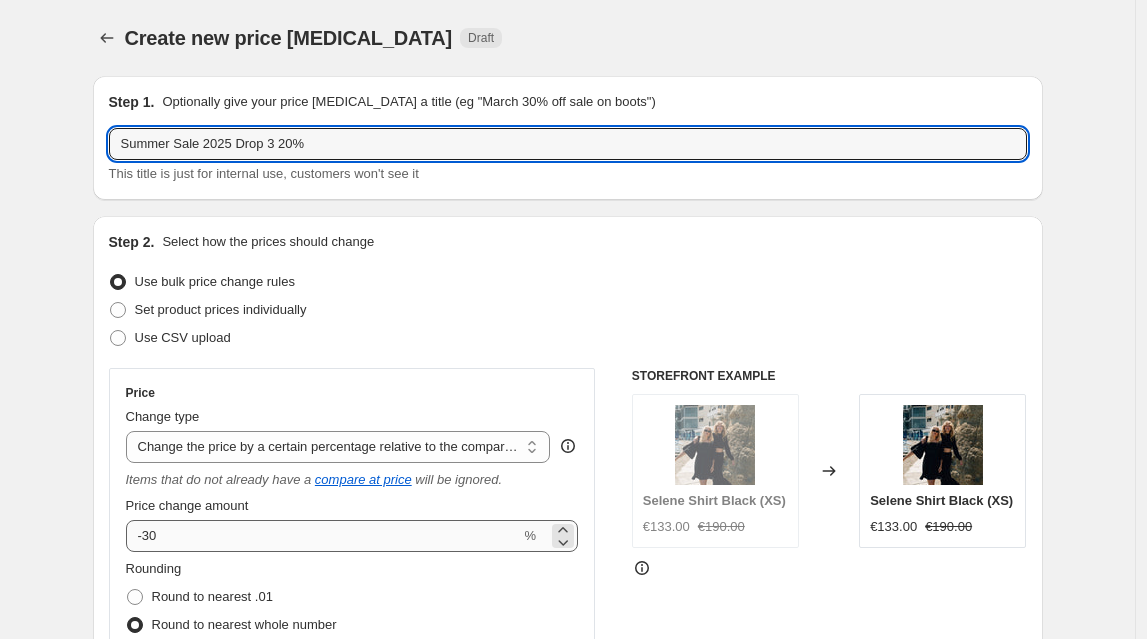 type on "Summer Sale 2025 Drop 3 20%" 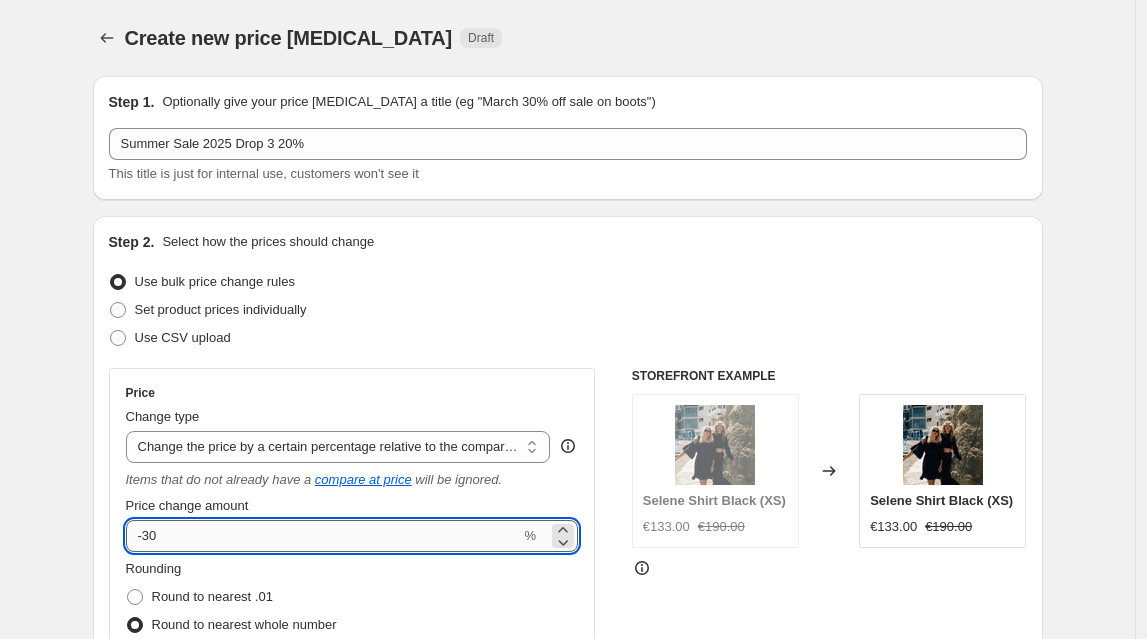 click on "-30" at bounding box center (323, 536) 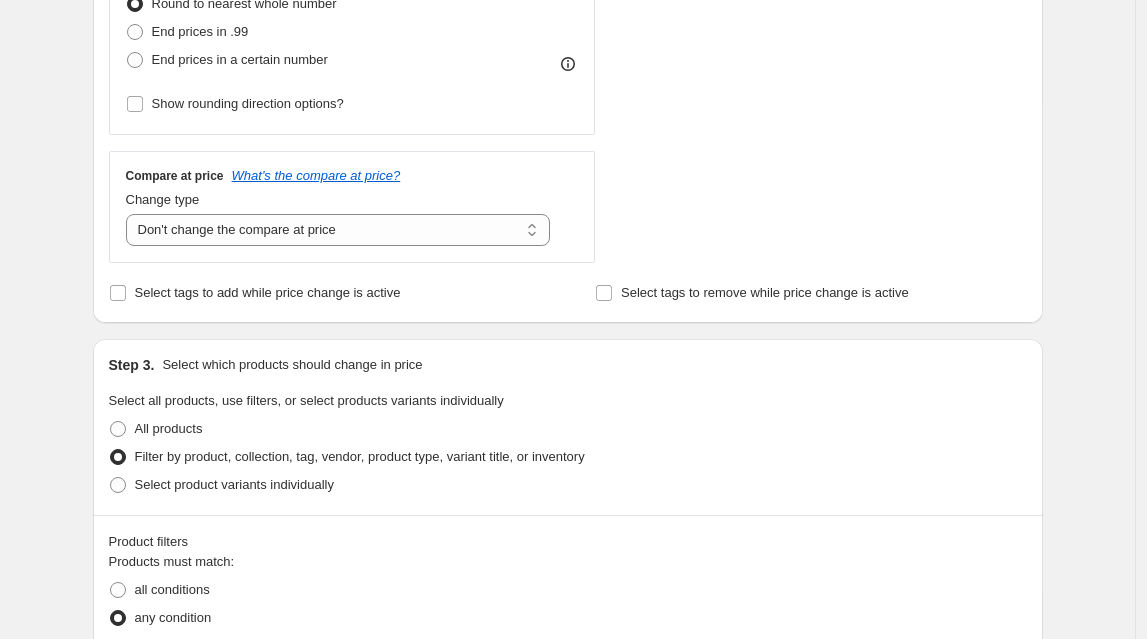 scroll, scrollTop: 995, scrollLeft: 0, axis: vertical 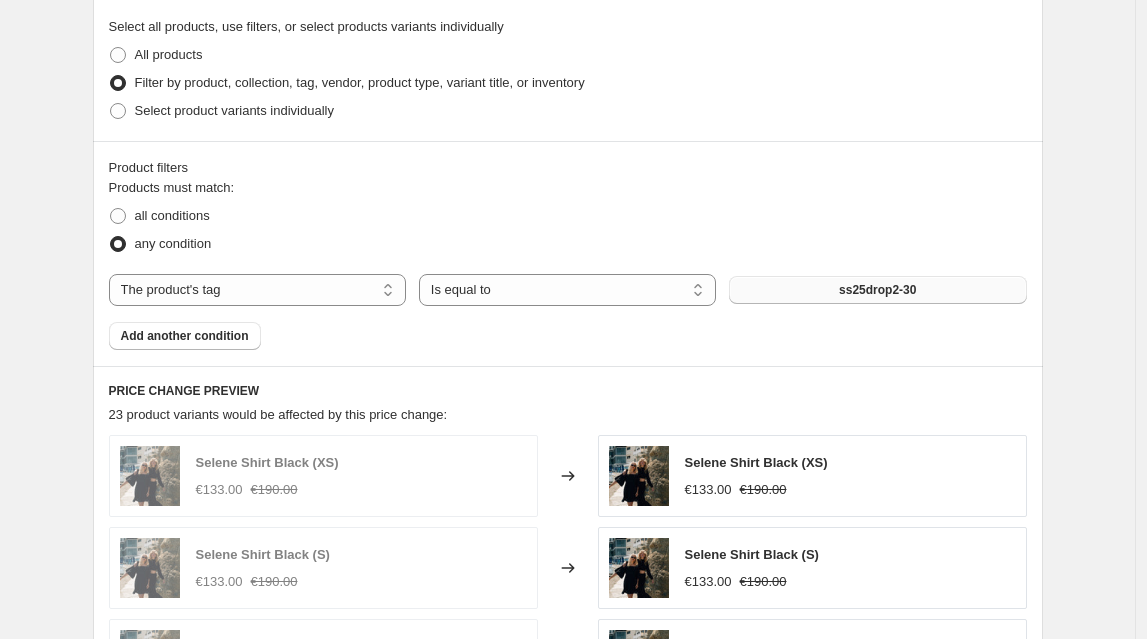 type on "-20" 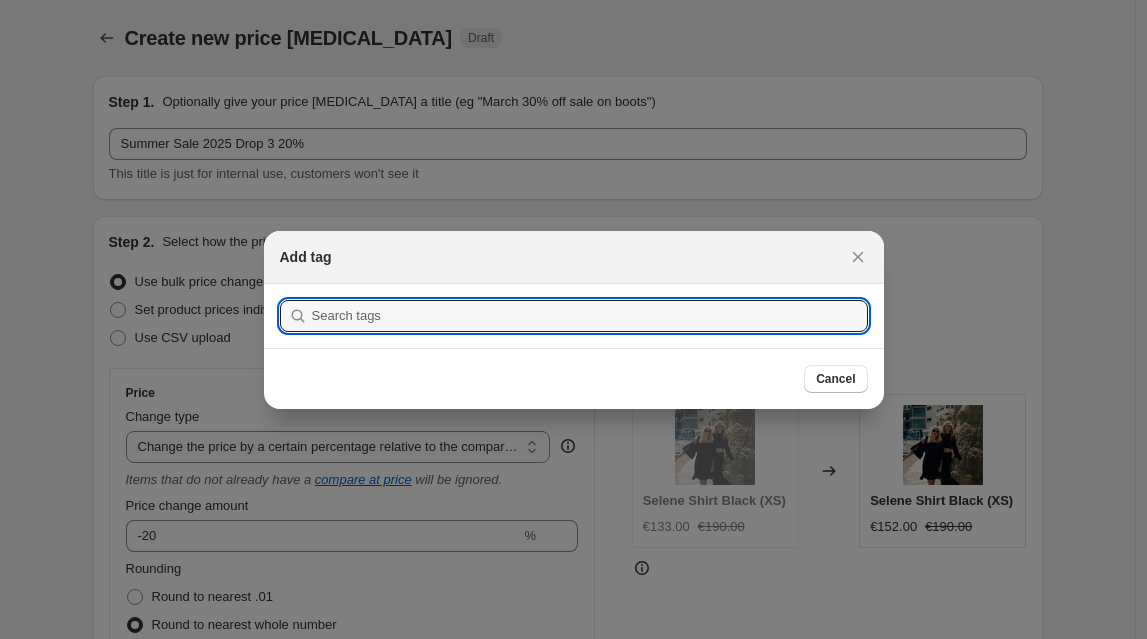 scroll, scrollTop: 0, scrollLeft: 0, axis: both 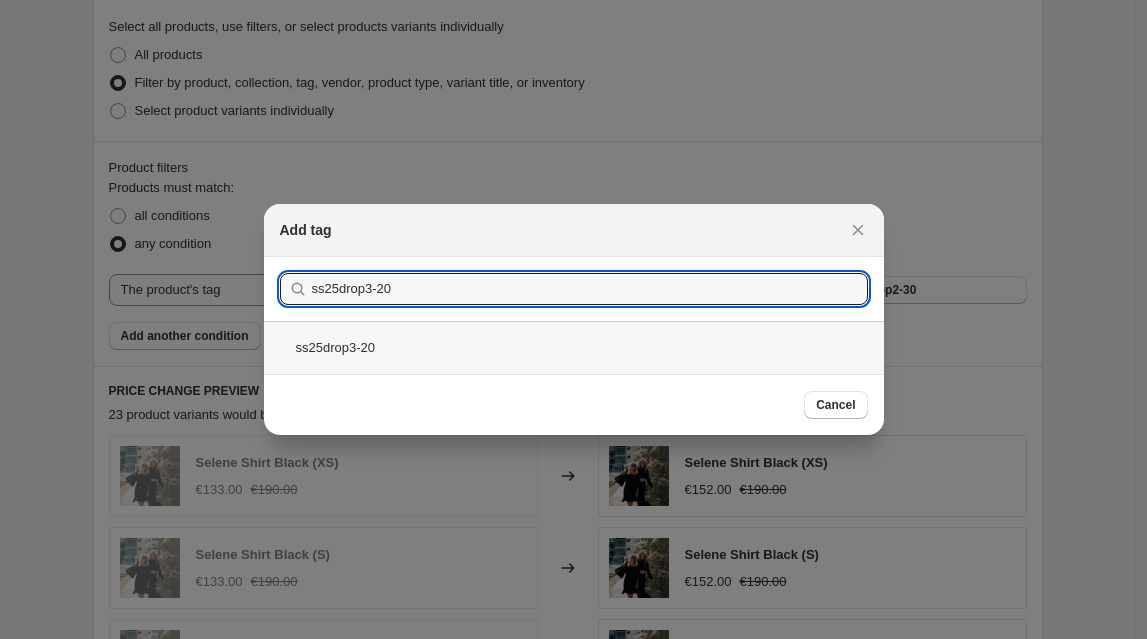 type on "ss25drop3-20" 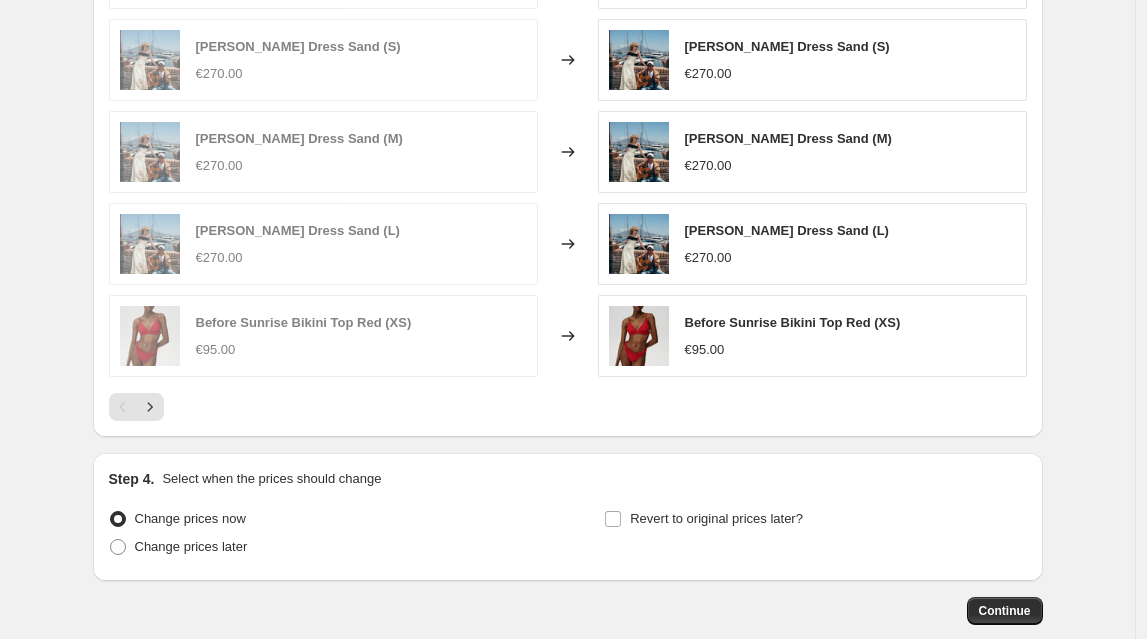 scroll, scrollTop: 1543, scrollLeft: 0, axis: vertical 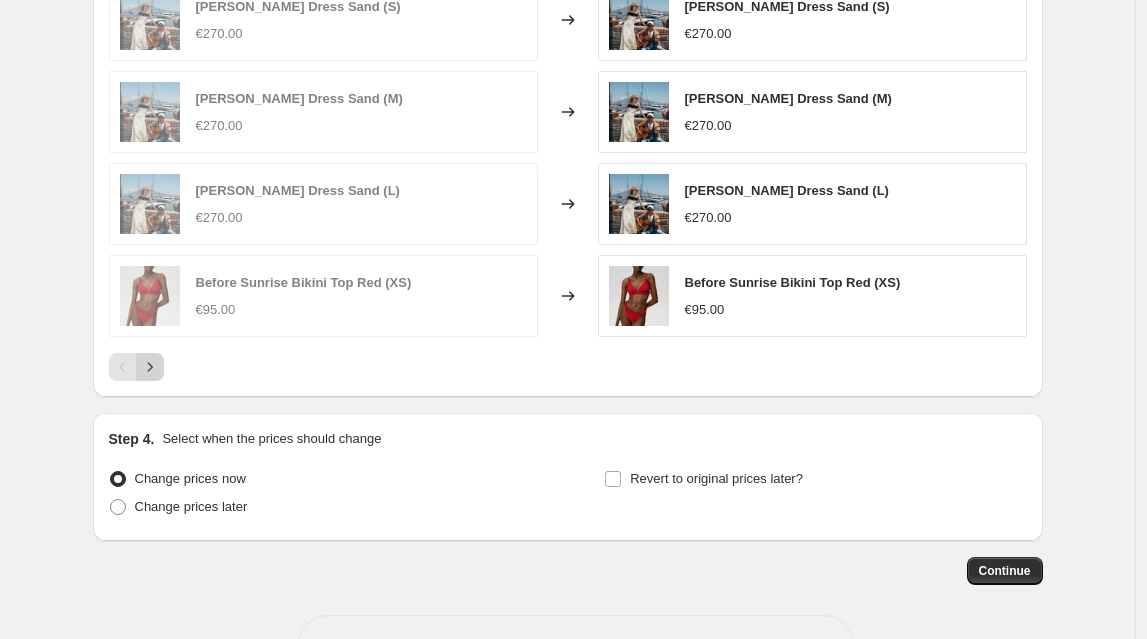 click 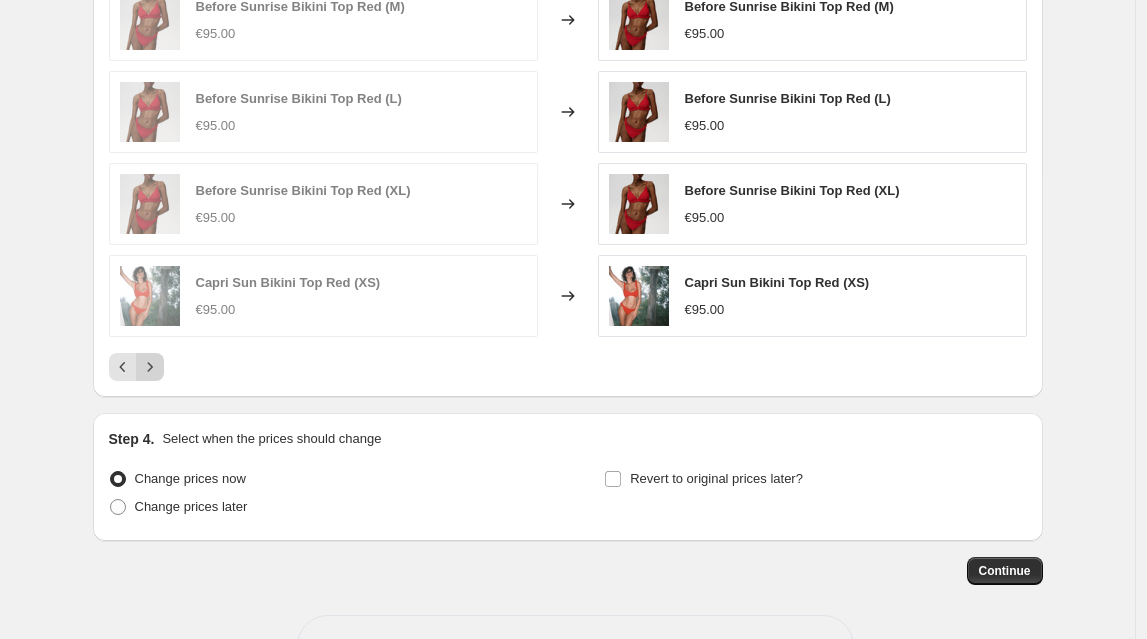 click 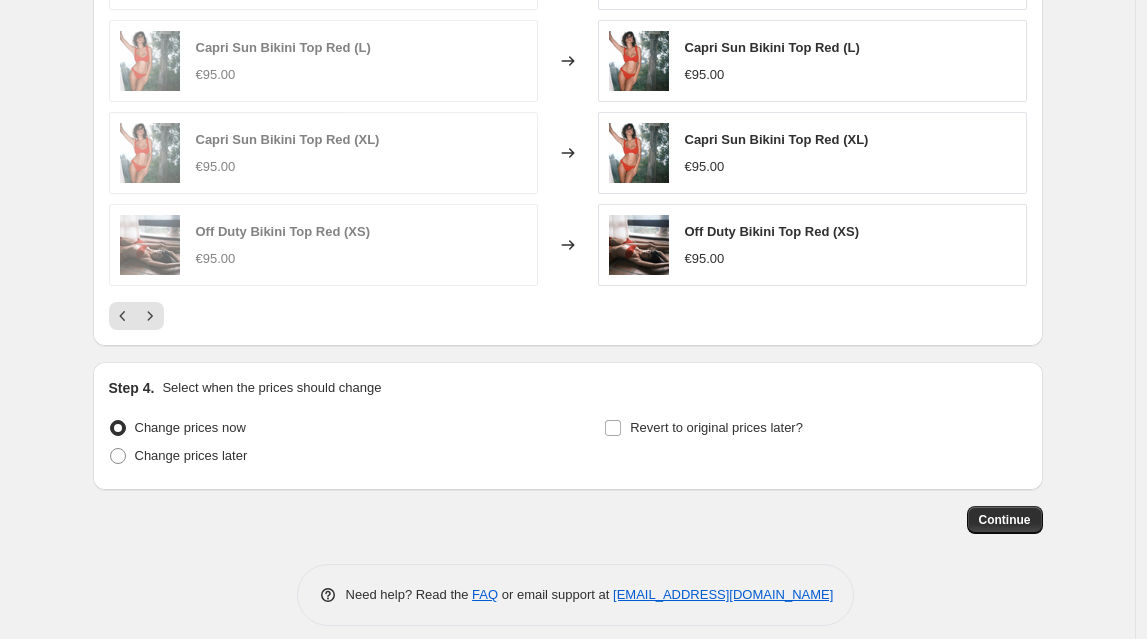 scroll, scrollTop: 1611, scrollLeft: 0, axis: vertical 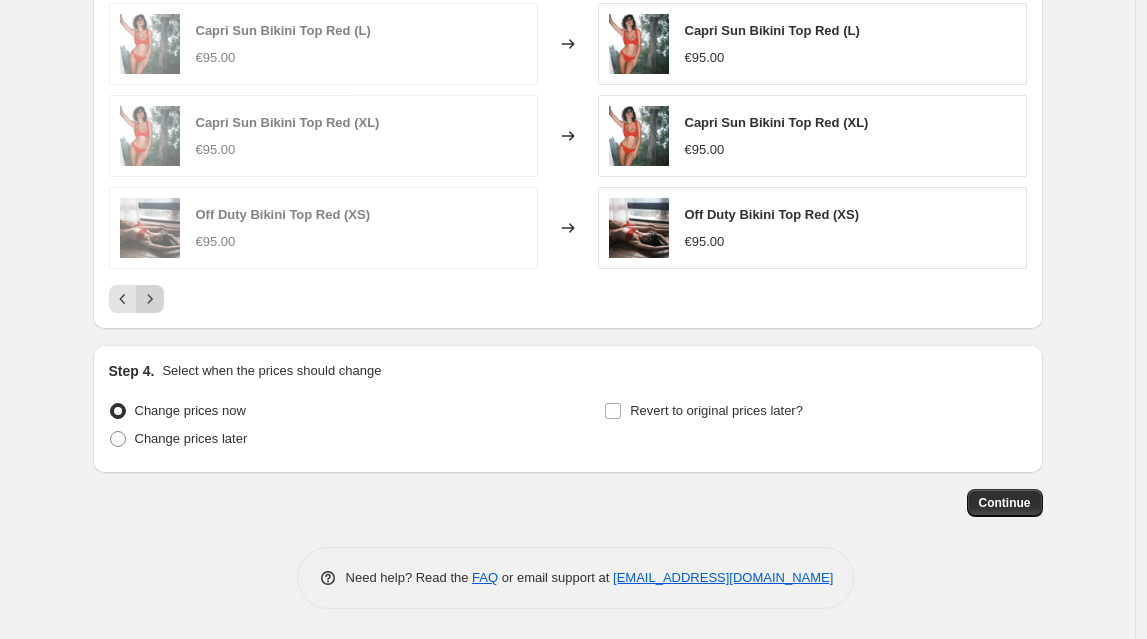 click 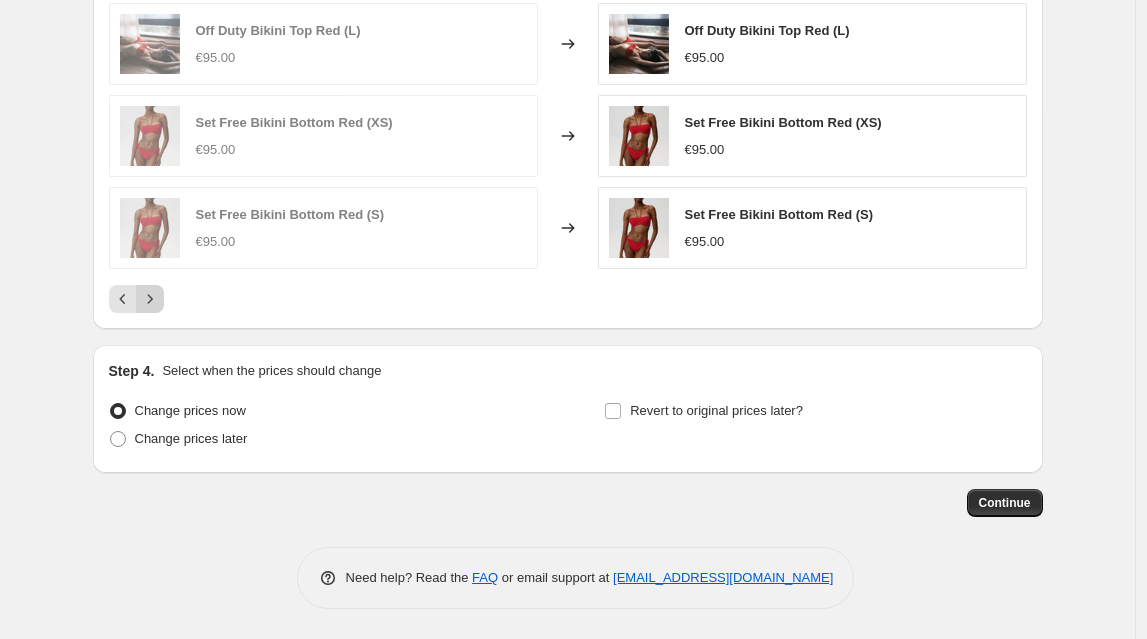 click at bounding box center (150, 299) 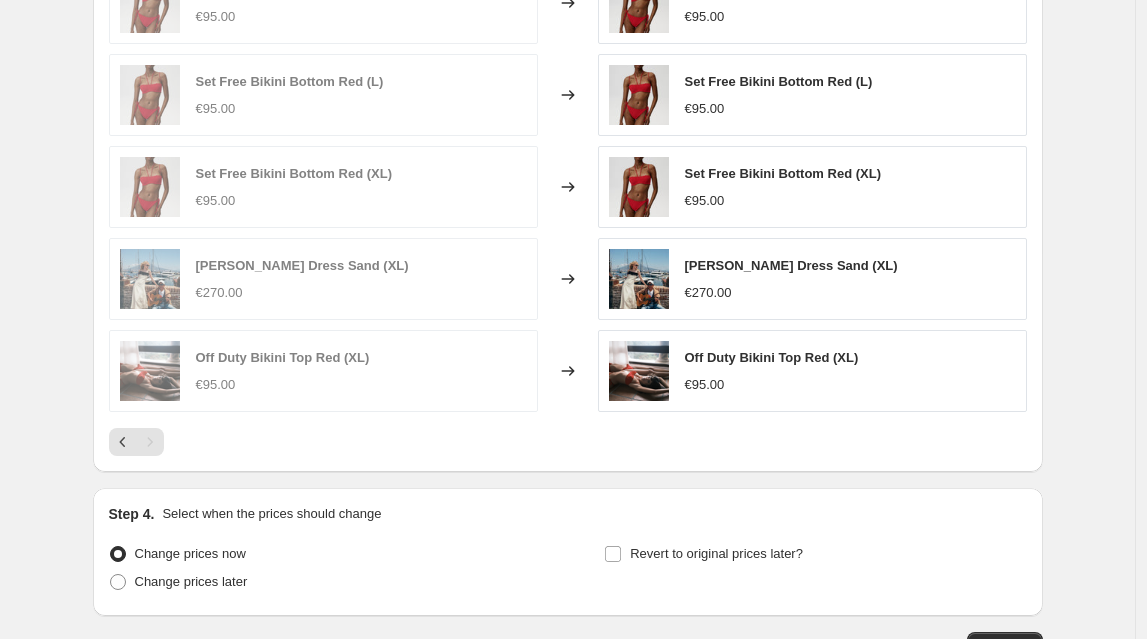 scroll, scrollTop: 1611, scrollLeft: 0, axis: vertical 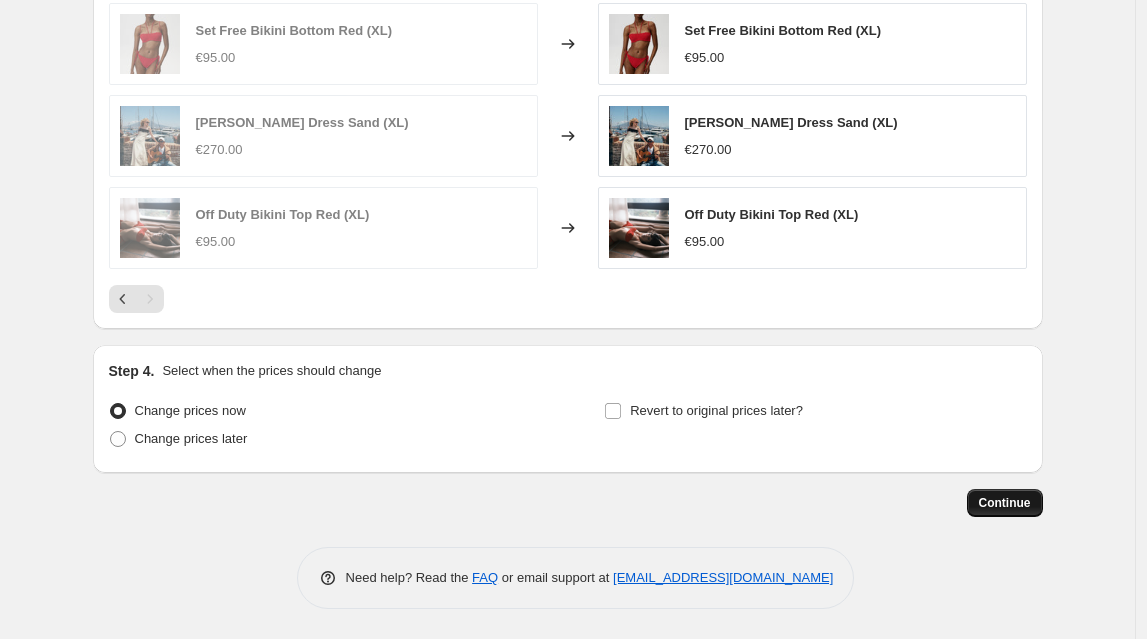 click on "Continue" at bounding box center (1005, 503) 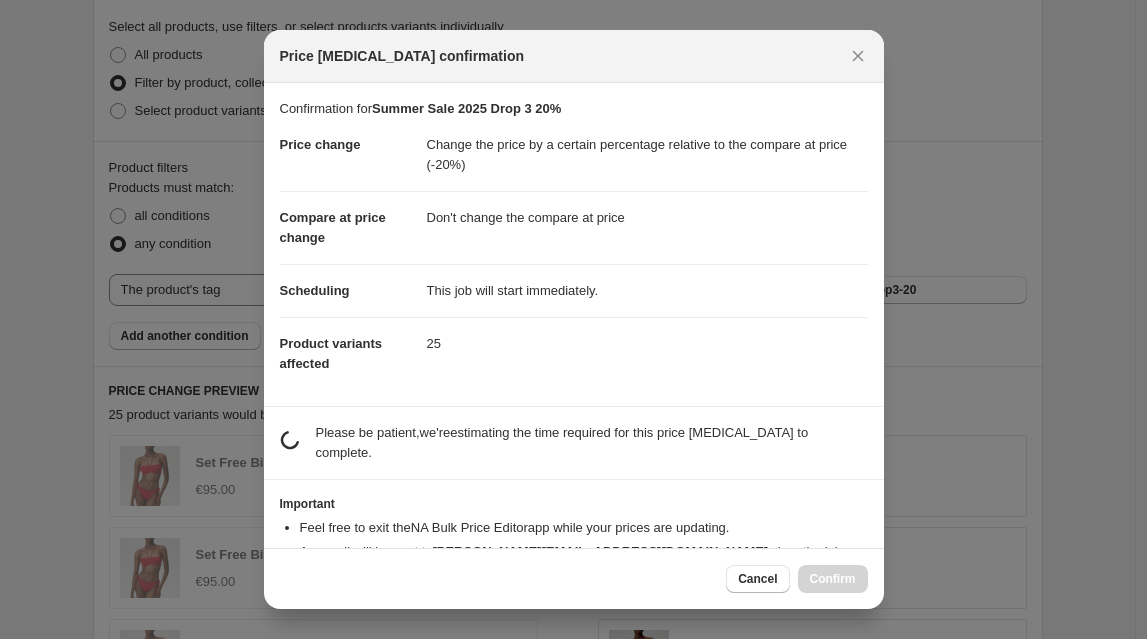 scroll, scrollTop: 0, scrollLeft: 0, axis: both 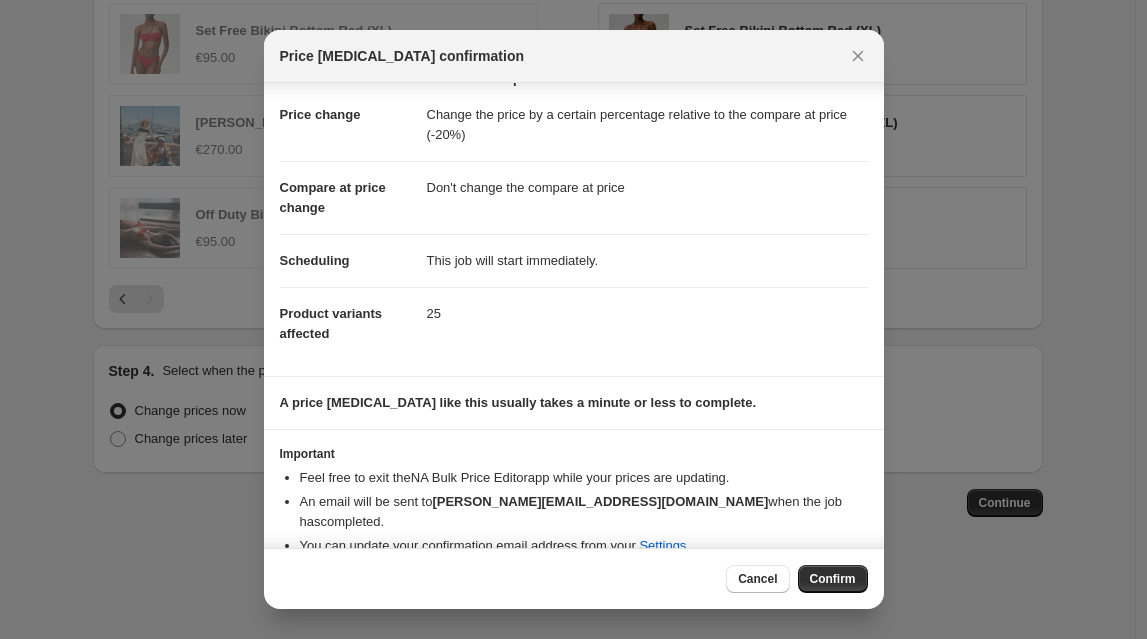 drag, startPoint x: 825, startPoint y: 578, endPoint x: 760, endPoint y: 476, distance: 120.9504 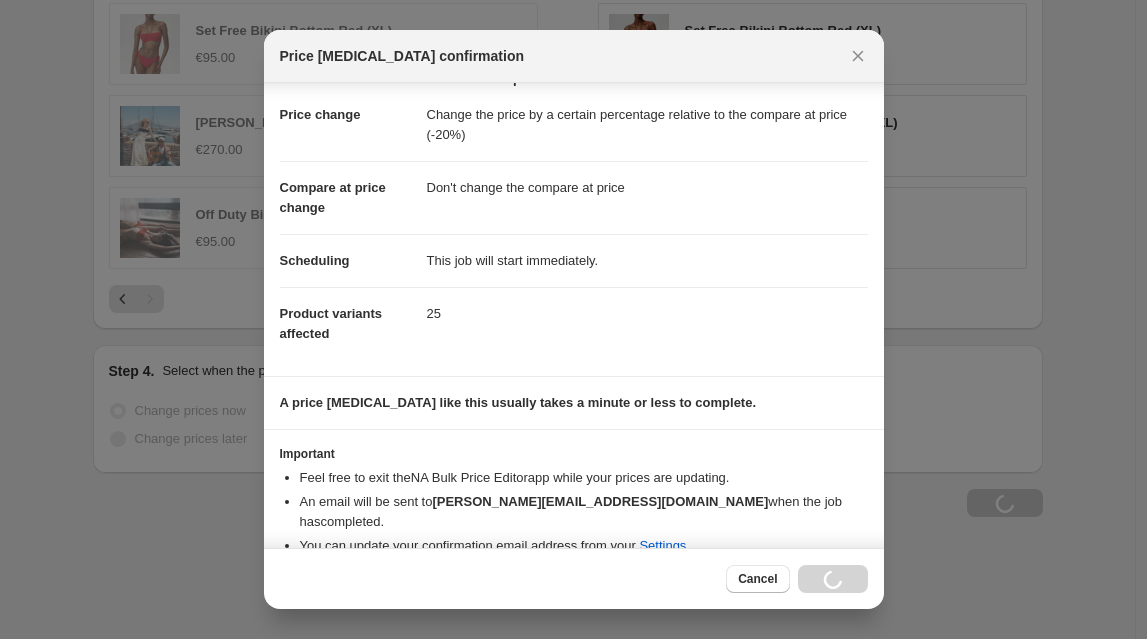 scroll, scrollTop: 1679, scrollLeft: 0, axis: vertical 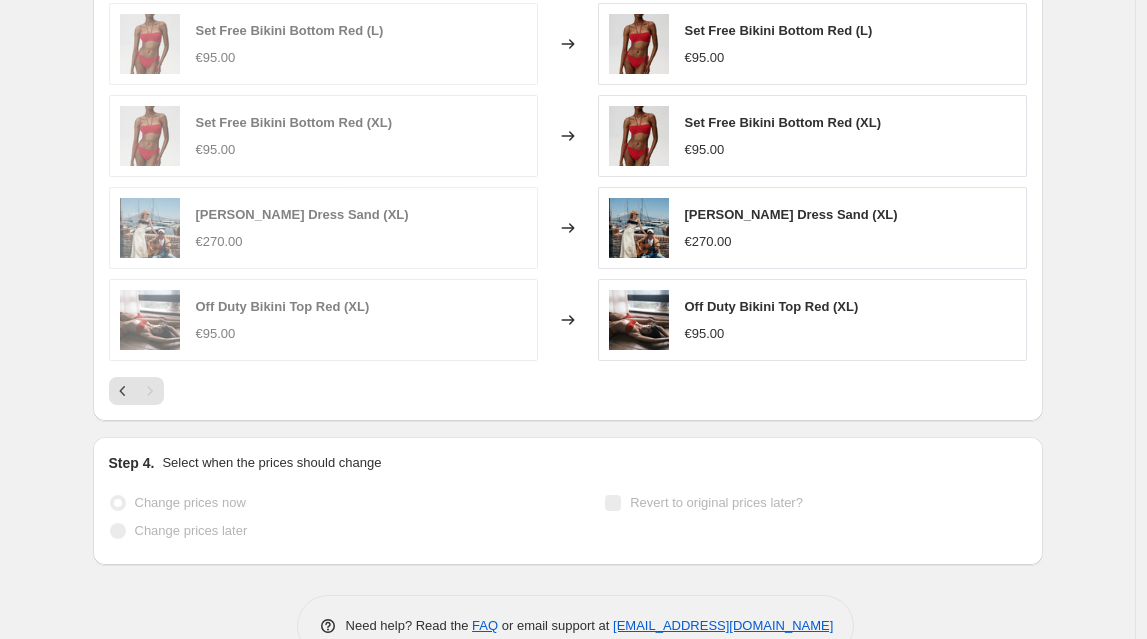 select on "pcap" 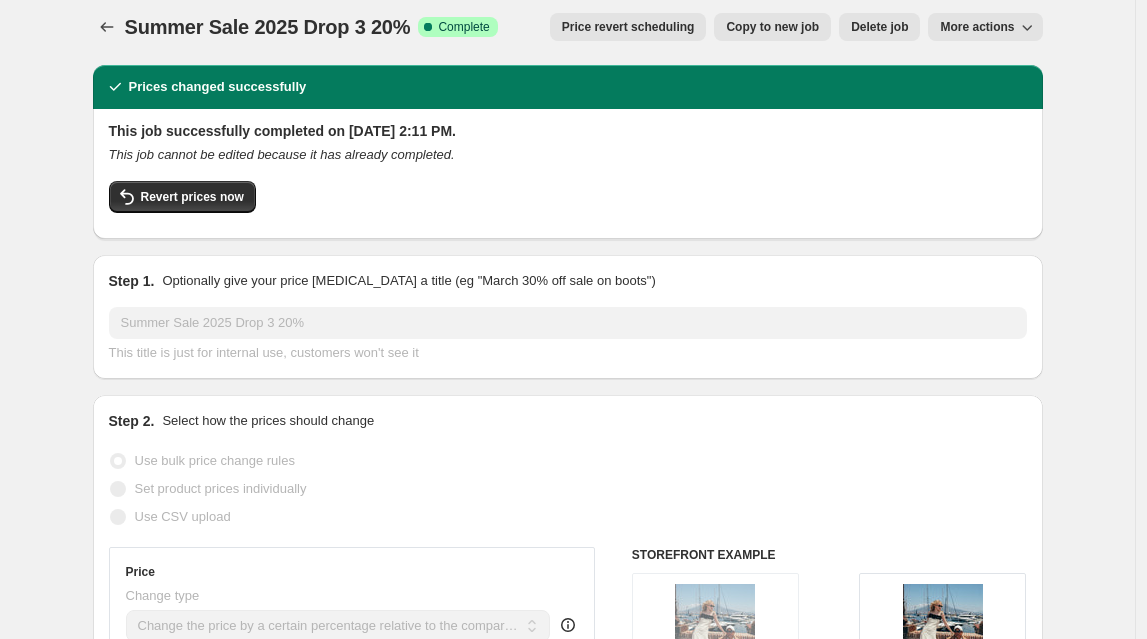 scroll, scrollTop: 0, scrollLeft: 0, axis: both 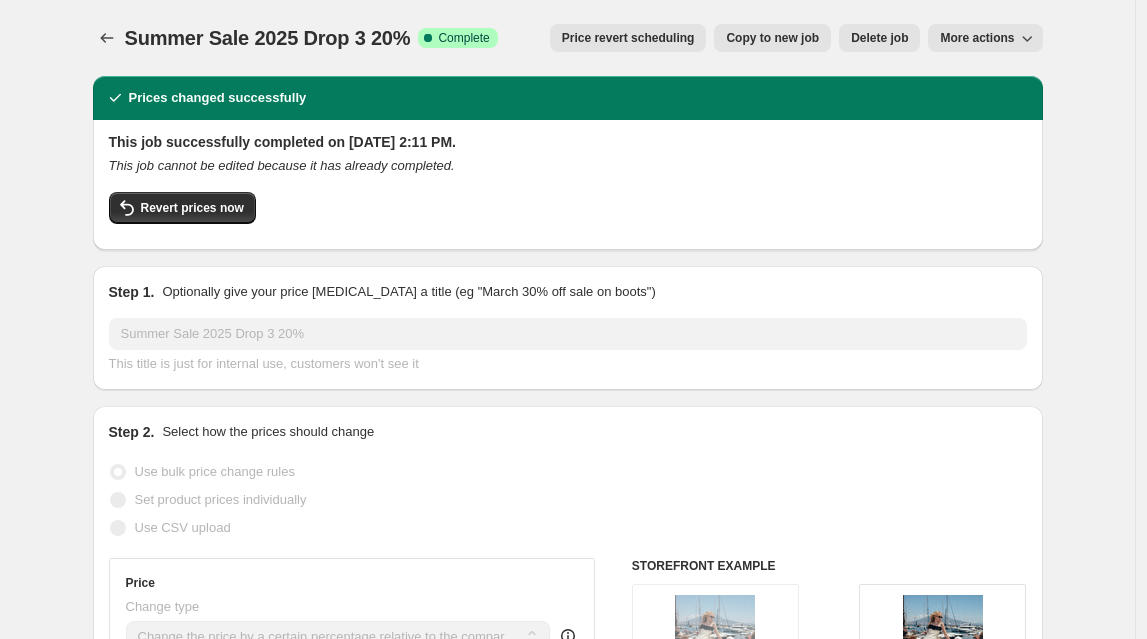 click on "More actions" at bounding box center [985, 38] 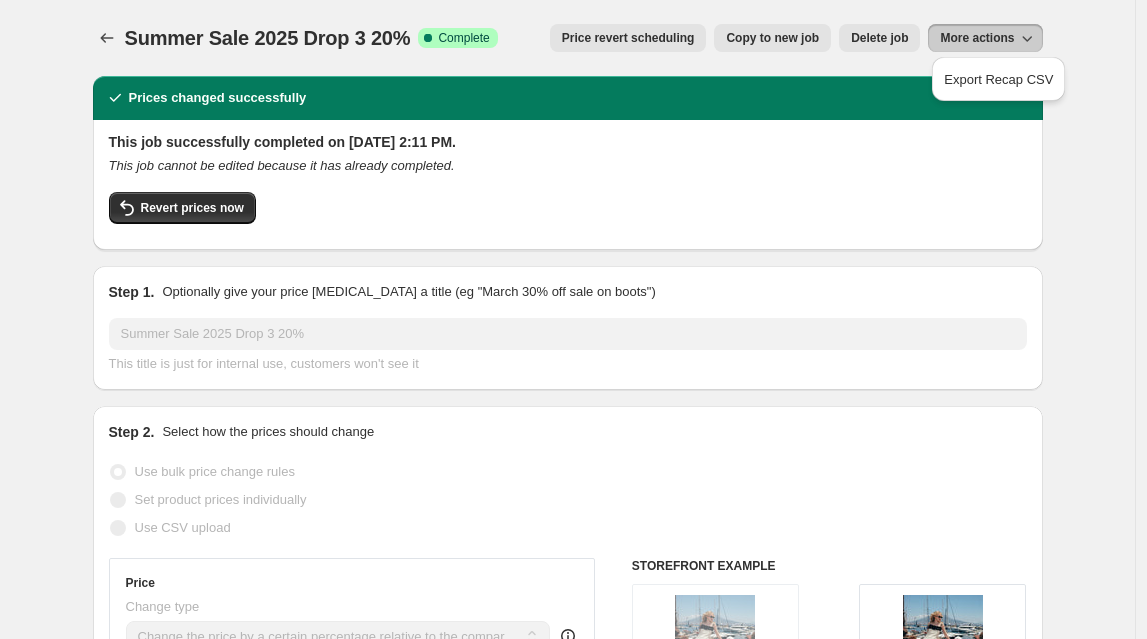click on "Optionally give your price [MEDICAL_DATA] a title (eg "March 30% off sale on boots")" at bounding box center (408, 292) 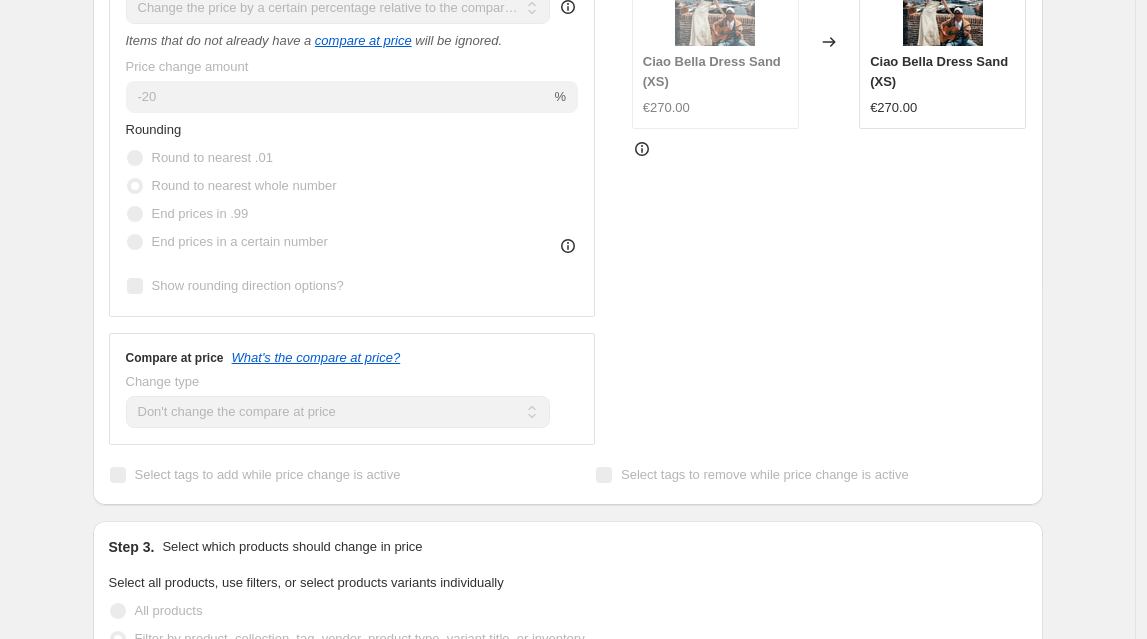 scroll, scrollTop: 645, scrollLeft: 0, axis: vertical 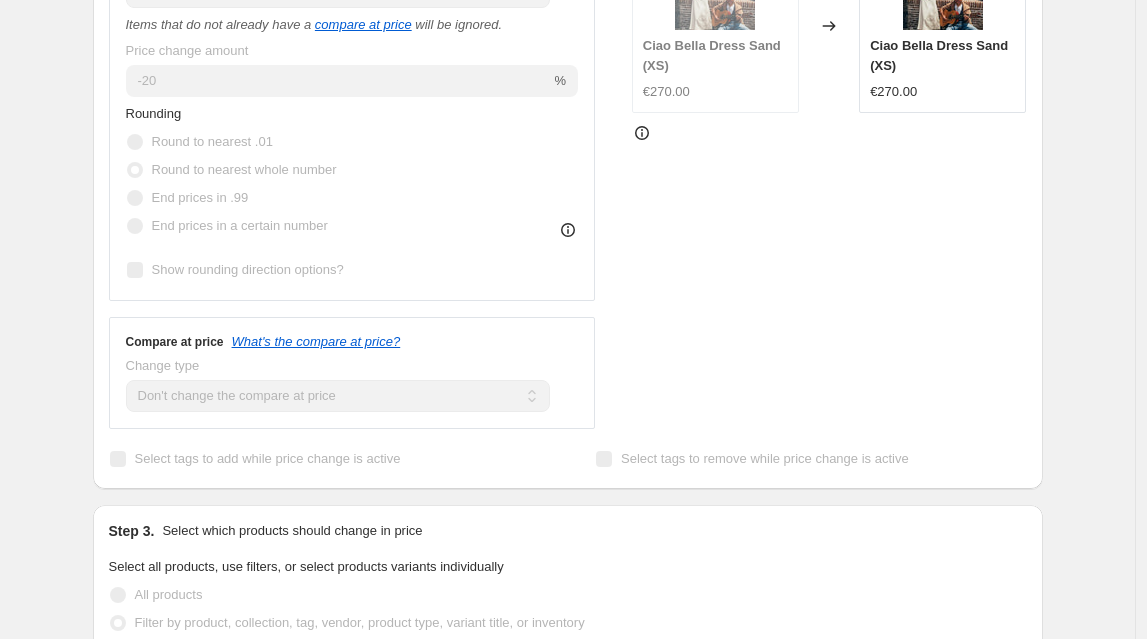 click on "Step 2. Select how the prices should change Use bulk price change rules Set product prices individually Use CSV upload Price Change type Change the price to a certain amount Change the price by a certain amount Change the price by a certain percentage Change the price to the current compare at price (price before sale) Change the price by a certain amount relative to the compare at price Change the price by a certain percentage relative to the compare at price Don't change the price Change the price by a certain percentage relative to the cost per item Change price to certain cost margin Change the price by a certain percentage relative to the compare at price Items that do not already have a   compare at price   will be ignored. Price change amount -20 % Rounding Round to nearest .01 Round to nearest whole number End prices in .99 End prices in a certain number Show rounding direction options? Compare at price What's the compare at price? Change type Change the compare at price to the current price (sale)" at bounding box center (568, 125) 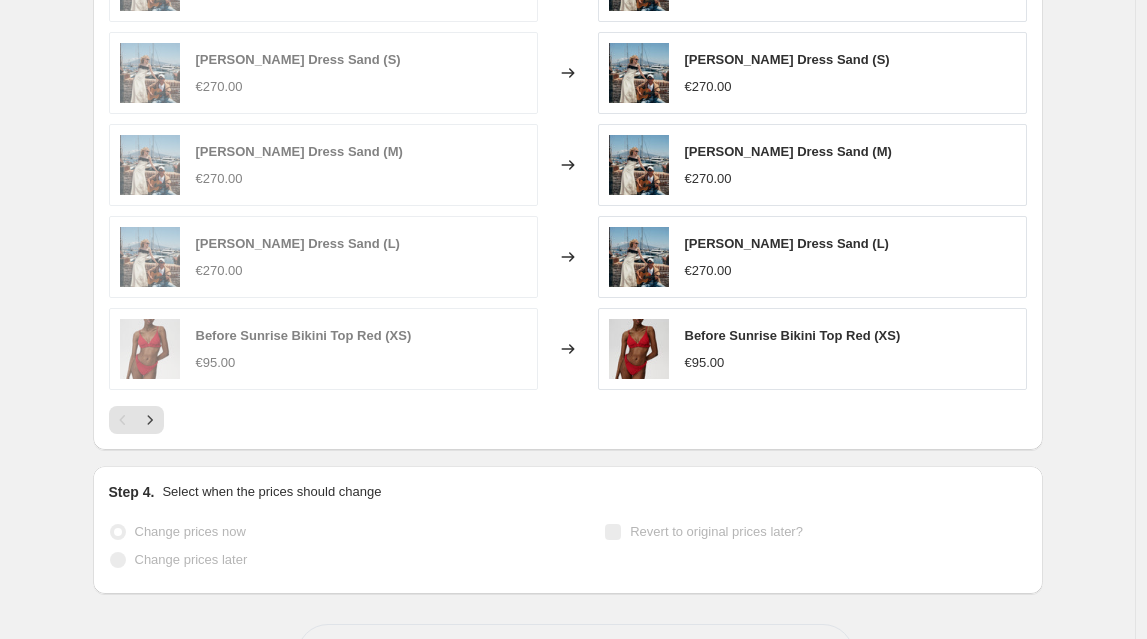 scroll, scrollTop: 1757, scrollLeft: 0, axis: vertical 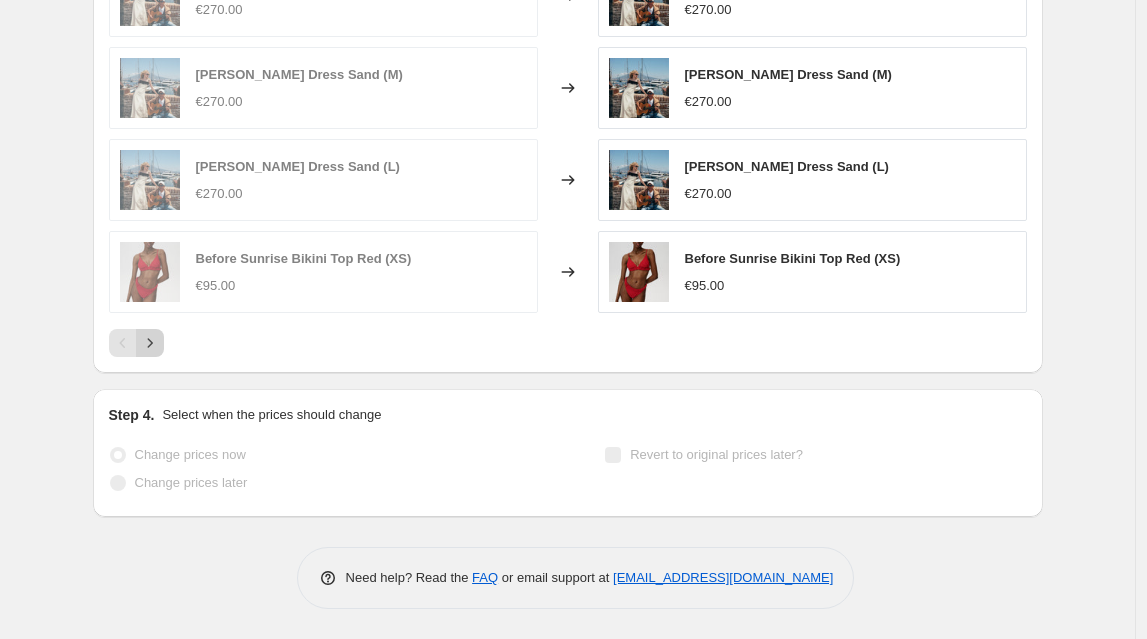 click 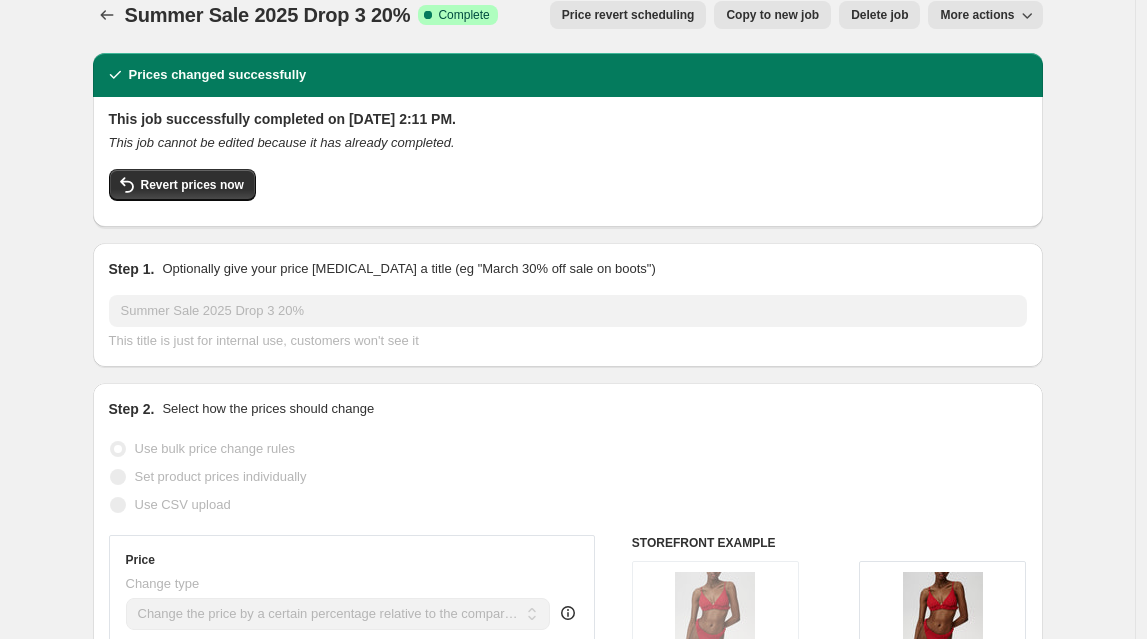 scroll, scrollTop: 0, scrollLeft: 0, axis: both 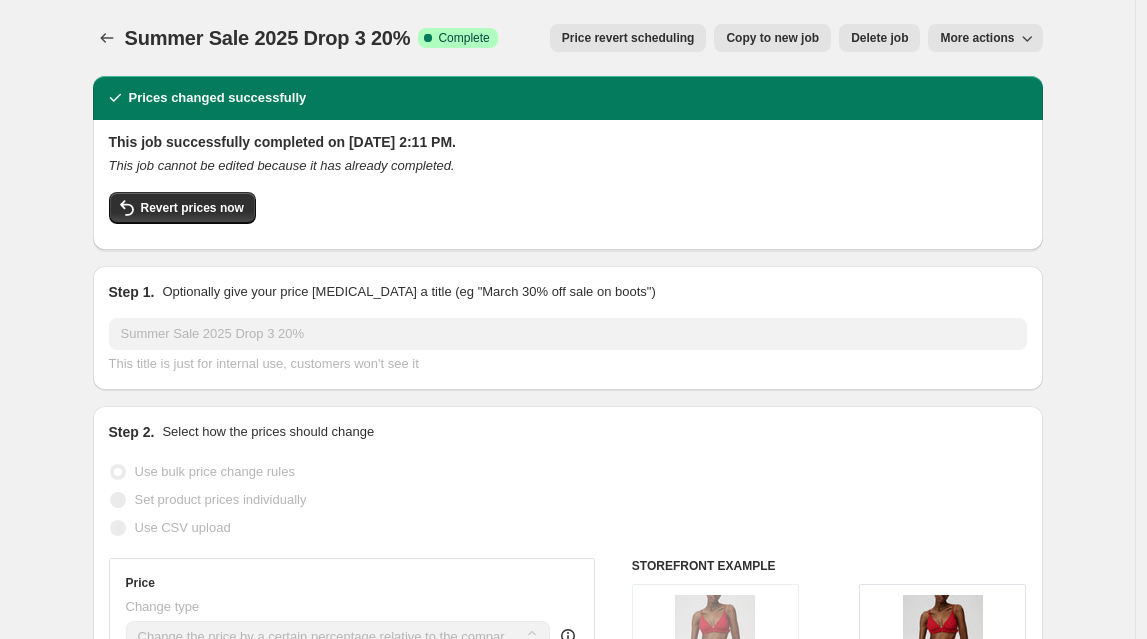 click on "Summer Sale 2025 Drop 3 20%. This page is ready Summer Sale 2025 Drop 3 20% Success Complete Complete Price revert scheduling Copy to new job Export Recap CSV Delete job More actions Price revert scheduling Copy to new job Delete job More actions" at bounding box center [568, 38] 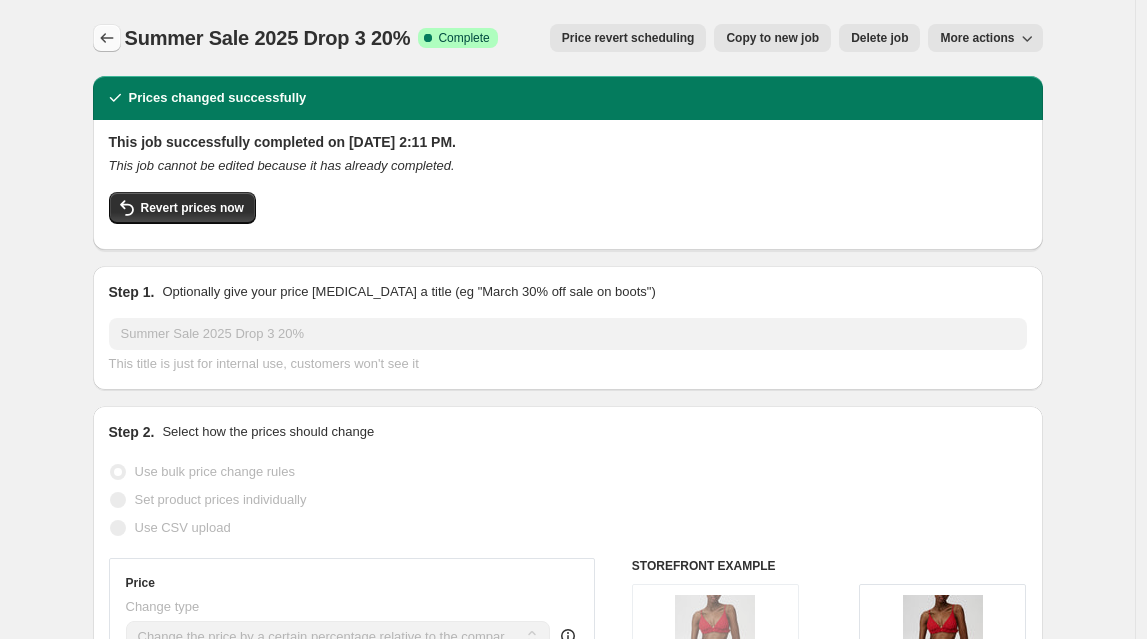 click 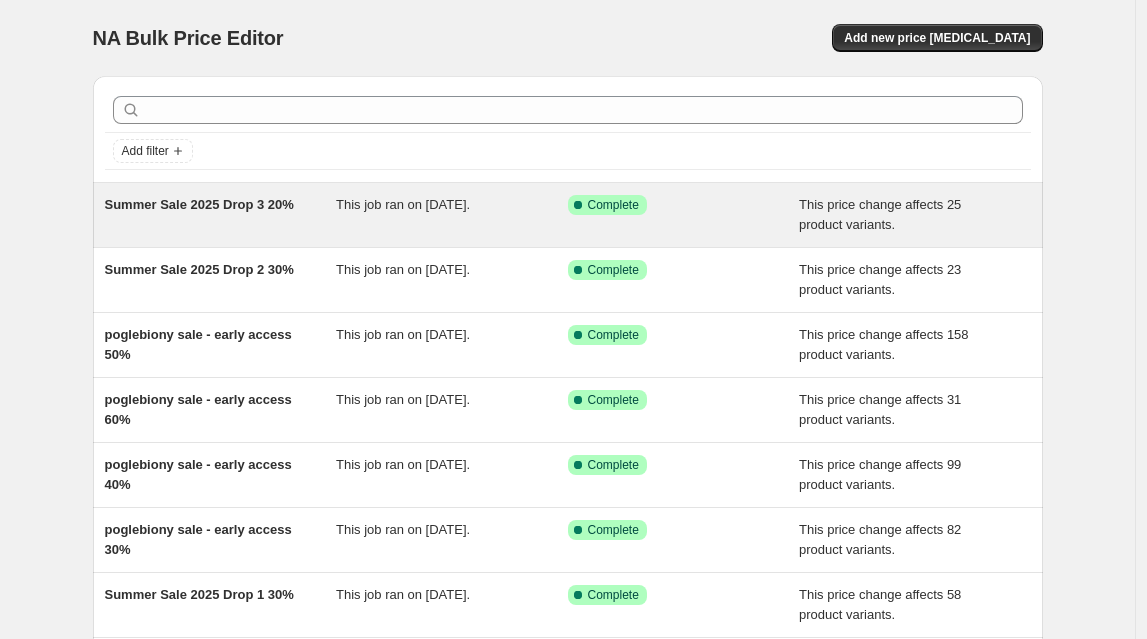 click on "Summer Sale 2025 Drop 3 20%" at bounding box center [221, 215] 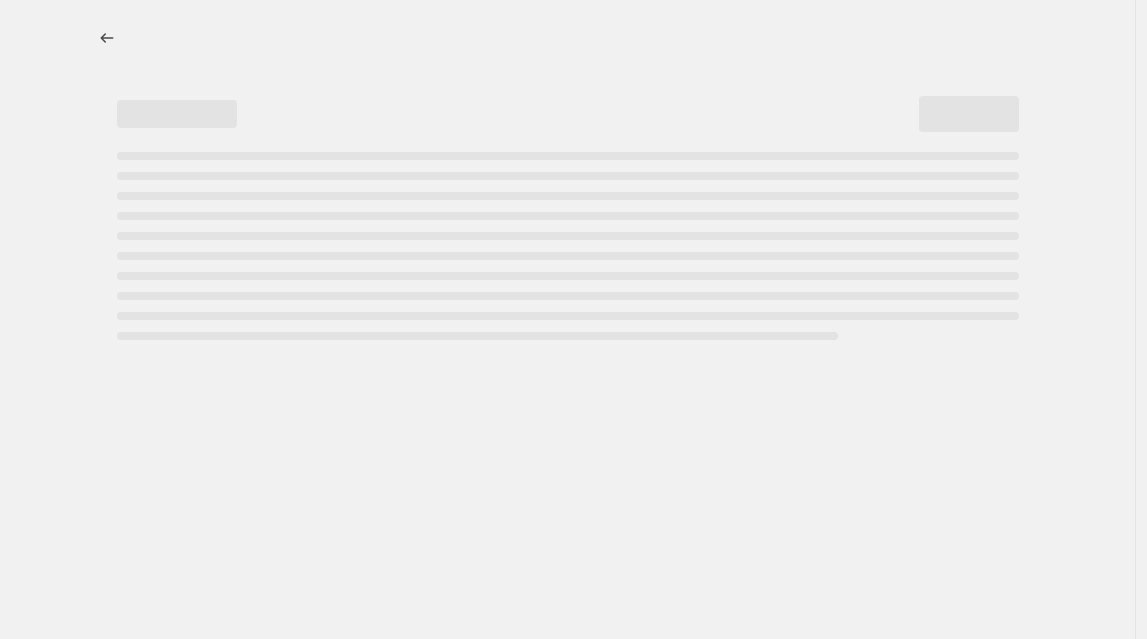 select on "pcap" 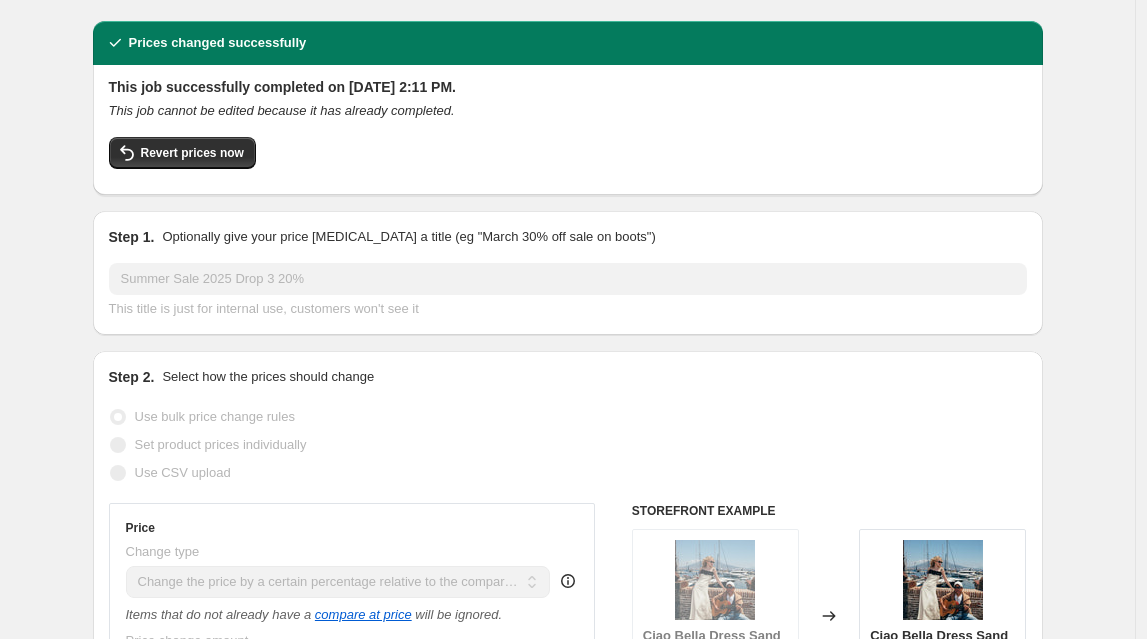 scroll, scrollTop: 0, scrollLeft: 0, axis: both 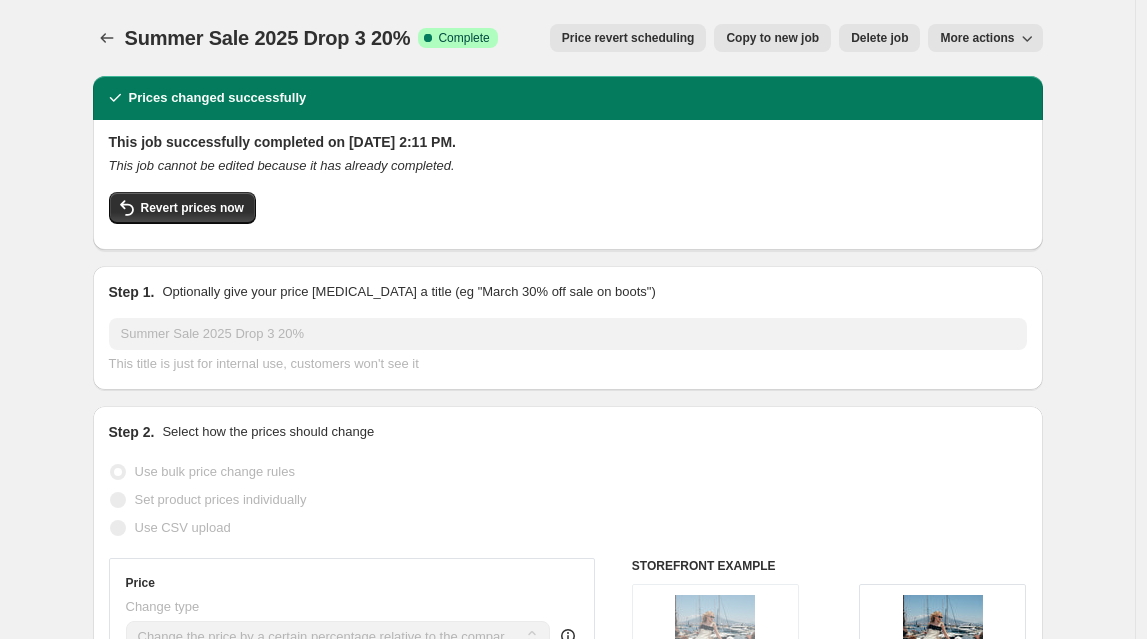 click on "Delete job" at bounding box center (879, 38) 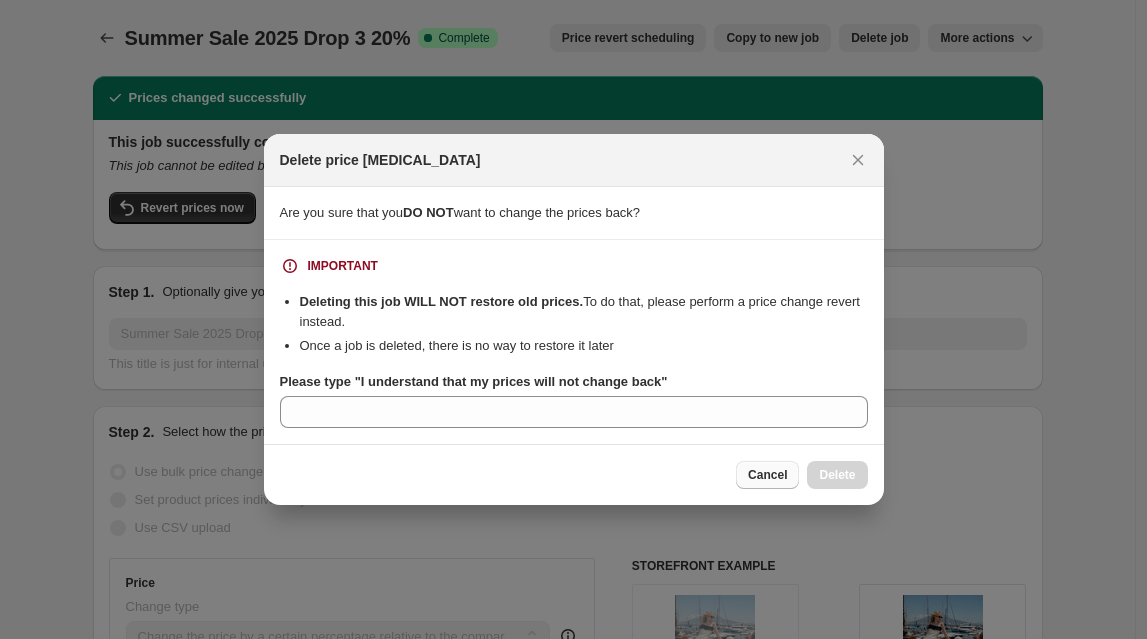 click on "Cancel" at bounding box center [767, 475] 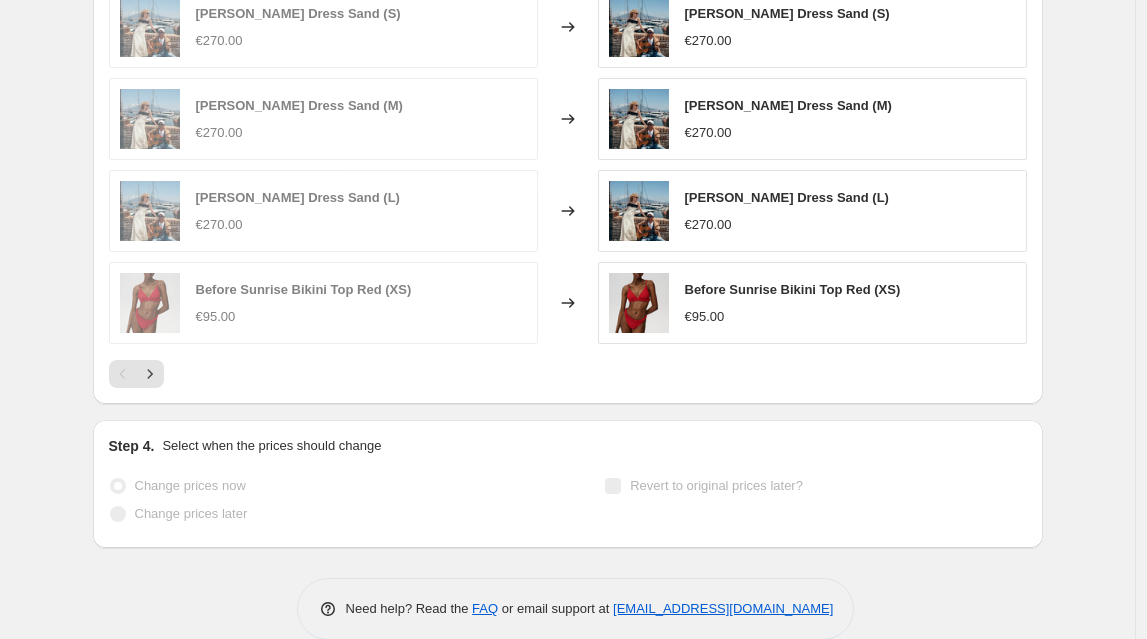 scroll, scrollTop: 1757, scrollLeft: 0, axis: vertical 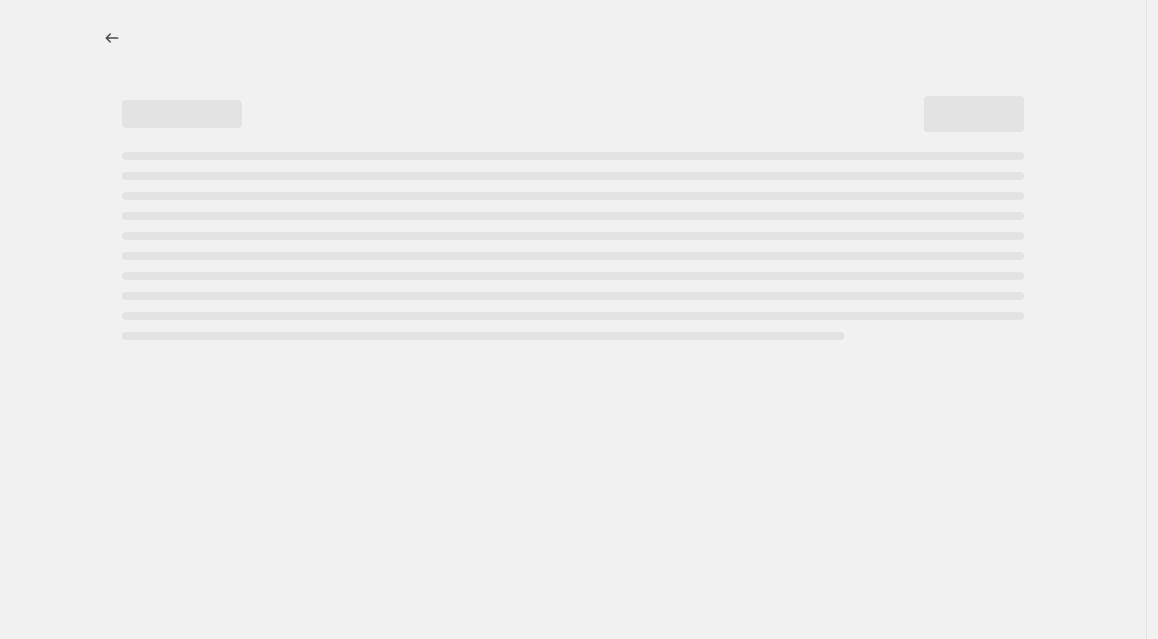 select on "pcap" 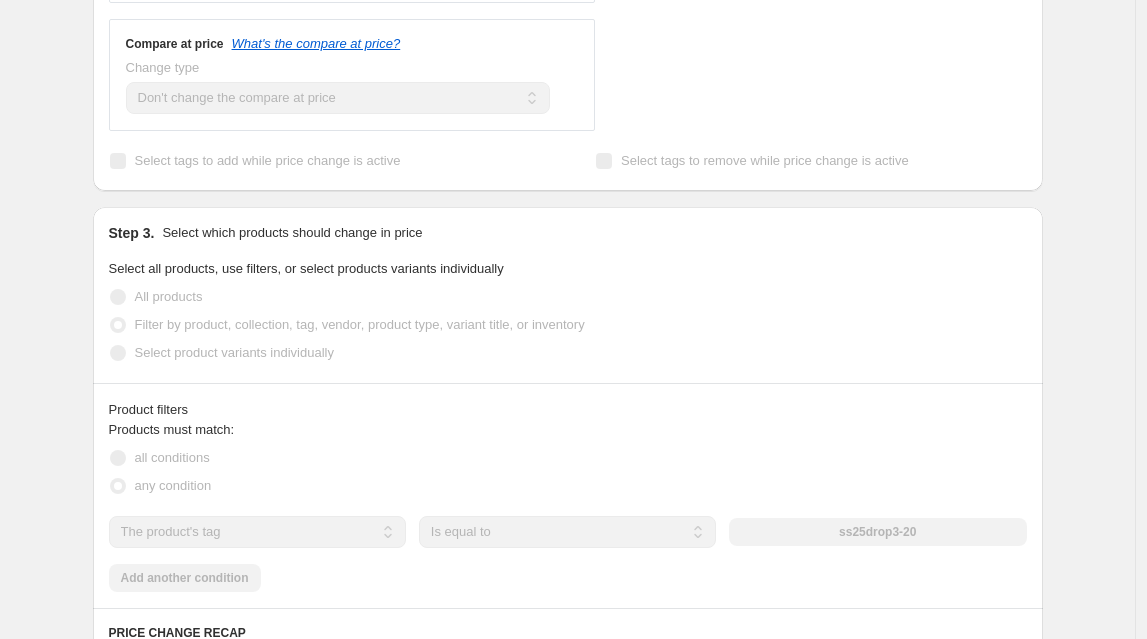 scroll, scrollTop: 0, scrollLeft: 0, axis: both 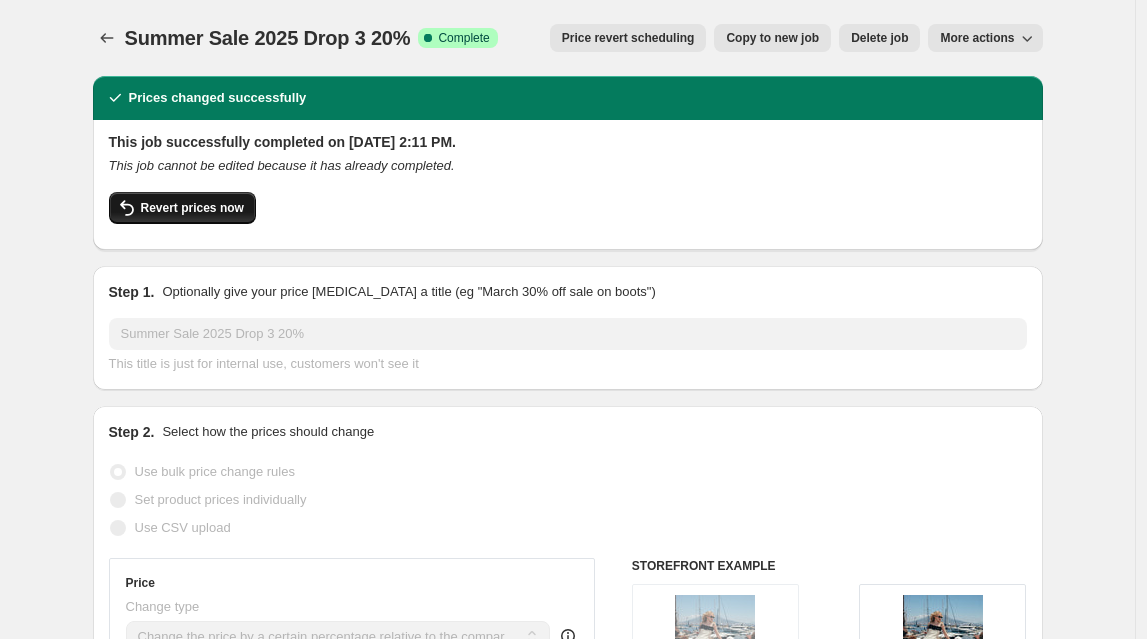 click on "Revert prices now" at bounding box center (192, 208) 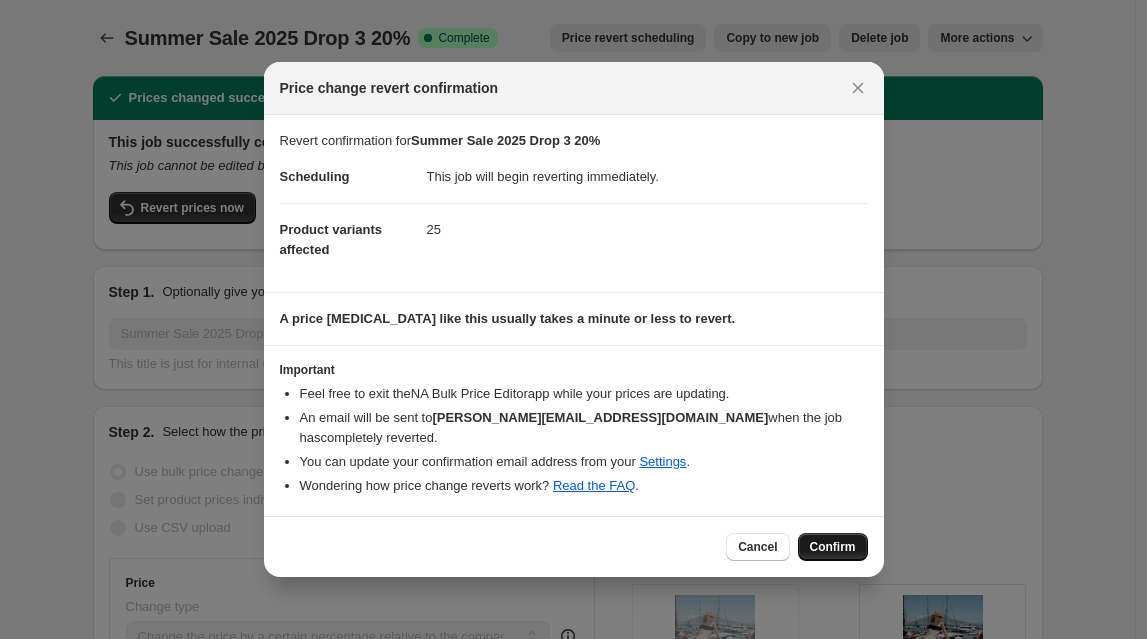 click on "Confirm" at bounding box center (833, 547) 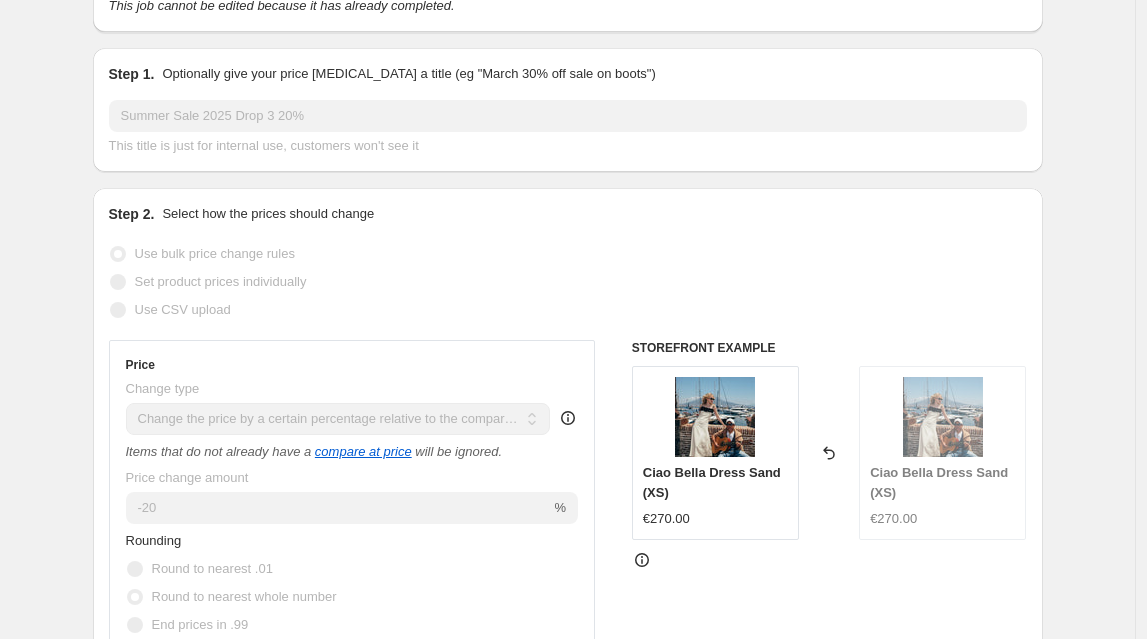 scroll, scrollTop: 0, scrollLeft: 0, axis: both 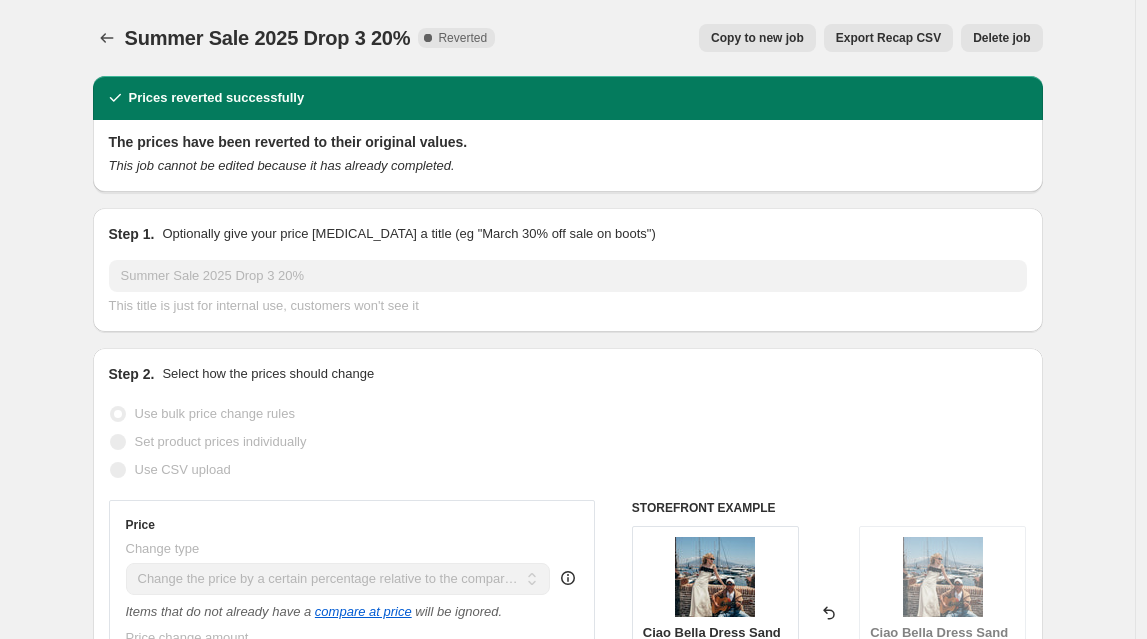 click on "Summer Sale 2025 Drop 3 20%. This page is ready Summer Sale 2025 Drop 3 20% Complete Reverted Copy to new job Export Recap CSV Delete job More actions Copy to new job Export Recap CSV Delete job Prices reverted successfully The prices have been reverted to their original values. This job cannot be edited because it has already completed. Step 1. Optionally give your price [MEDICAL_DATA] a title (eg "March 30% off sale on boots") Summer Sale 2025 Drop 3 20% This title is just for internal use, customers won't see it Step 2. Select how the prices should change Use bulk price change rules Set product prices individually Use CSV upload Price Change type Change the price to a certain amount Change the price by a certain amount Change the price by a certain percentage Change the price to the current compare at price (price before sale) Change the price by a certain amount relative to the compare at price Change the price by a certain percentage relative to the compare at price Don't change the price   compare at price" at bounding box center (568, 1169) 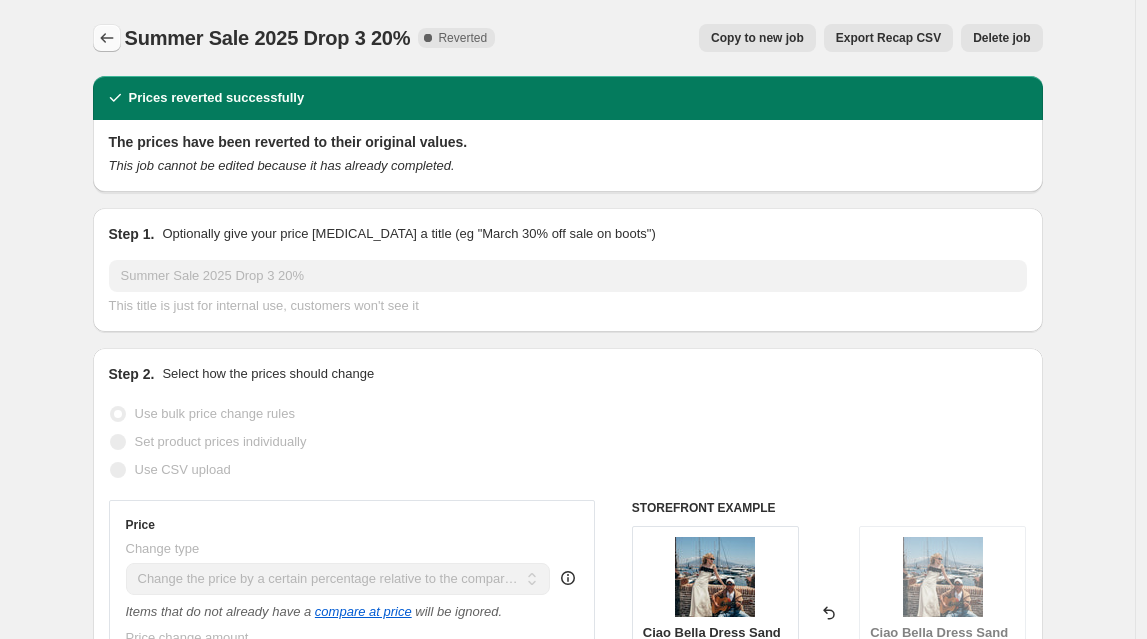 click 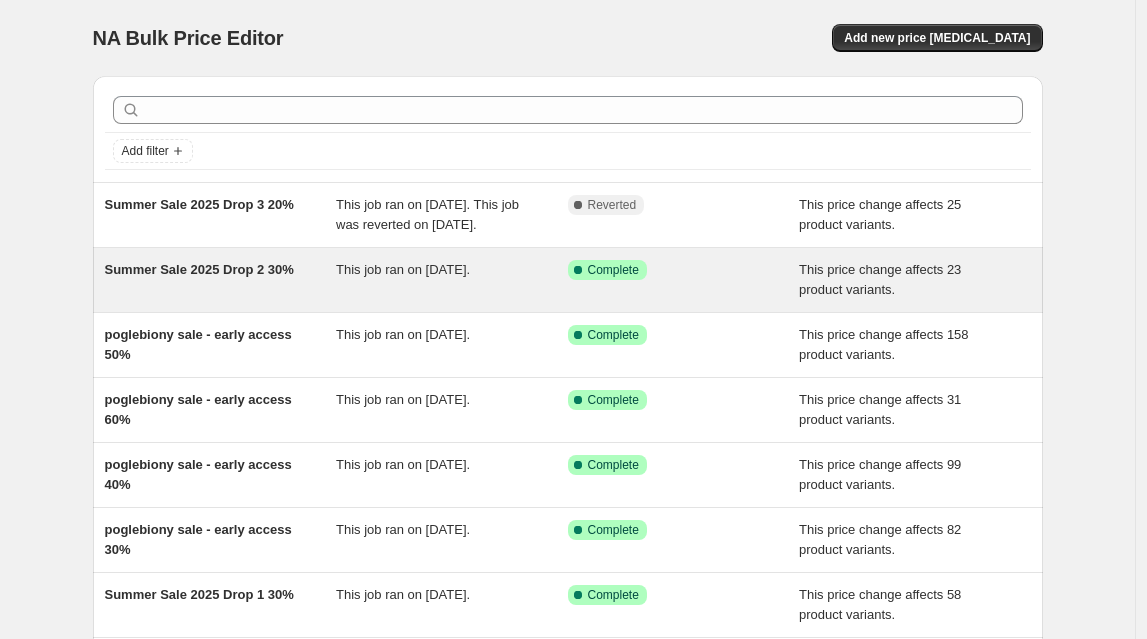 click on "Summer Sale 2025 Drop 2 30%" at bounding box center (221, 280) 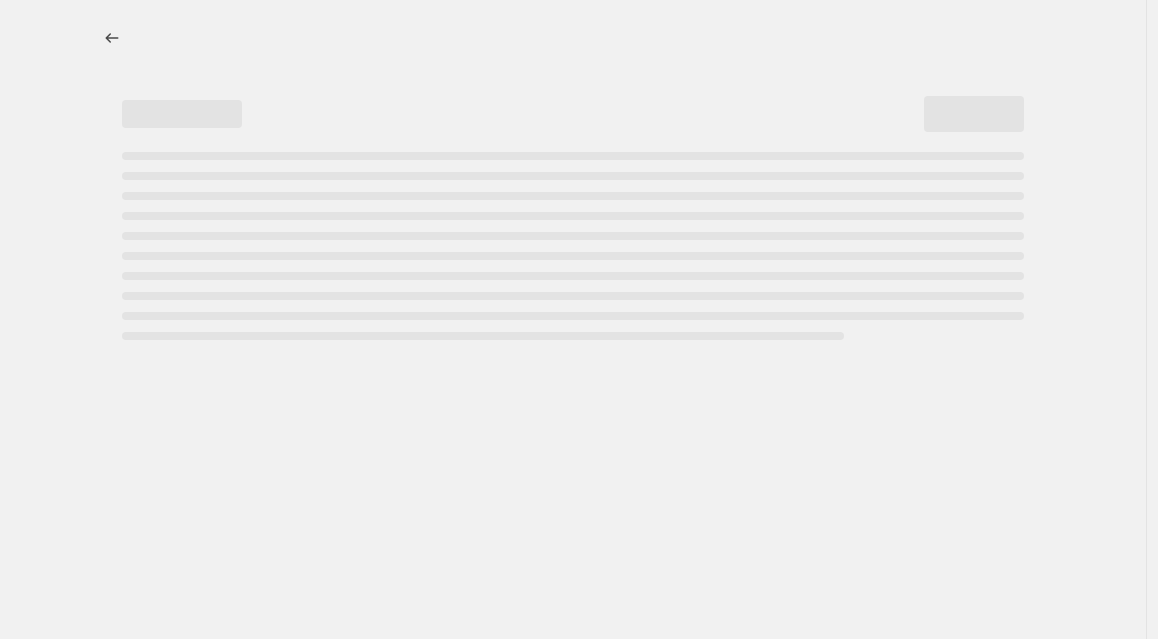 select on "pcap" 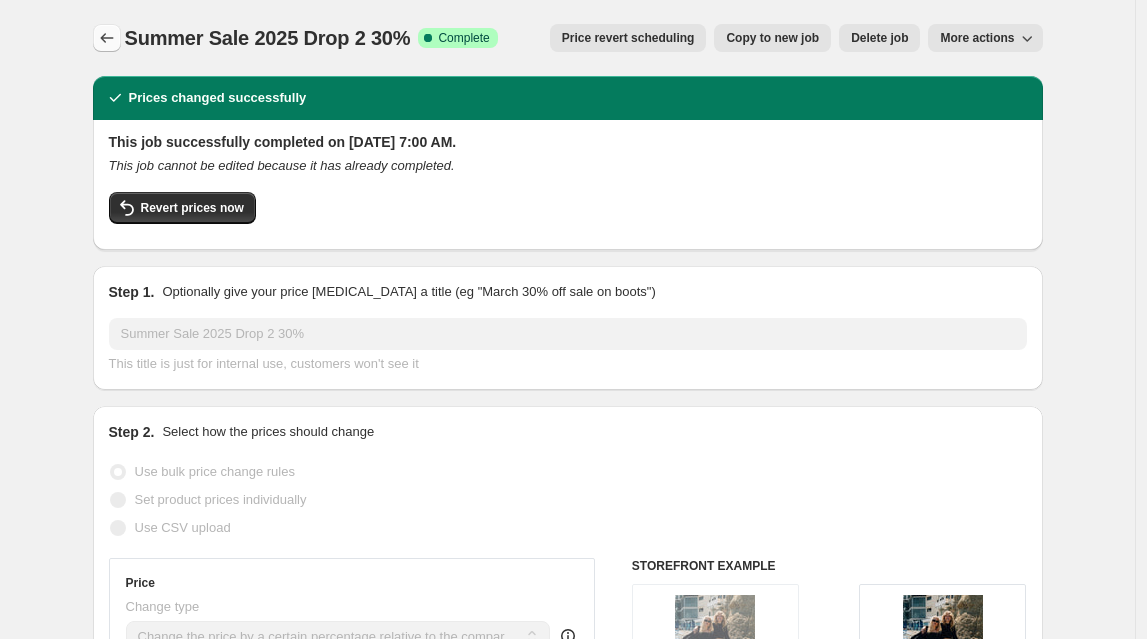 click 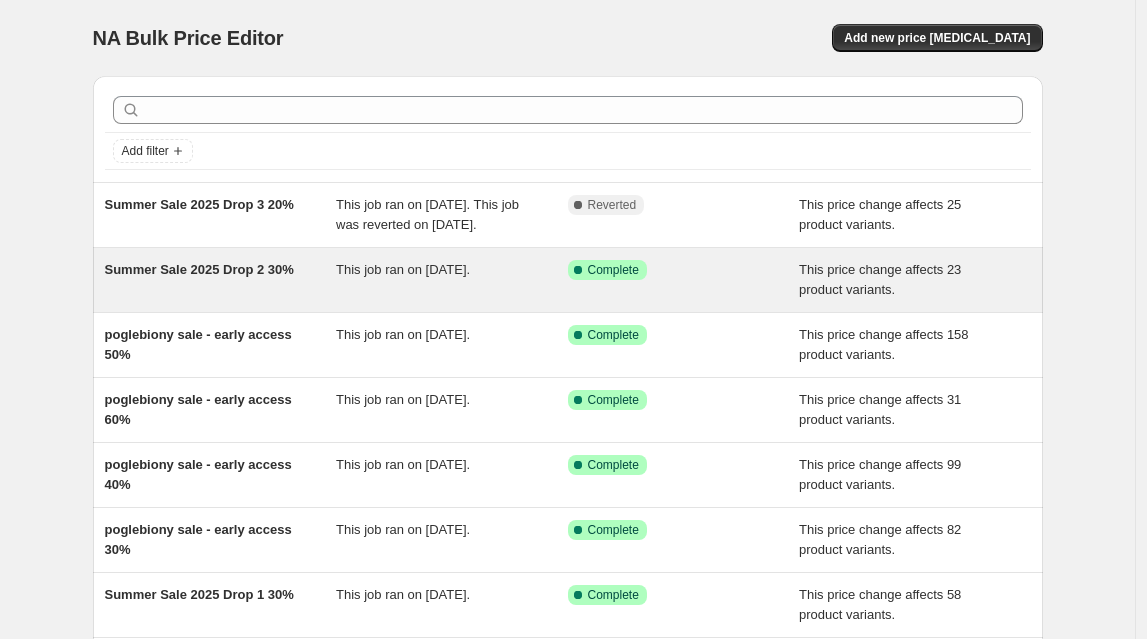 click on "Summer Sale 2025 Drop 2 30%" at bounding box center [199, 269] 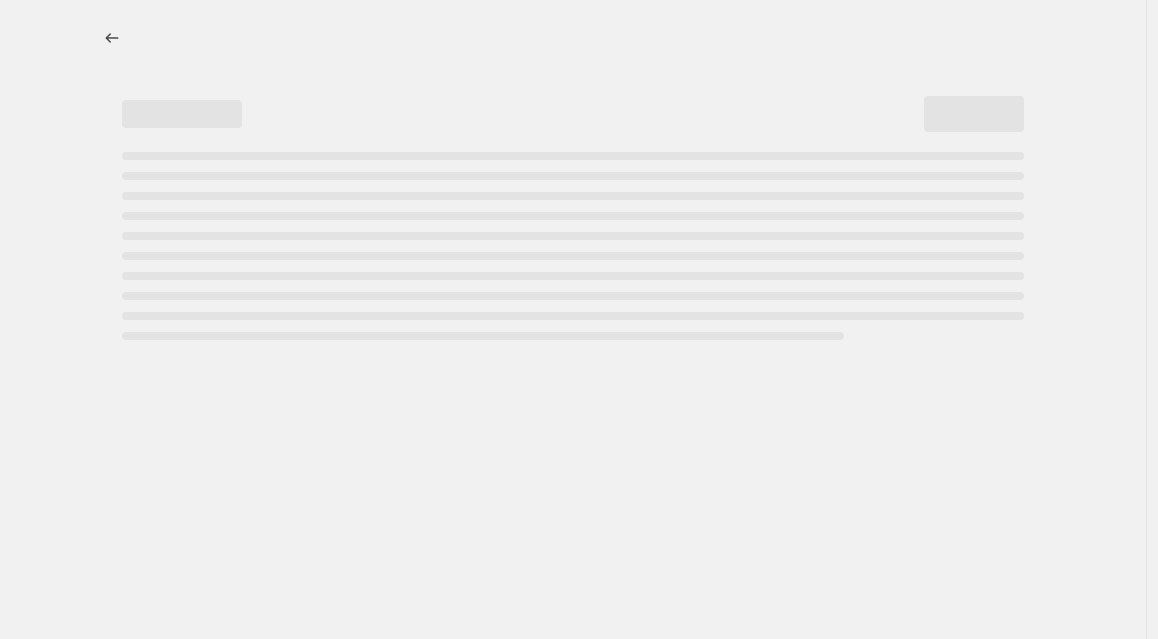 select on "pcap" 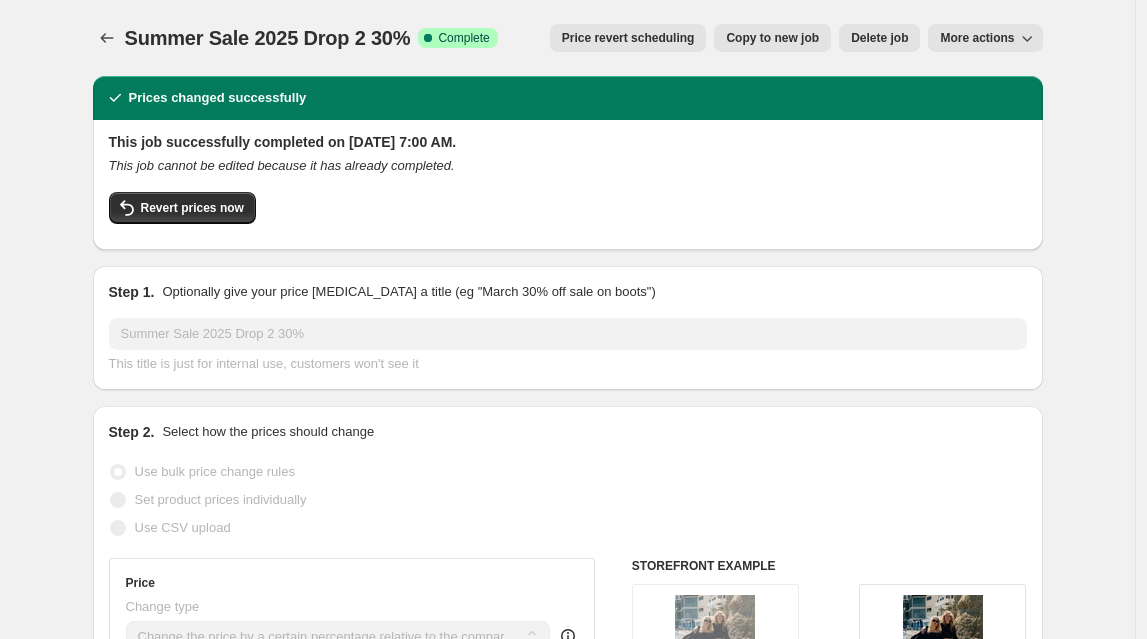 click on "Copy to new job" at bounding box center (772, 38) 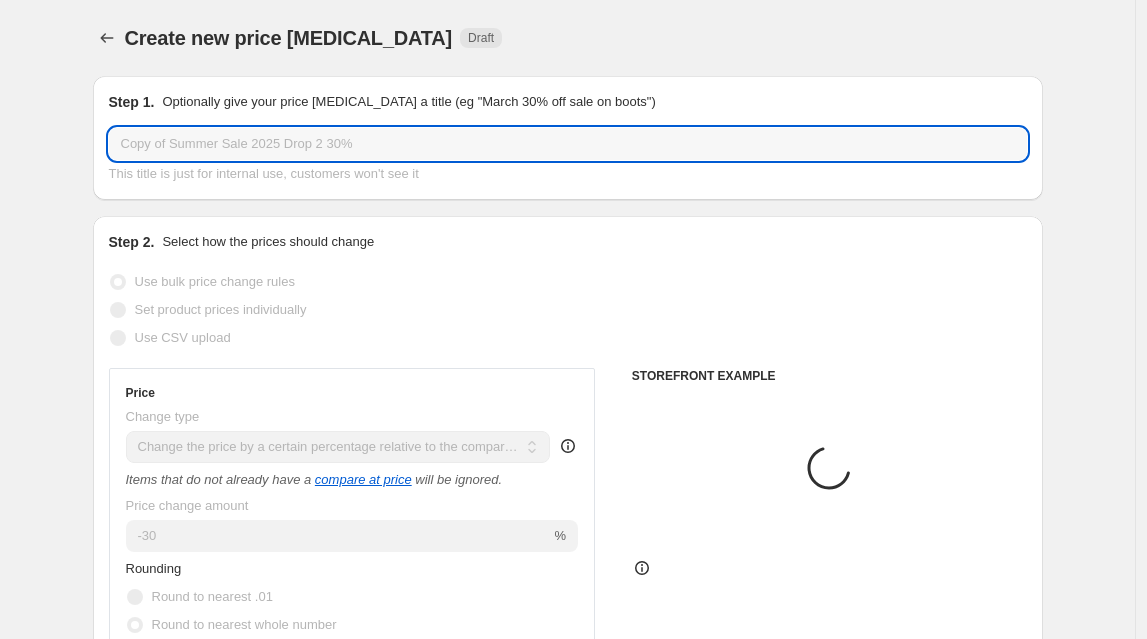 click on "Copy of Summer Sale 2025 Drop 2 30%" at bounding box center [568, 144] 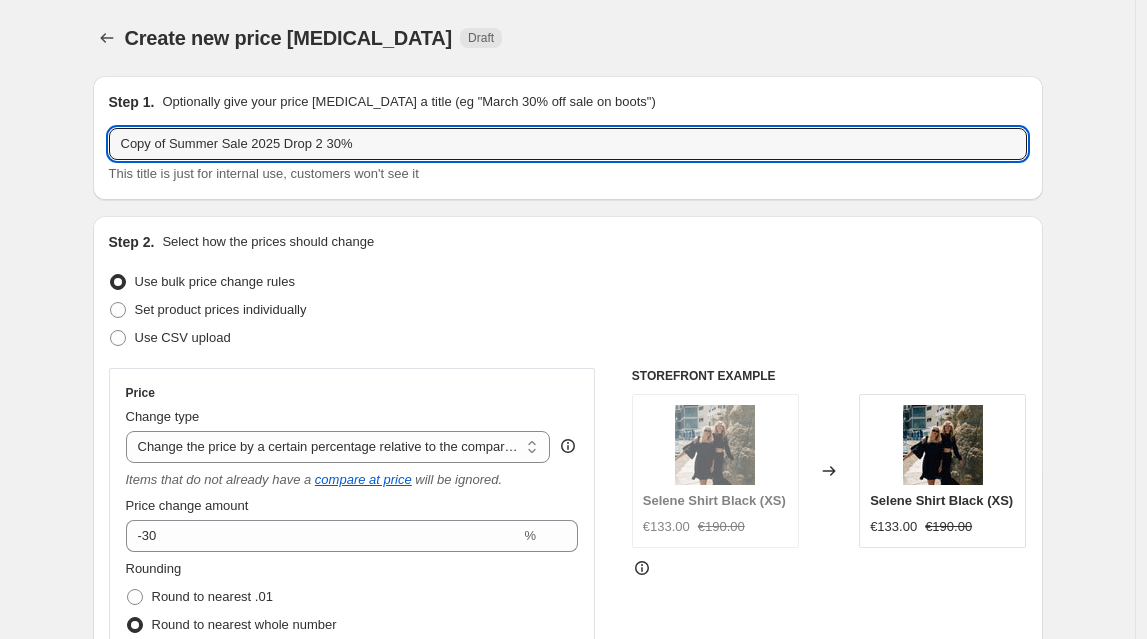 drag, startPoint x: 179, startPoint y: 147, endPoint x: 15, endPoint y: 115, distance: 167.09279 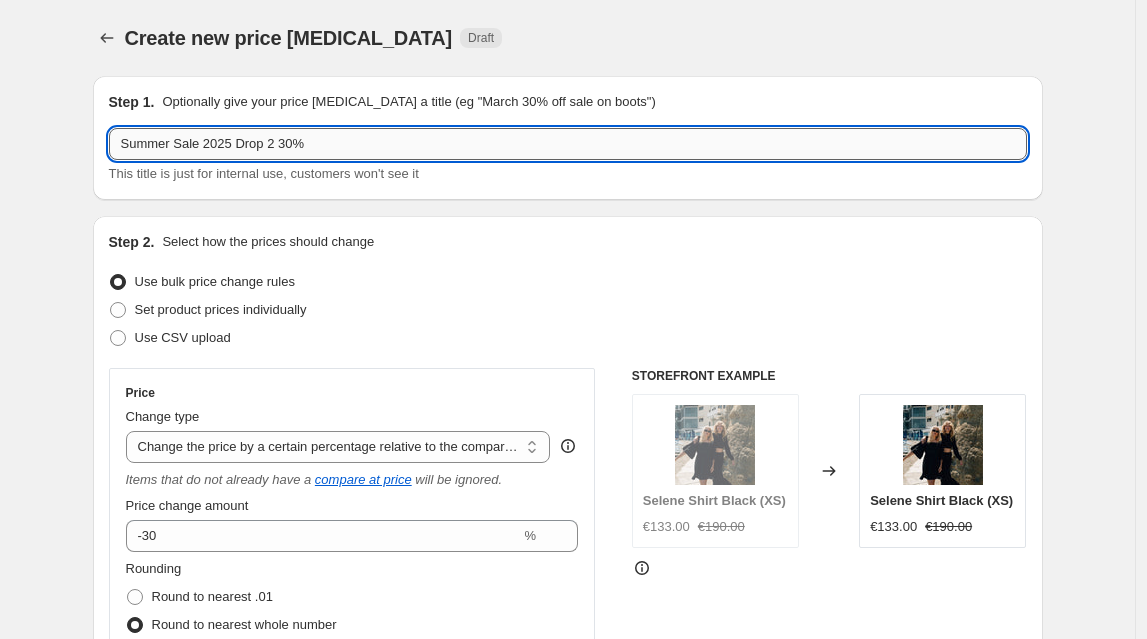 click on "Summer Sale 2025 Drop 2 30%" at bounding box center [568, 144] 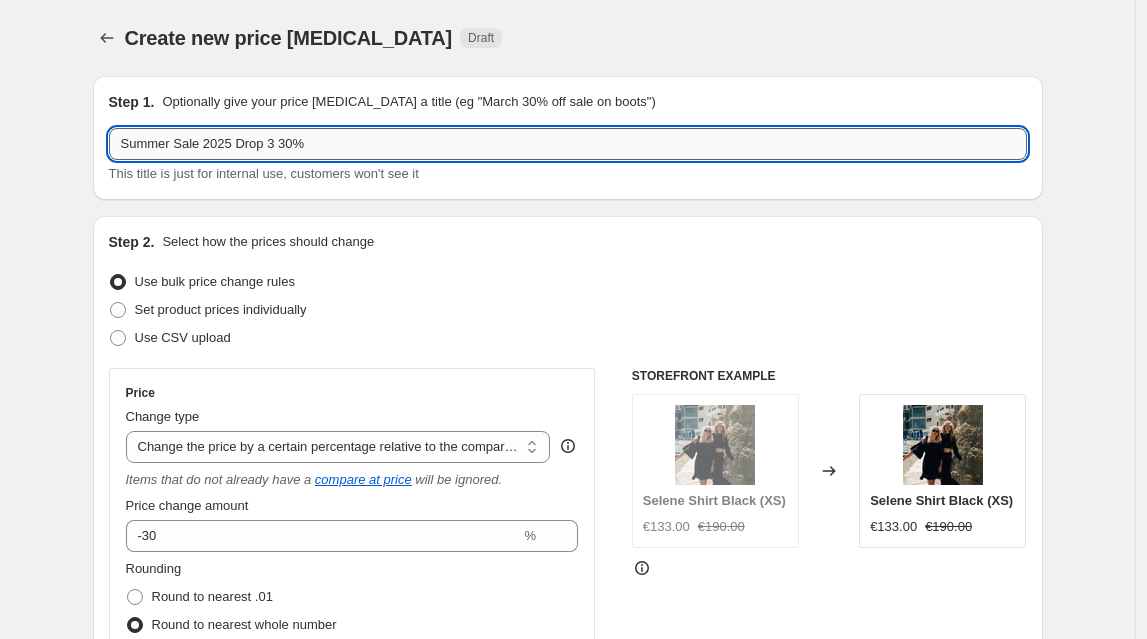 click on "Summer Sale 2025 Drop 3 30%" at bounding box center (568, 144) 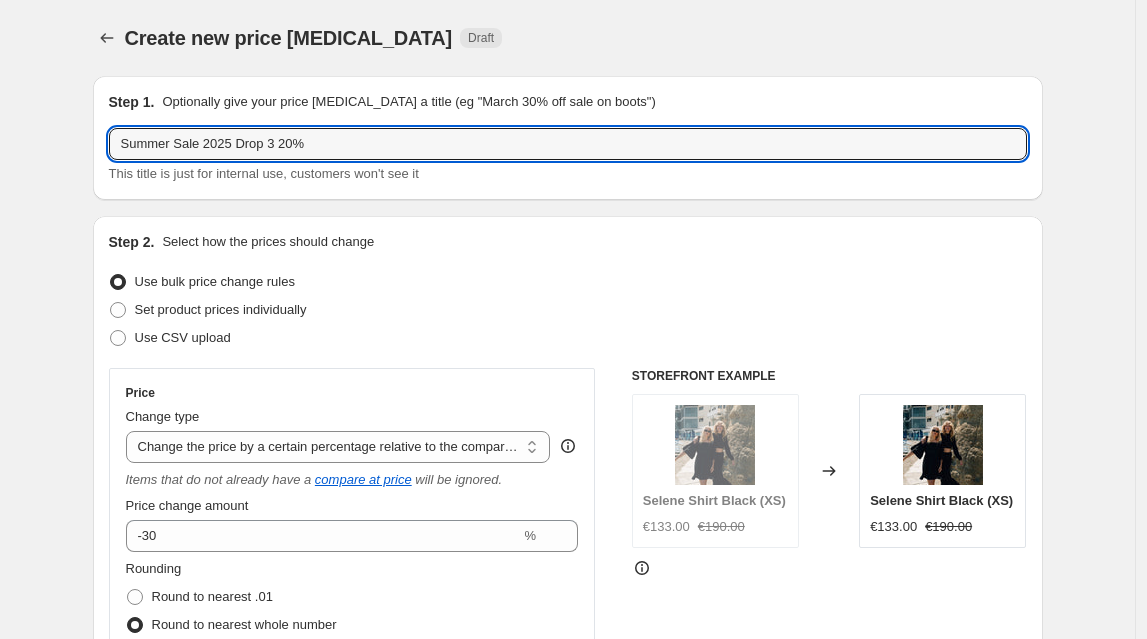 type on "Summer Sale 2025 Drop 3 20%" 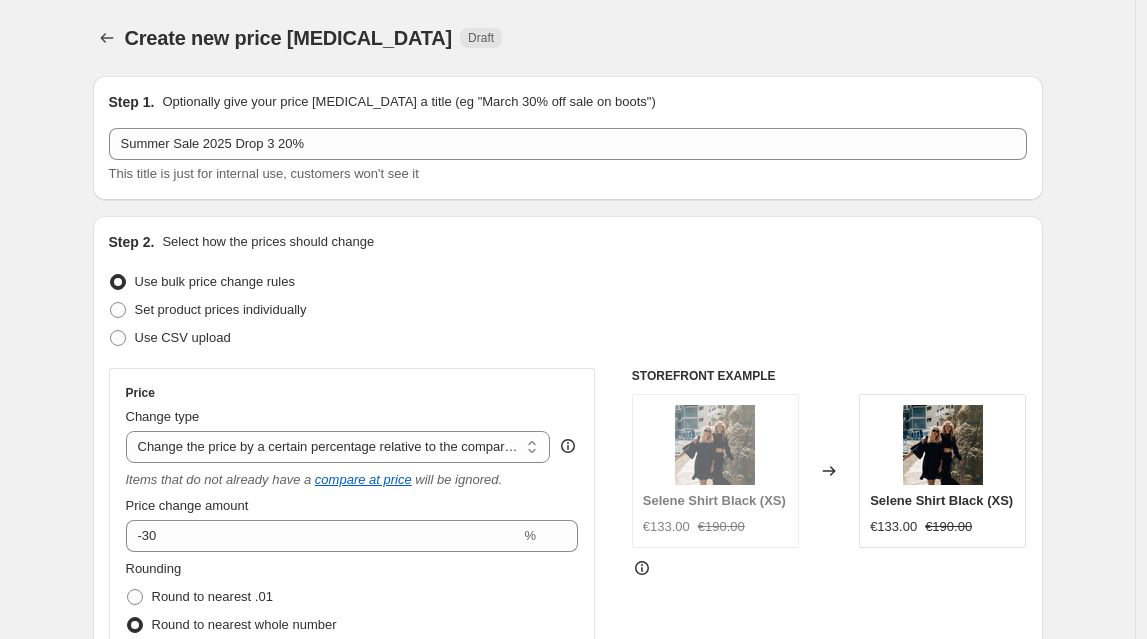 click on "Step 1. Optionally give your price [MEDICAL_DATA] a title (eg "March 30% off sale on boots") Summer Sale 2025 Drop 3 20% This title is just for internal use, customers won't see it Step 2. Select how the prices should change Use bulk price change rules Set product prices individually Use CSV upload Price Change type Change the price to a certain amount Change the price by a certain amount Change the price by a certain percentage Change the price to the current compare at price (price before sale) Change the price by a certain amount relative to the compare at price Change the price by a certain percentage relative to the compare at price Don't change the price Change the price by a certain percentage relative to the cost per item Change price to certain cost margin Change the price by a certain percentage relative to the compare at price Items that do not already have a   compare at price   will be ignored. Price change amount -30 % Rounding Round to nearest .01 Round to nearest whole number End prices in .99" at bounding box center (560, 1094) 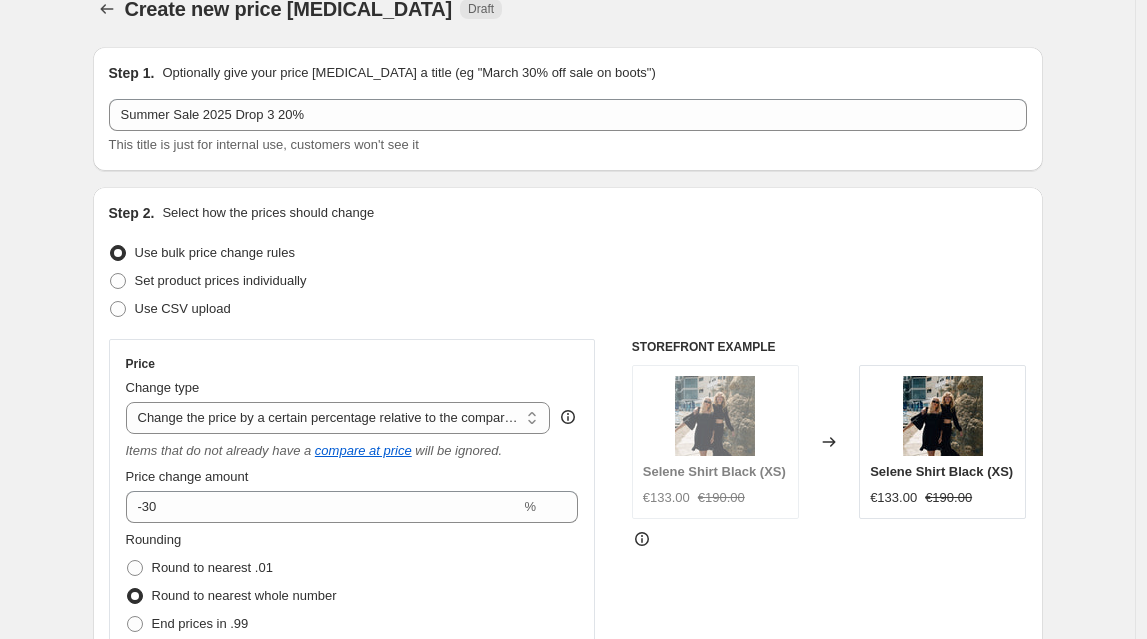 scroll, scrollTop: 30, scrollLeft: 0, axis: vertical 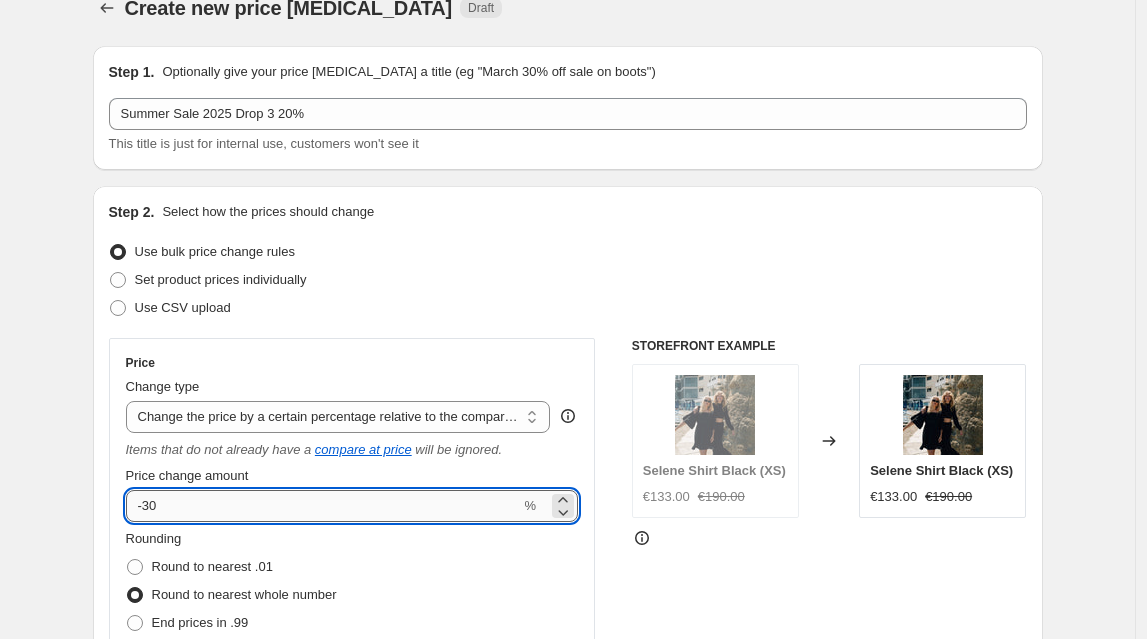 click on "-30" at bounding box center [323, 506] 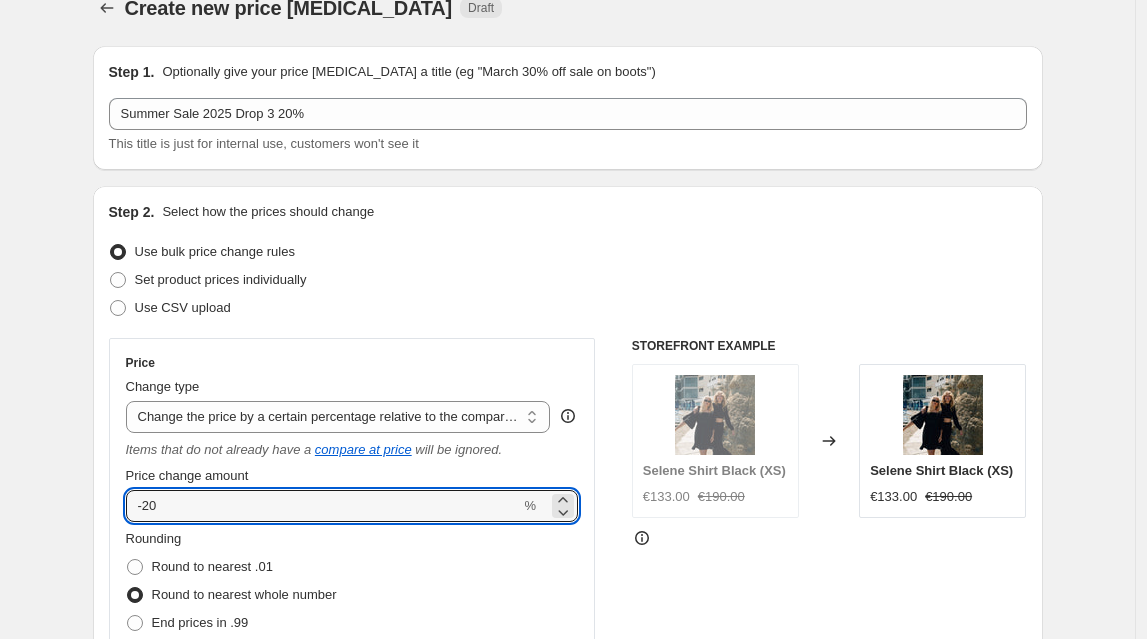 type on "-20" 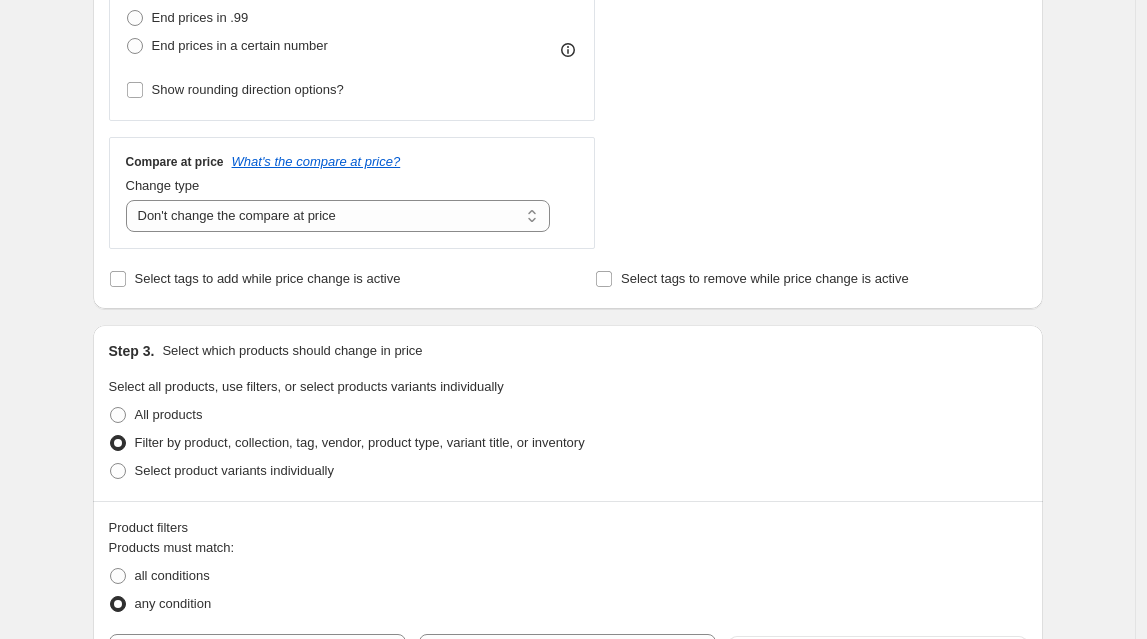 scroll, scrollTop: 1153, scrollLeft: 0, axis: vertical 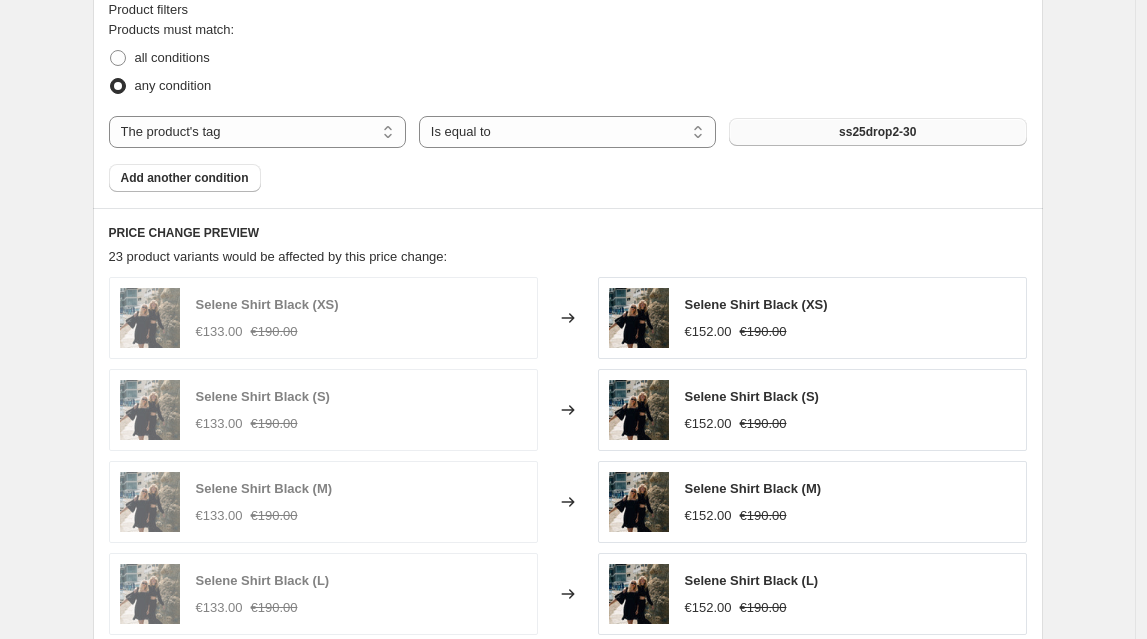 click on "ss25drop2-30" at bounding box center [877, 132] 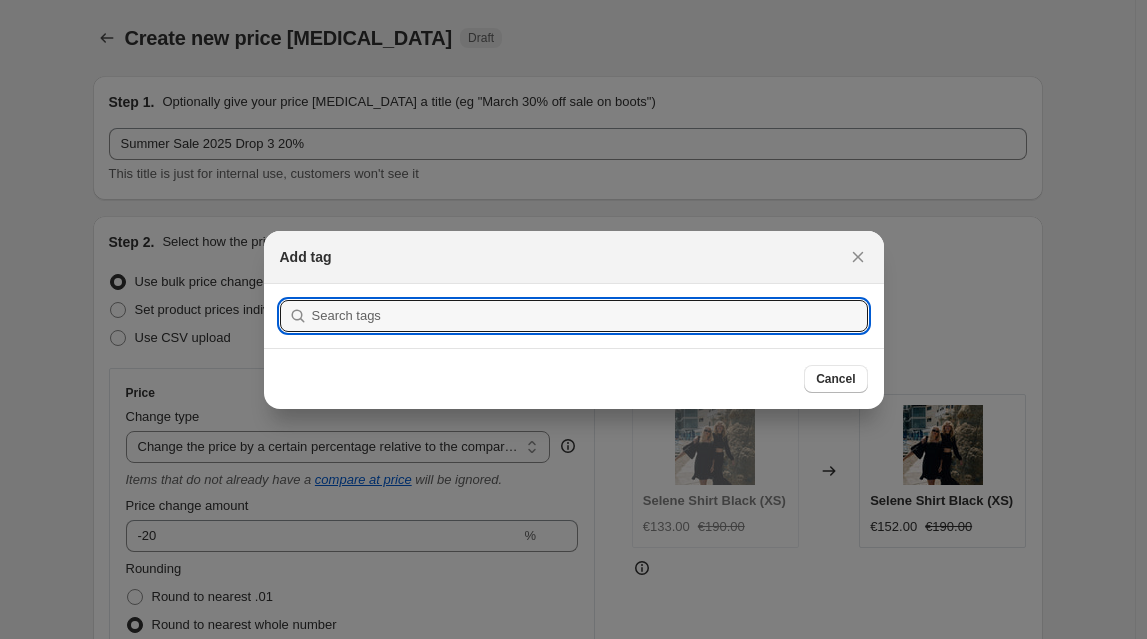 scroll, scrollTop: 0, scrollLeft: 0, axis: both 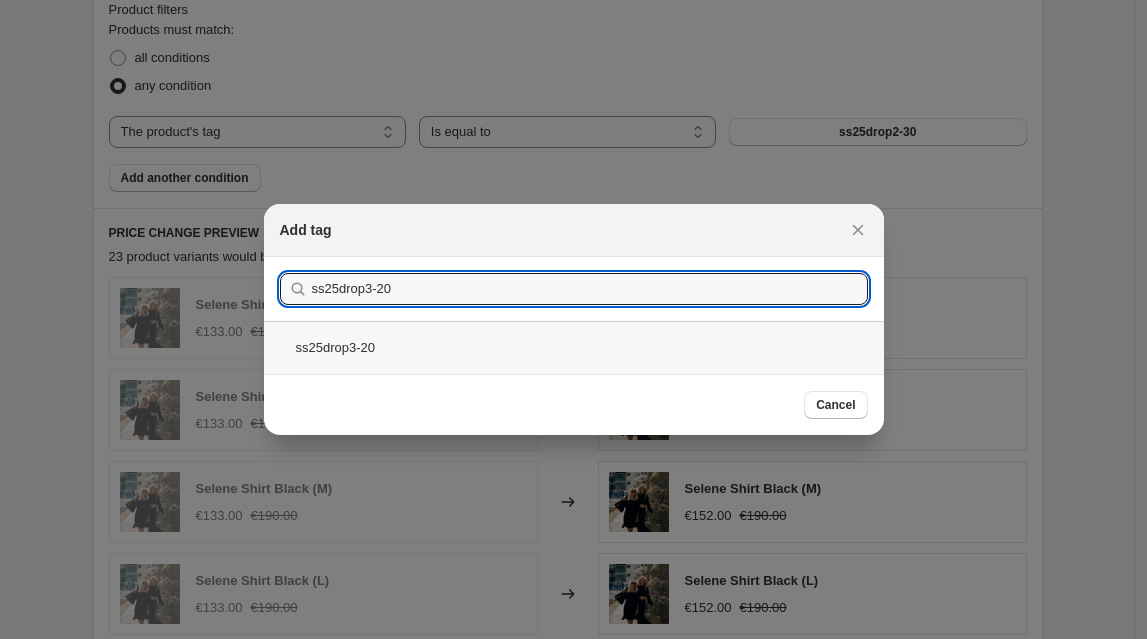 type on "ss25drop3-20" 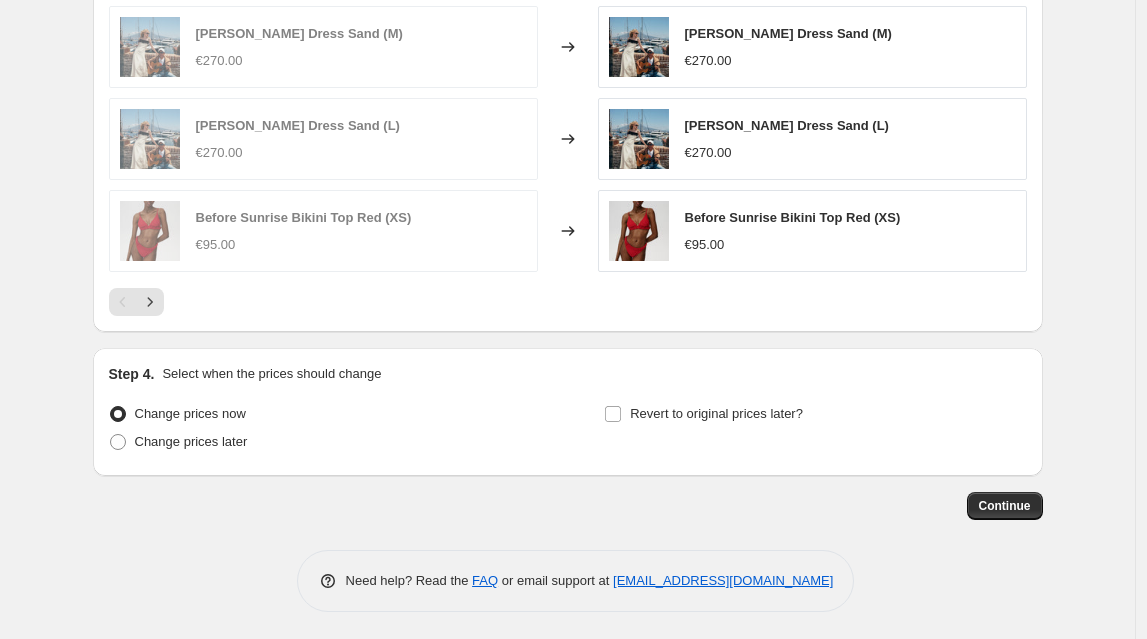 scroll, scrollTop: 1611, scrollLeft: 0, axis: vertical 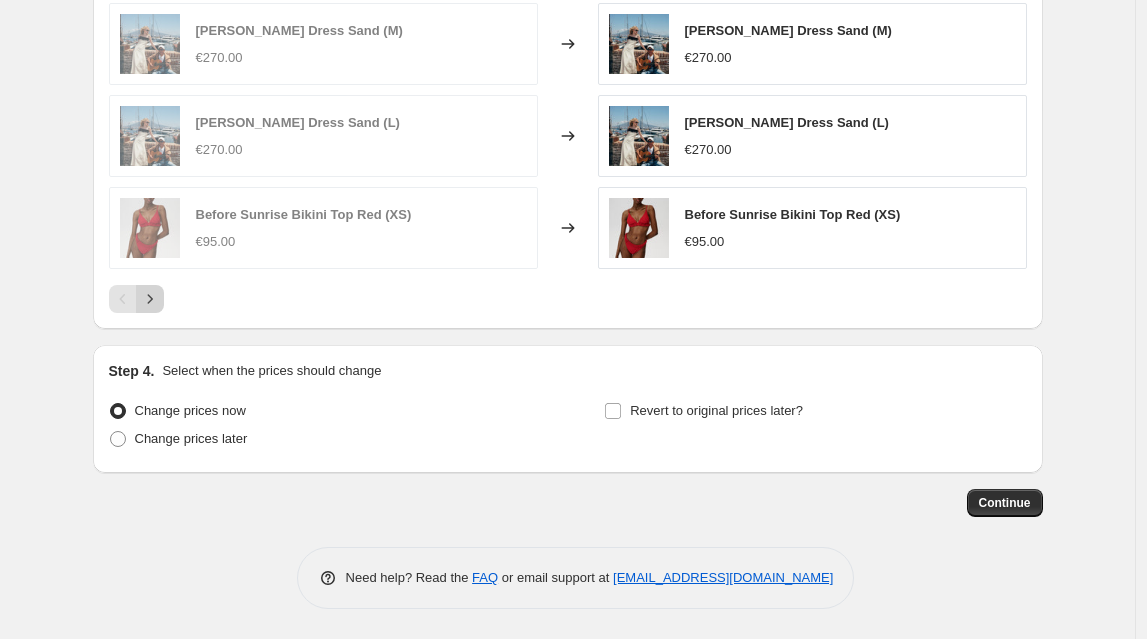 click 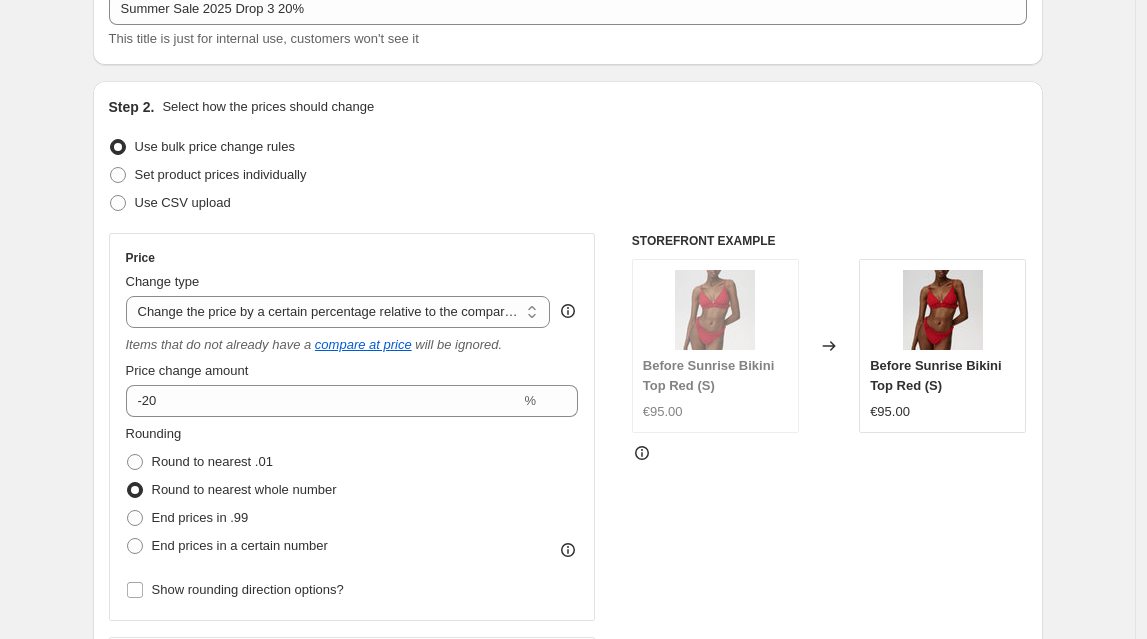 scroll, scrollTop: 0, scrollLeft: 0, axis: both 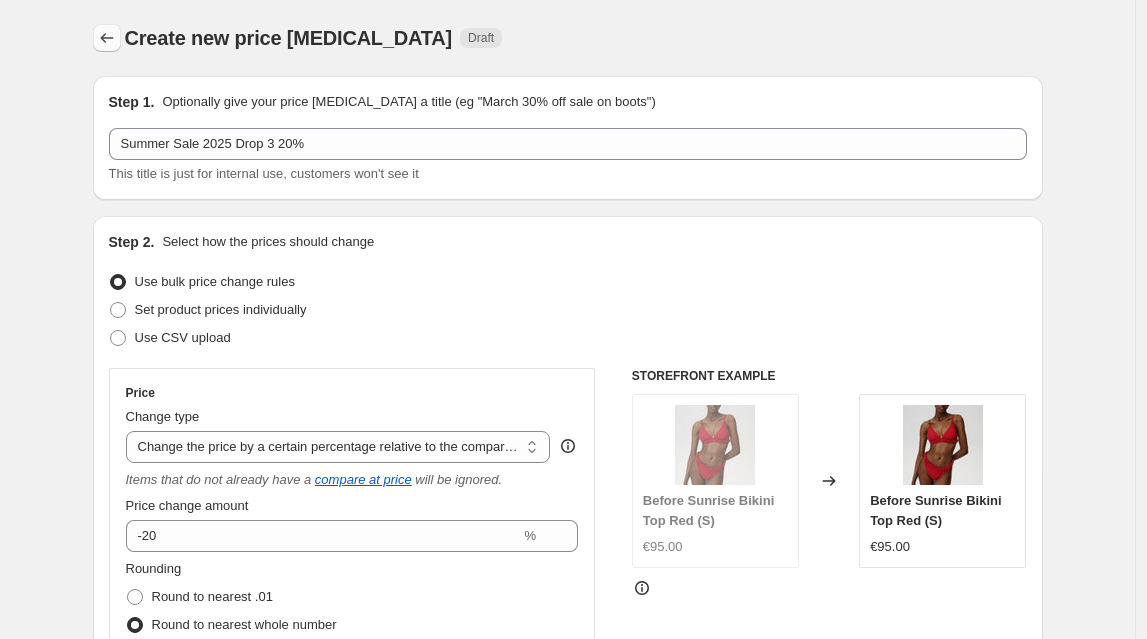 click at bounding box center (107, 38) 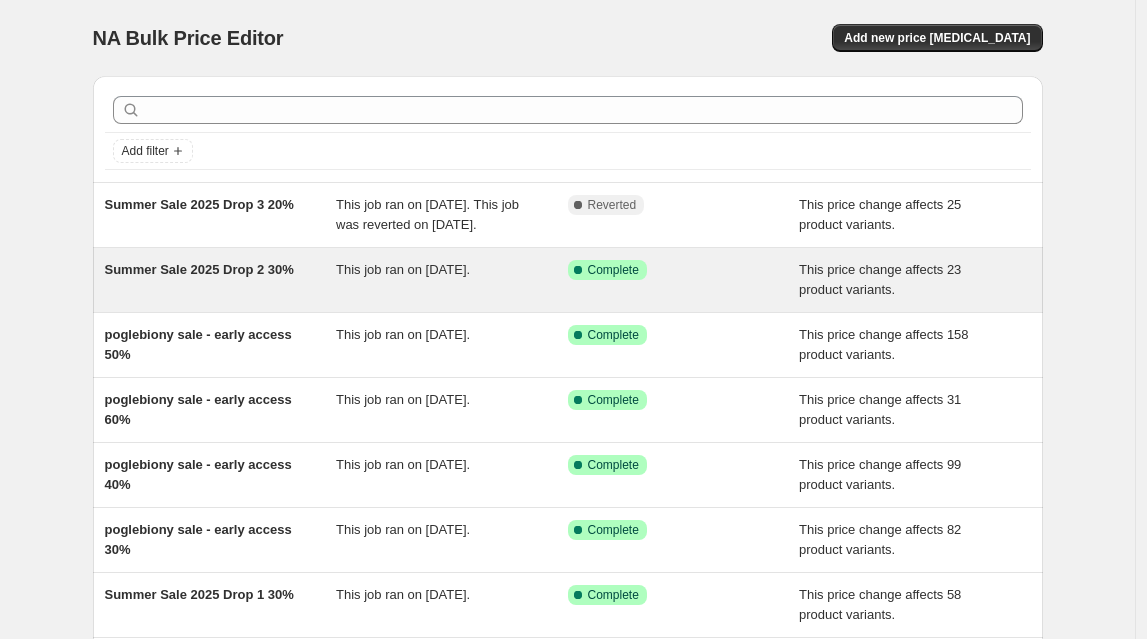 click on "This job ran on [DATE]." at bounding box center (452, 280) 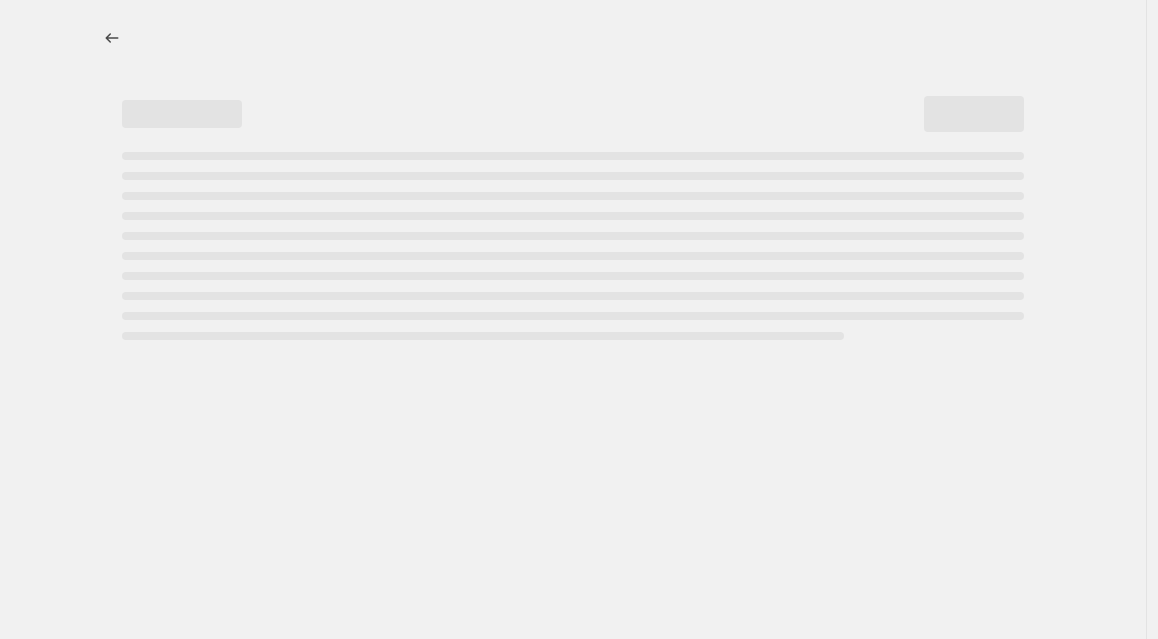 select on "pcap" 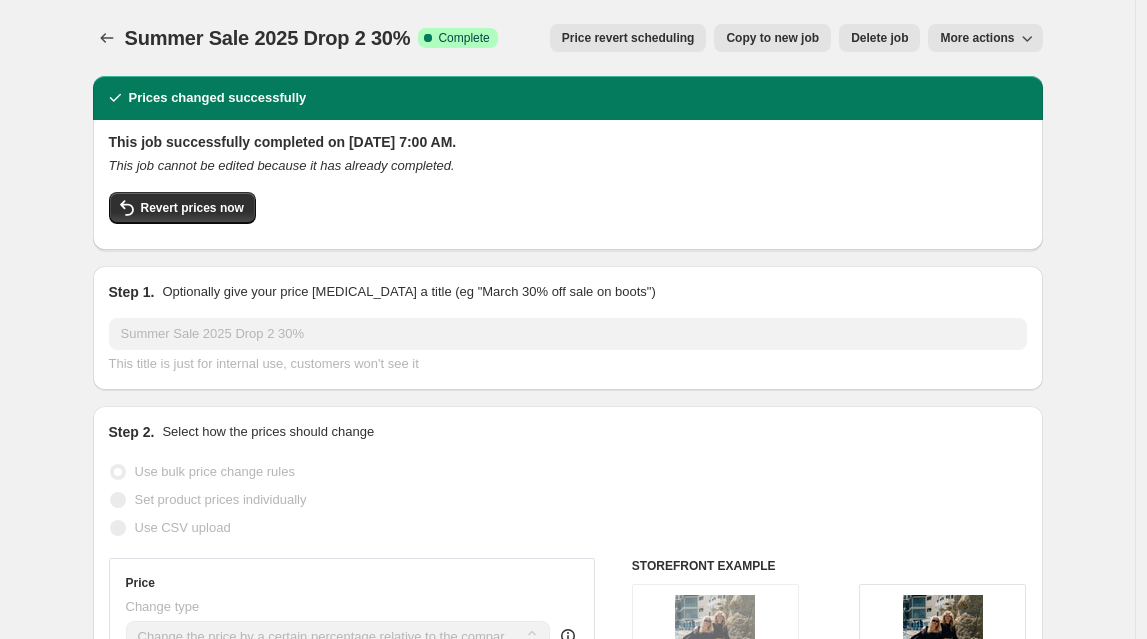 click on "Copy to new job" at bounding box center [772, 38] 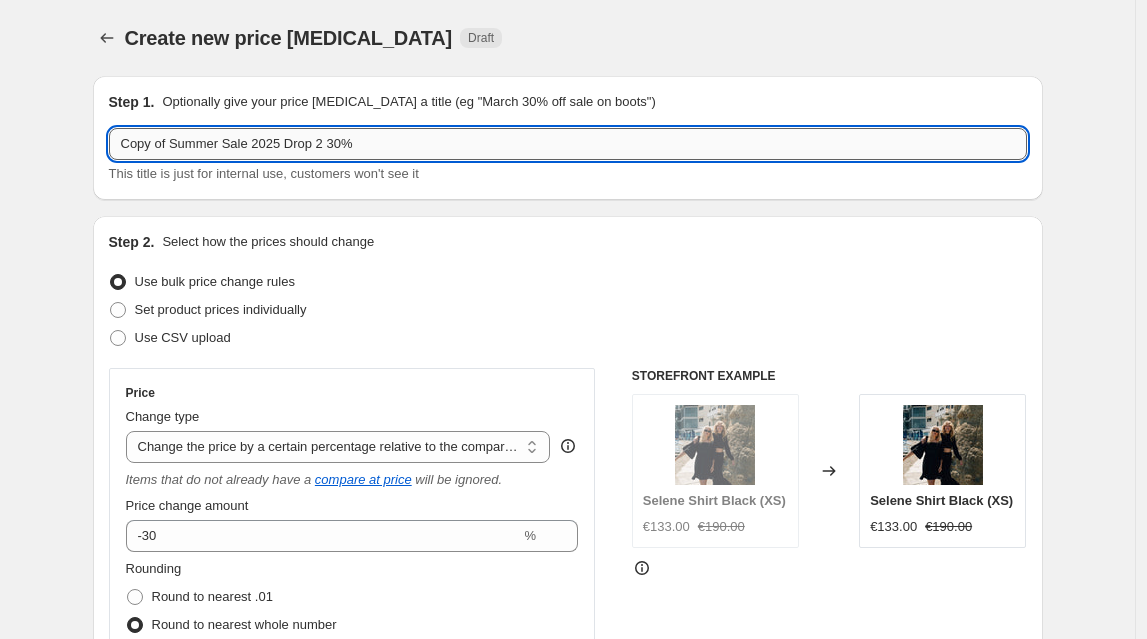 drag, startPoint x: 214, startPoint y: 159, endPoint x: 203, endPoint y: 157, distance: 11.18034 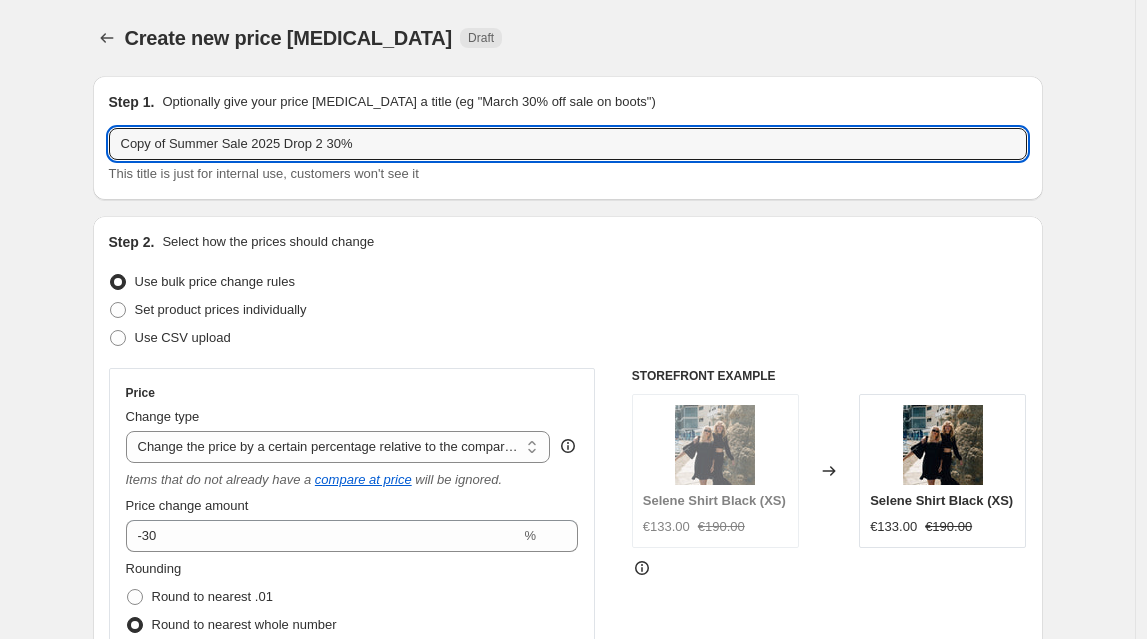 drag, startPoint x: 177, startPoint y: 143, endPoint x: 71, endPoint y: 141, distance: 106.01887 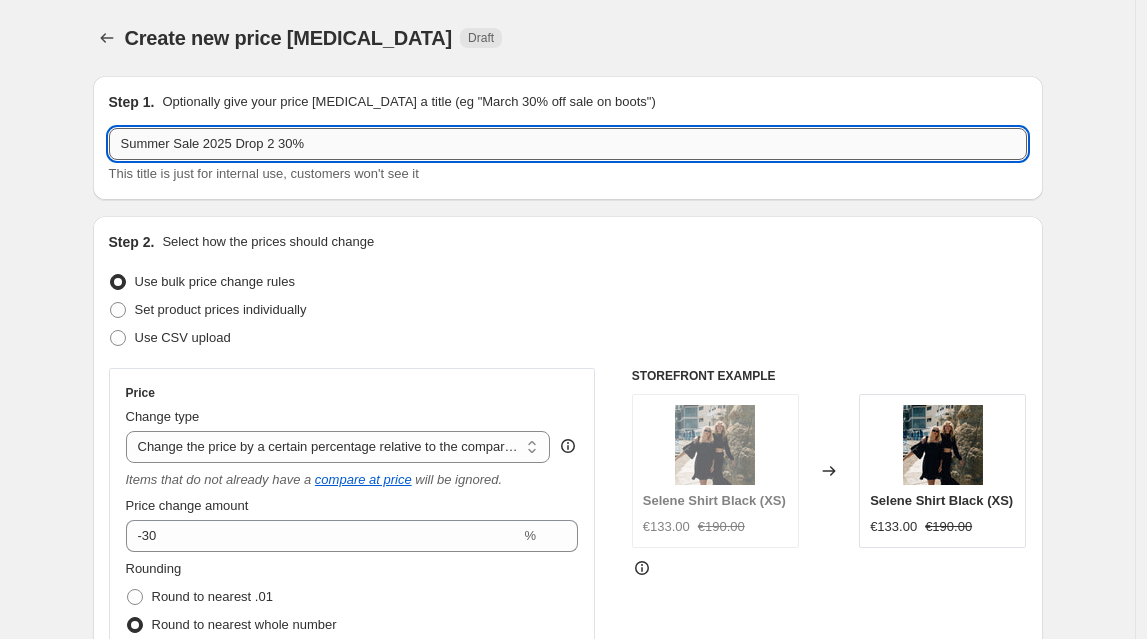 click on "Summer Sale 2025 Drop 2 30%" at bounding box center (568, 144) 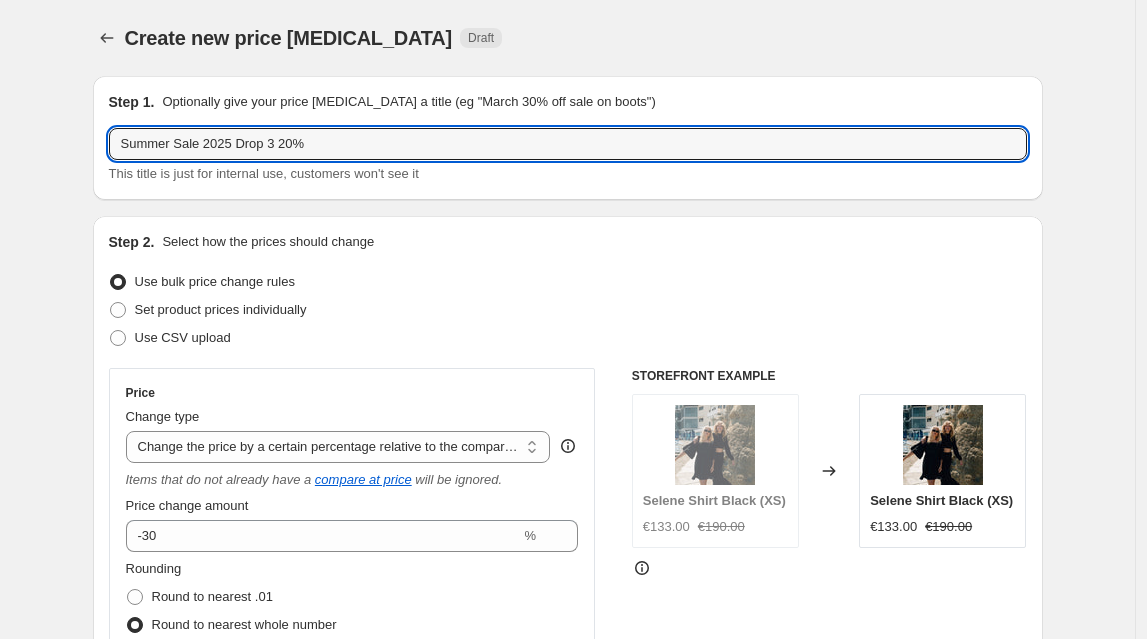 type on "Summer Sale 2025 Drop 3 20%" 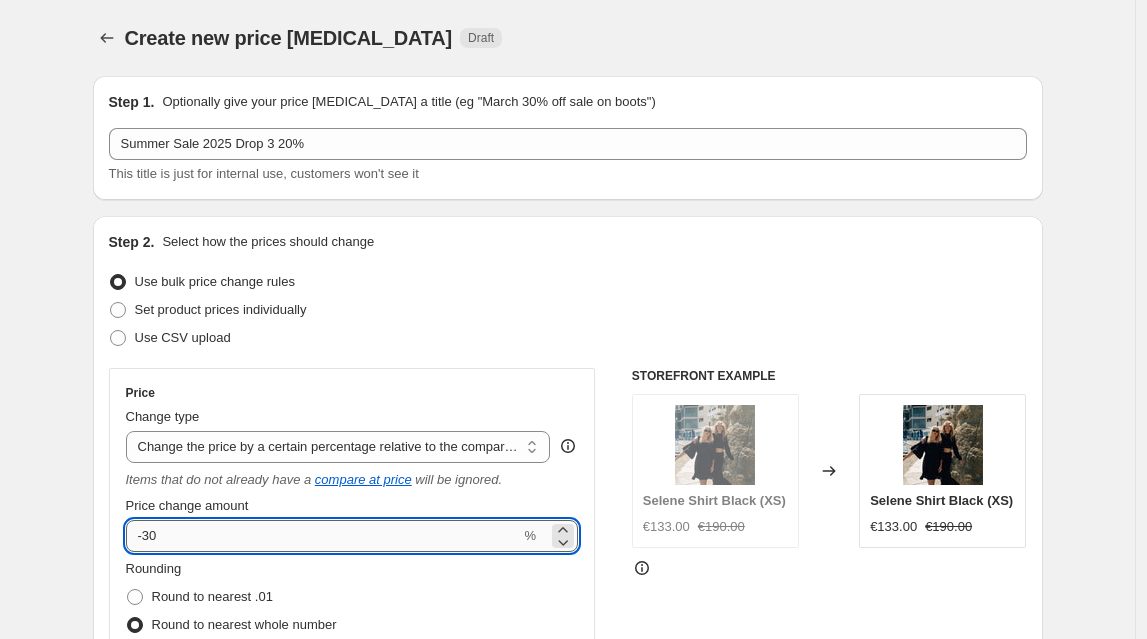 click on "-30" at bounding box center (323, 536) 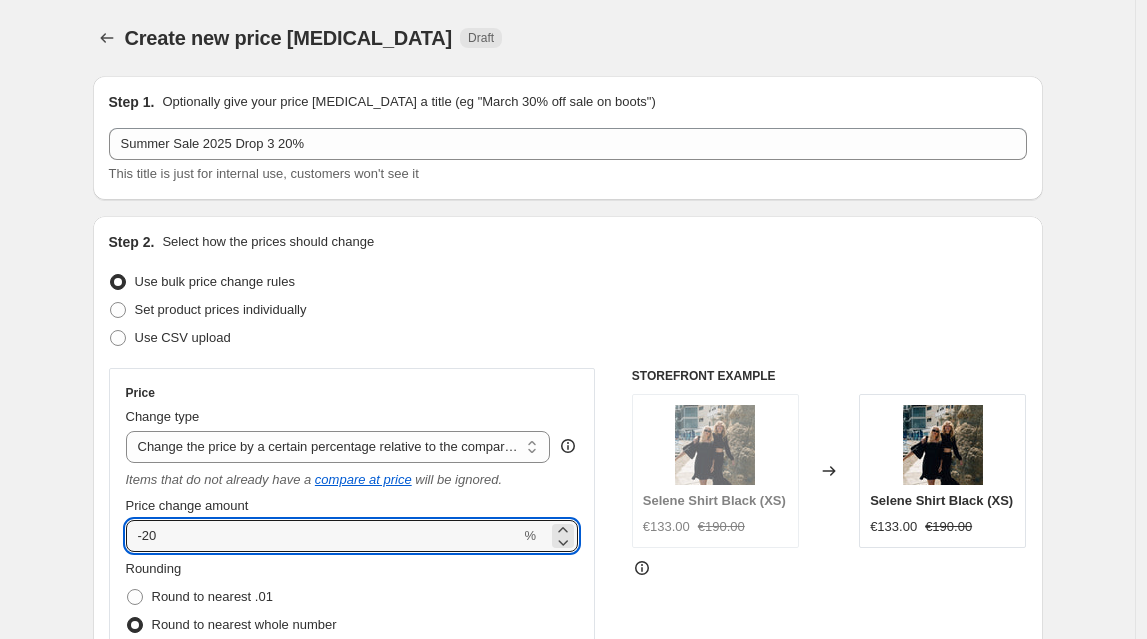 type on "-20" 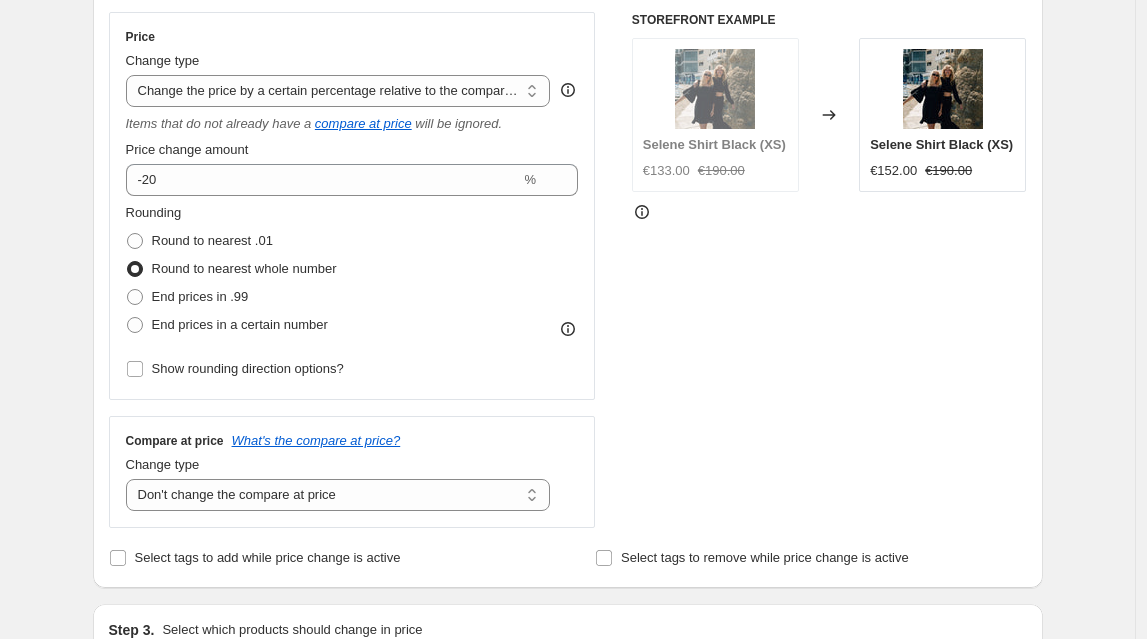 scroll, scrollTop: 996, scrollLeft: 0, axis: vertical 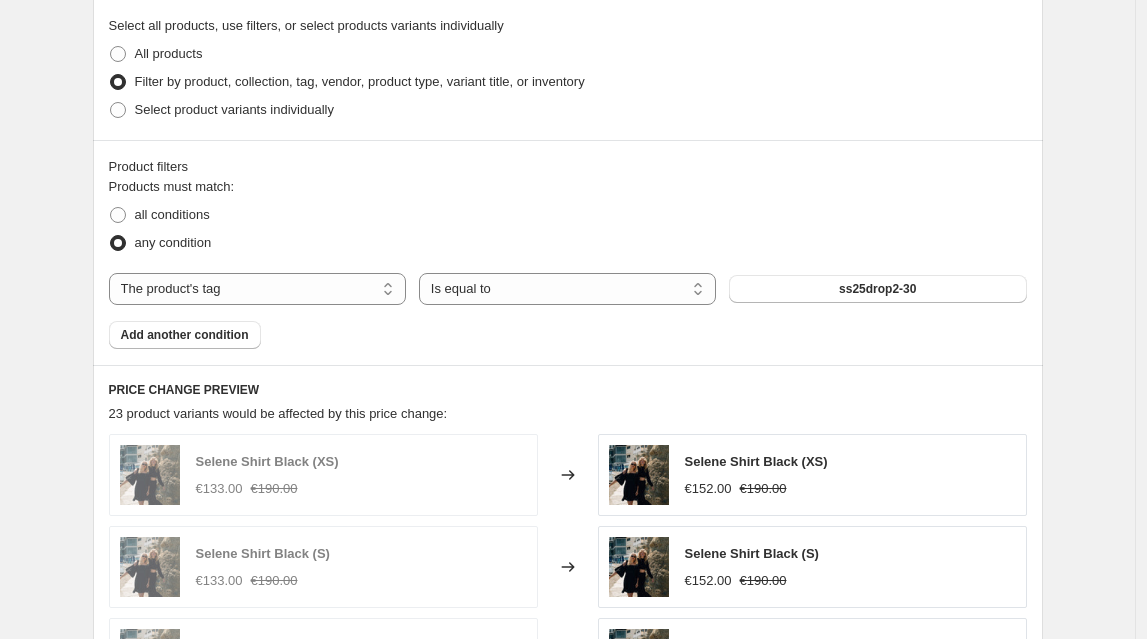 click on "The product The product's collection The product's tag The product's vendor The product's type The product's status The variant's title Inventory quantity The product's tag Is equal to Is not equal to Is equal to ss25drop2-30" at bounding box center [568, 289] 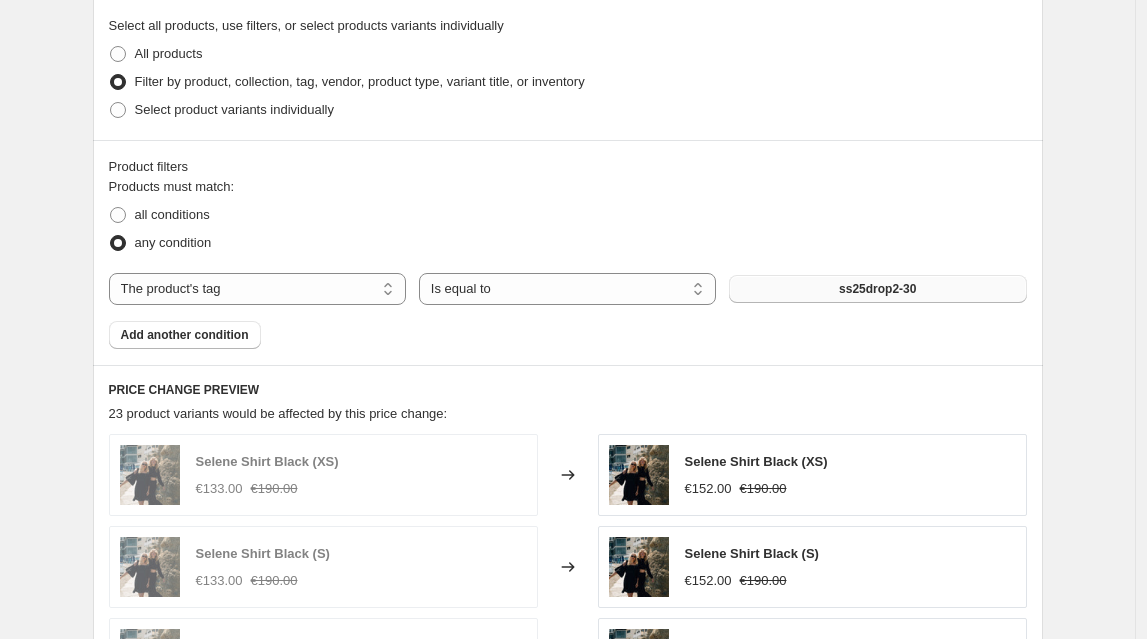 click on "ss25drop2-30" at bounding box center [877, 289] 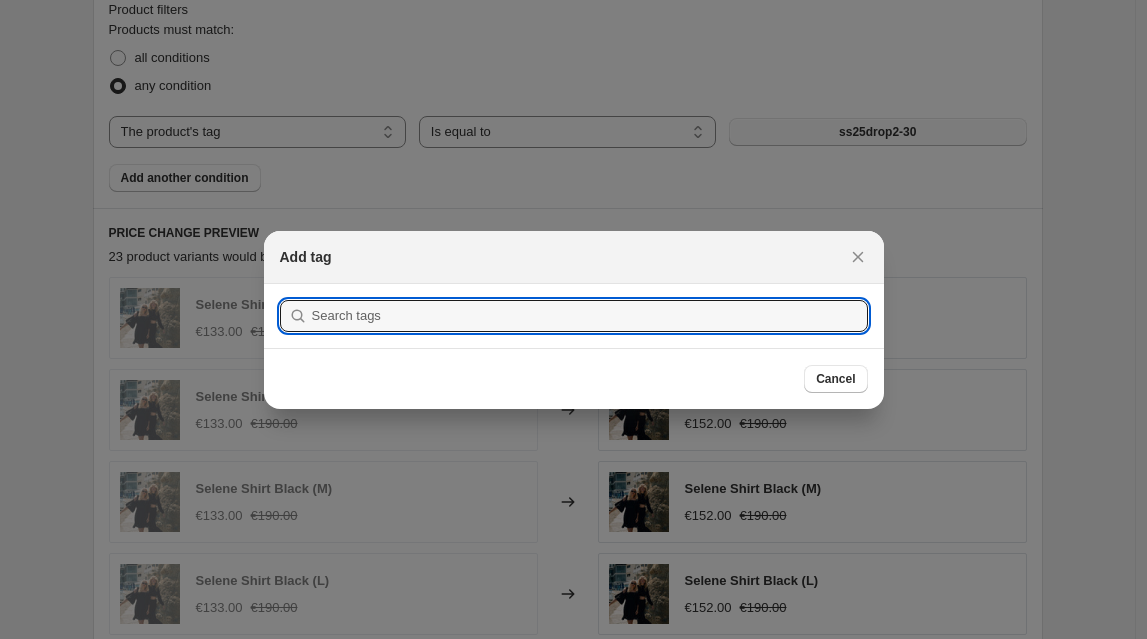 scroll, scrollTop: 0, scrollLeft: 0, axis: both 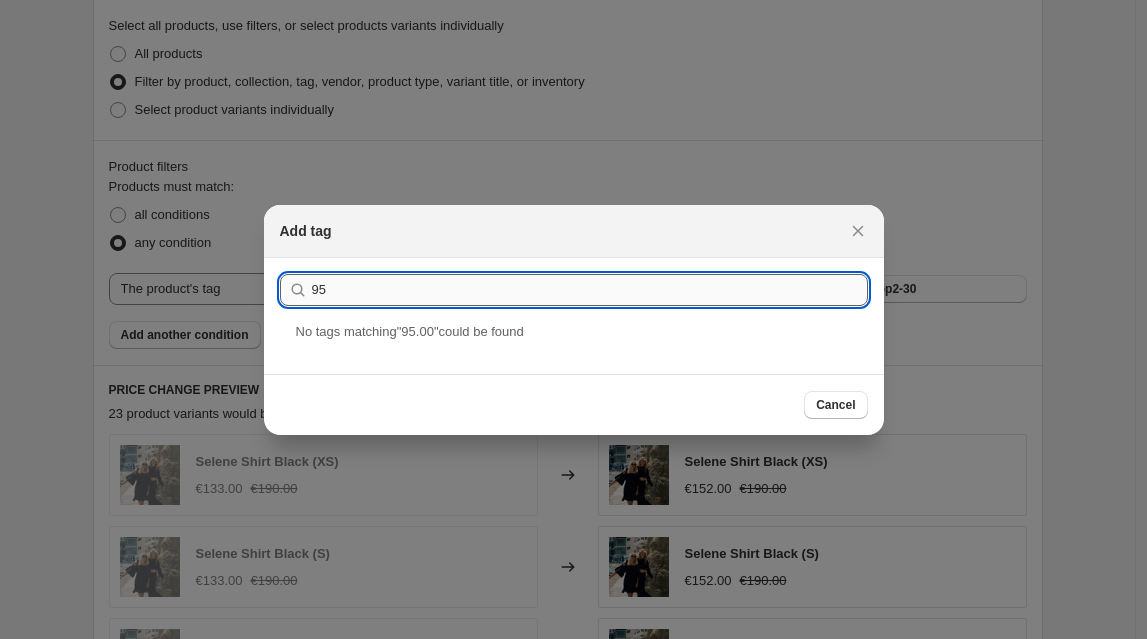 type on "9" 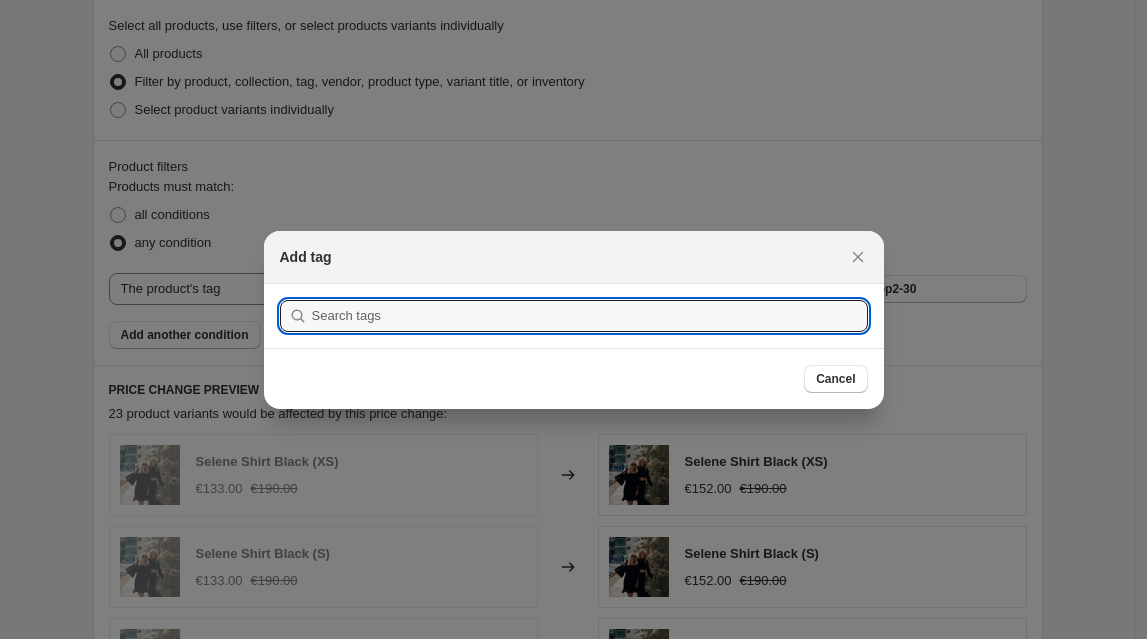 paste on "ss25drop3-20" 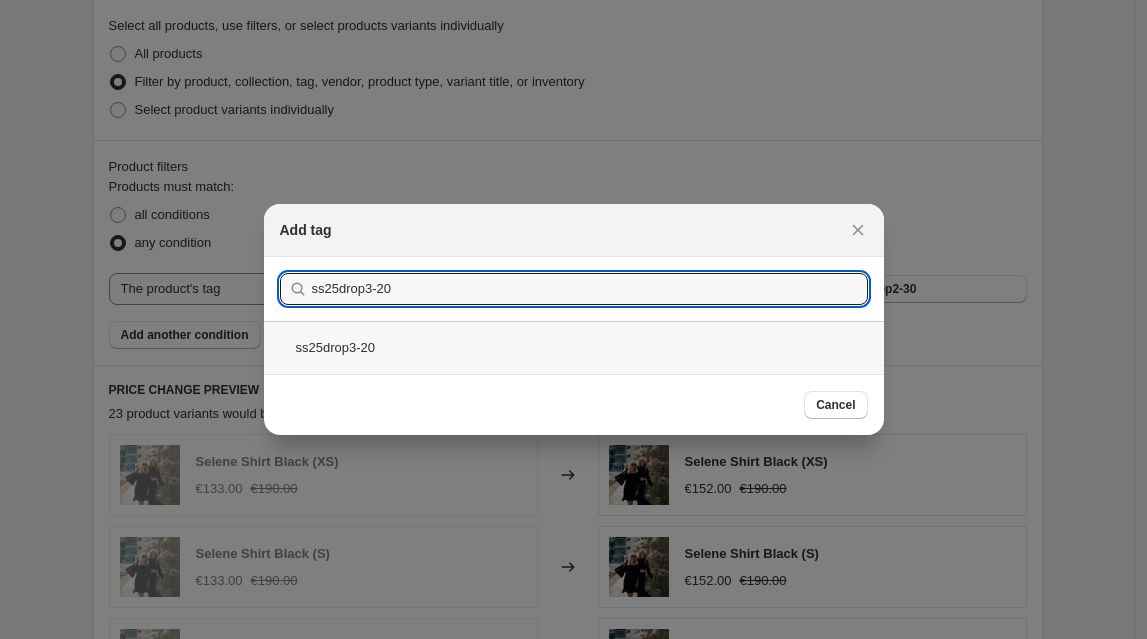 type on "ss25drop3-20" 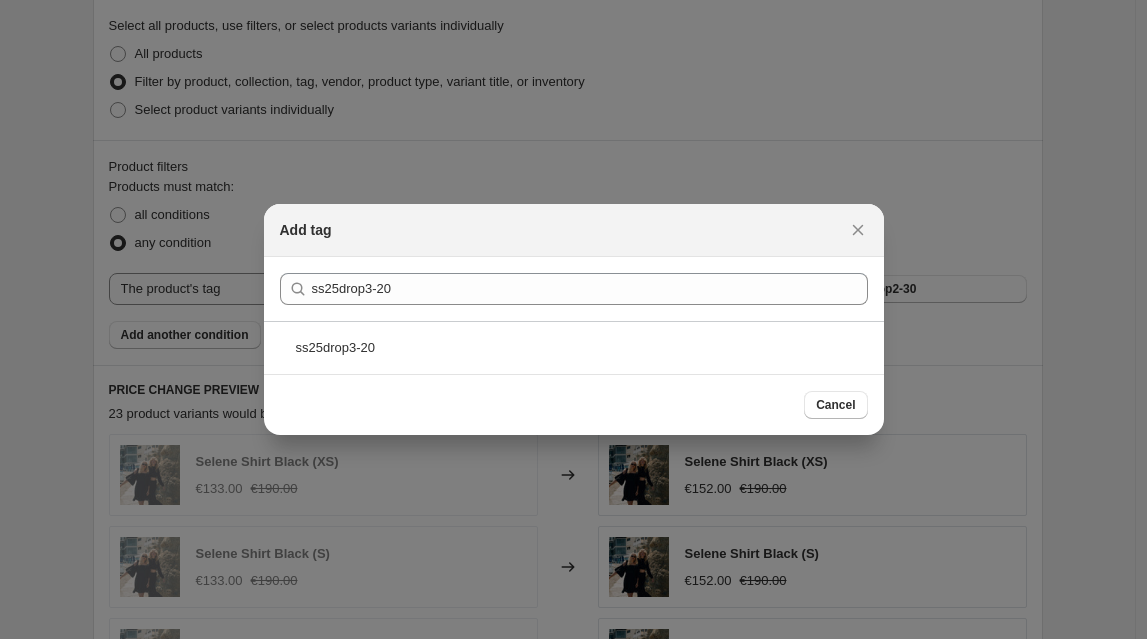 drag, startPoint x: 382, startPoint y: 333, endPoint x: 459, endPoint y: 333, distance: 77 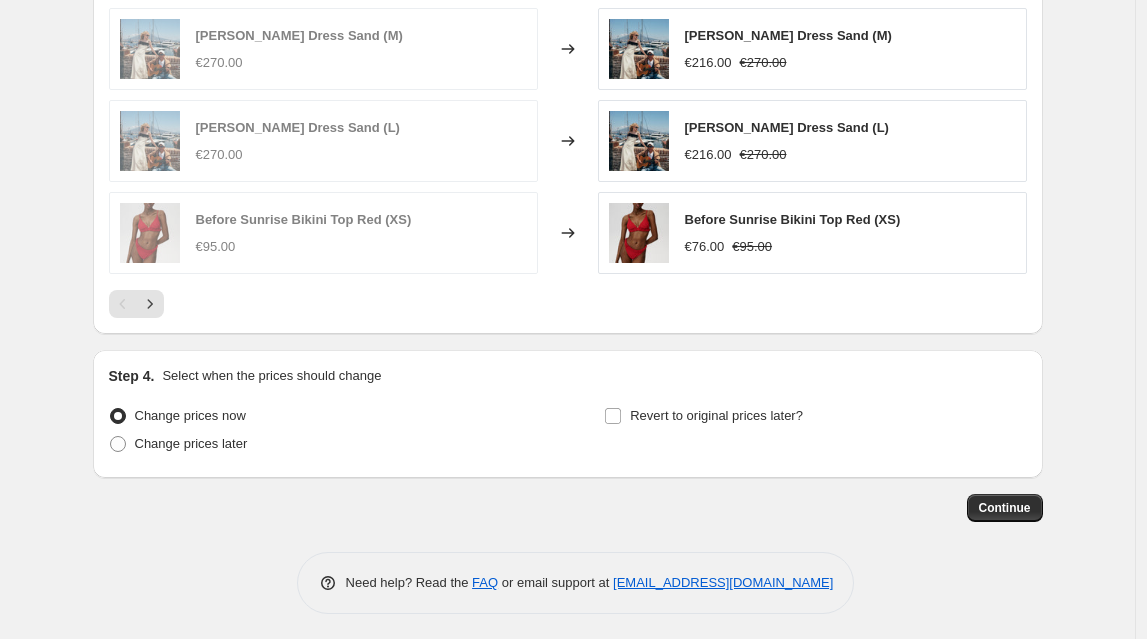 scroll, scrollTop: 1611, scrollLeft: 0, axis: vertical 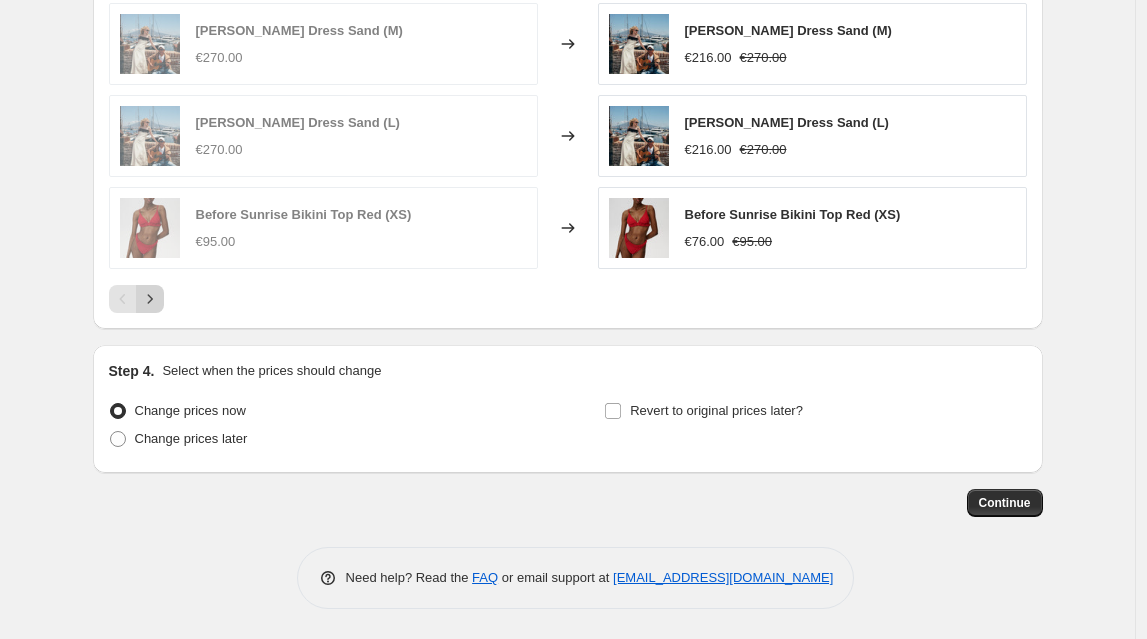 click 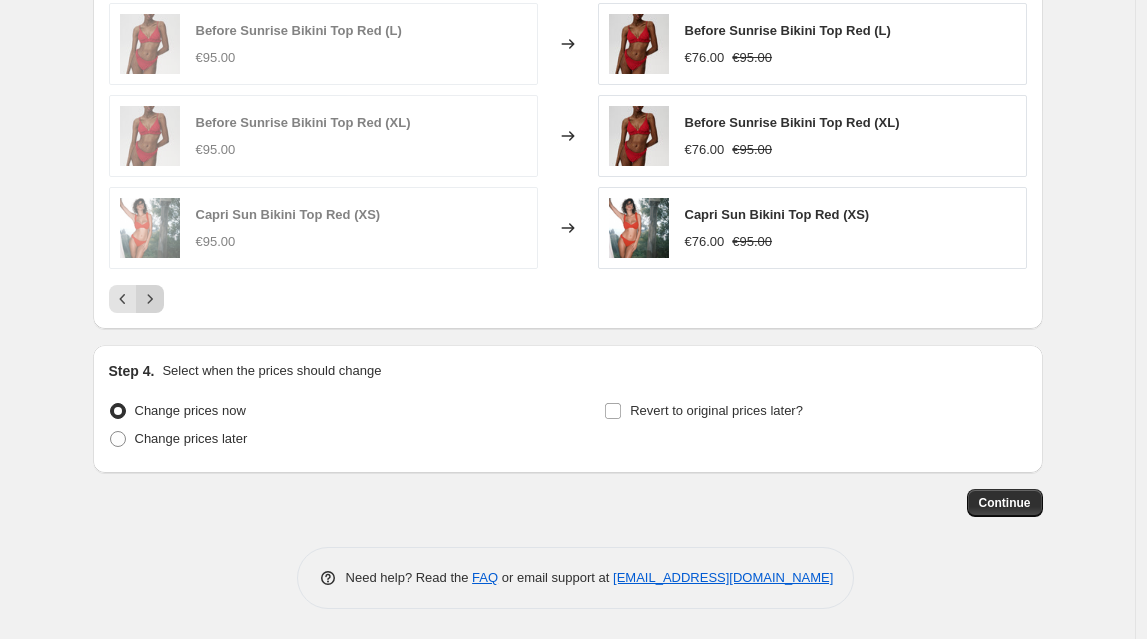 click 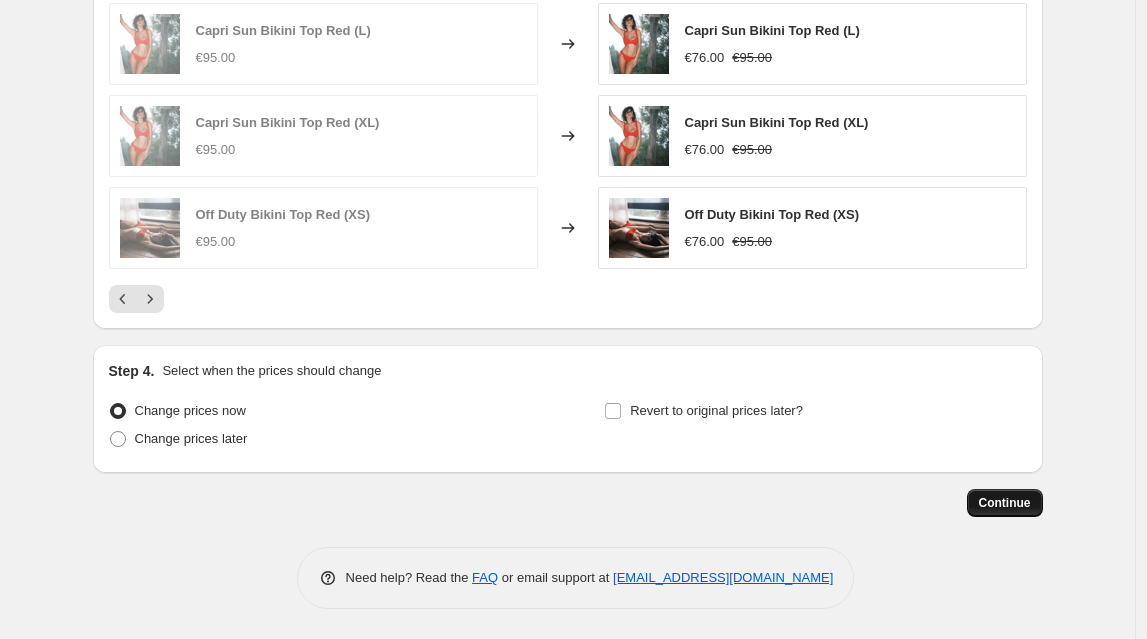 click on "Continue" at bounding box center (1005, 503) 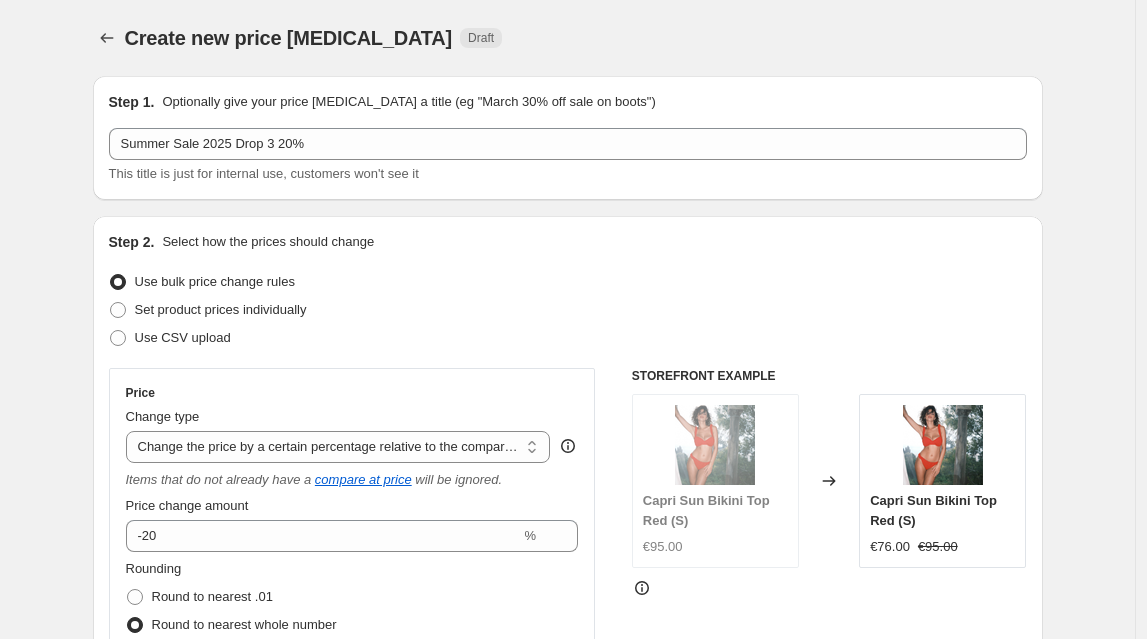 scroll, scrollTop: 1611, scrollLeft: 0, axis: vertical 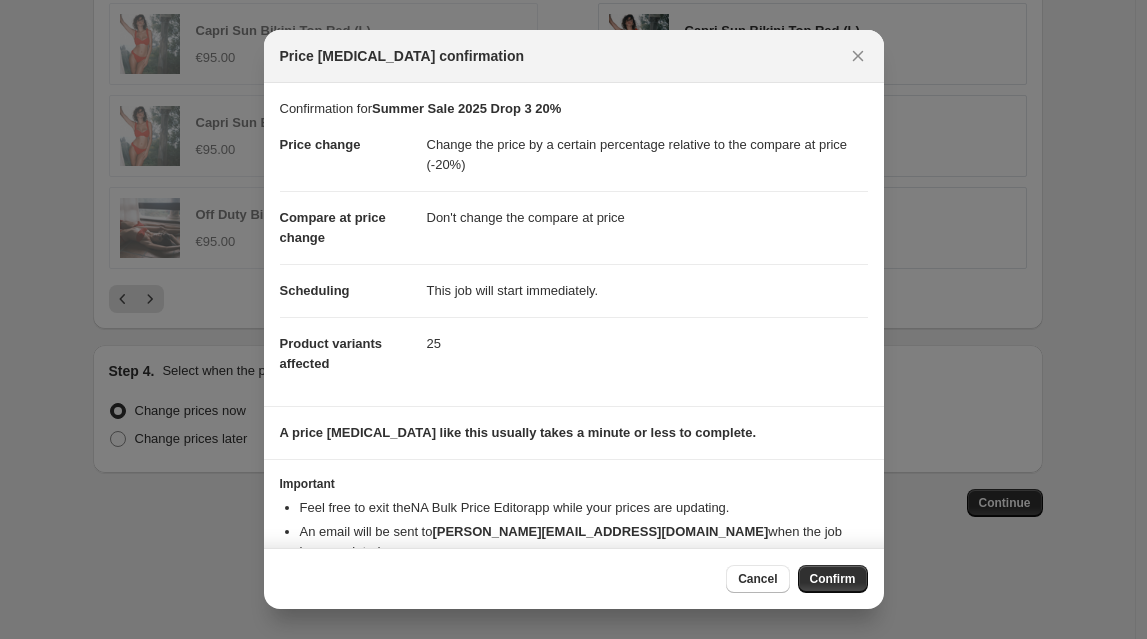 click on "Confirm" at bounding box center (833, 579) 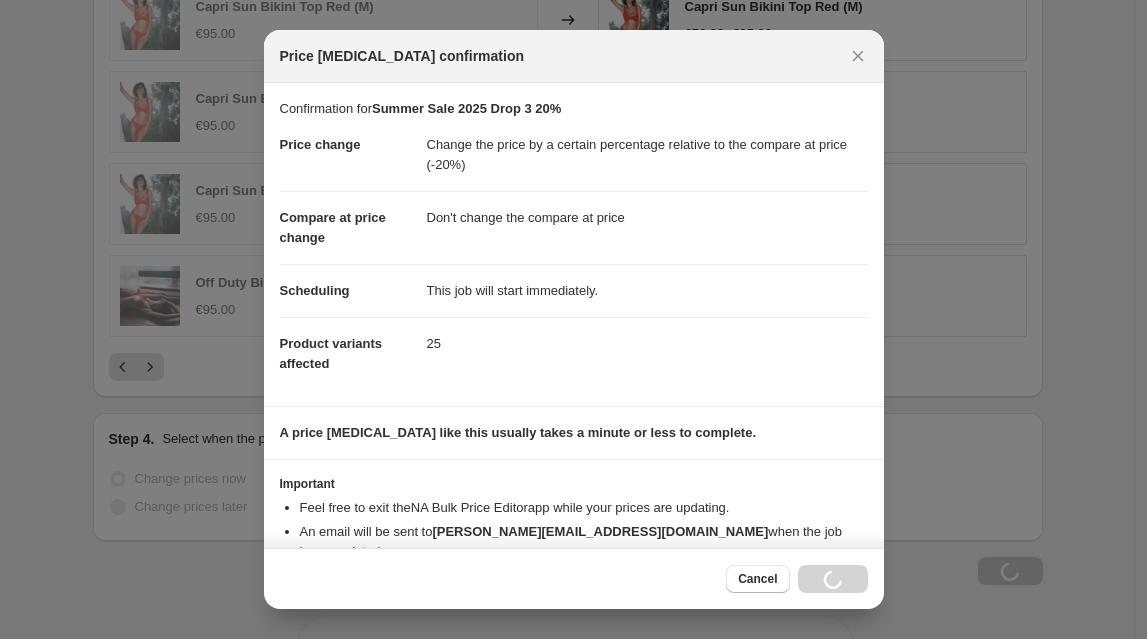 scroll, scrollTop: 1679, scrollLeft: 0, axis: vertical 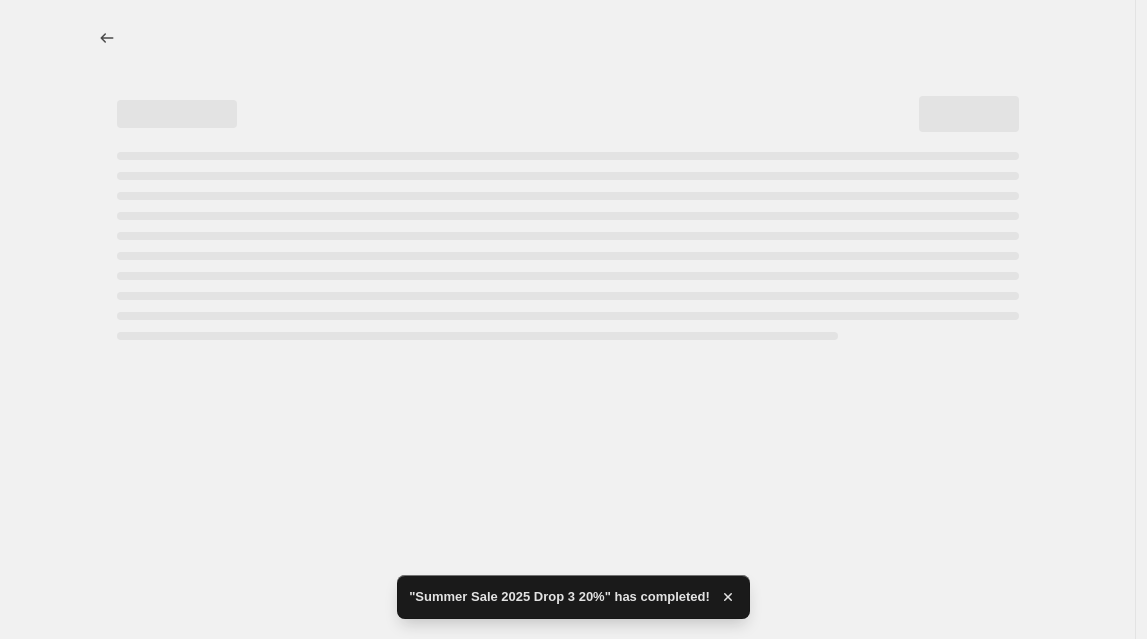 select on "pcap" 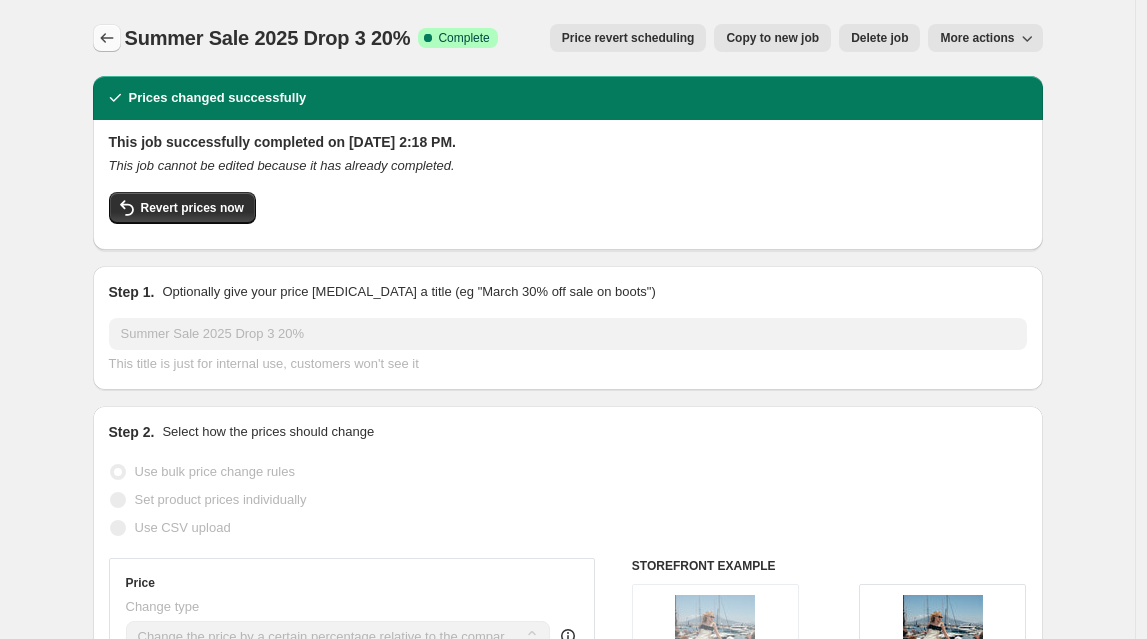 click 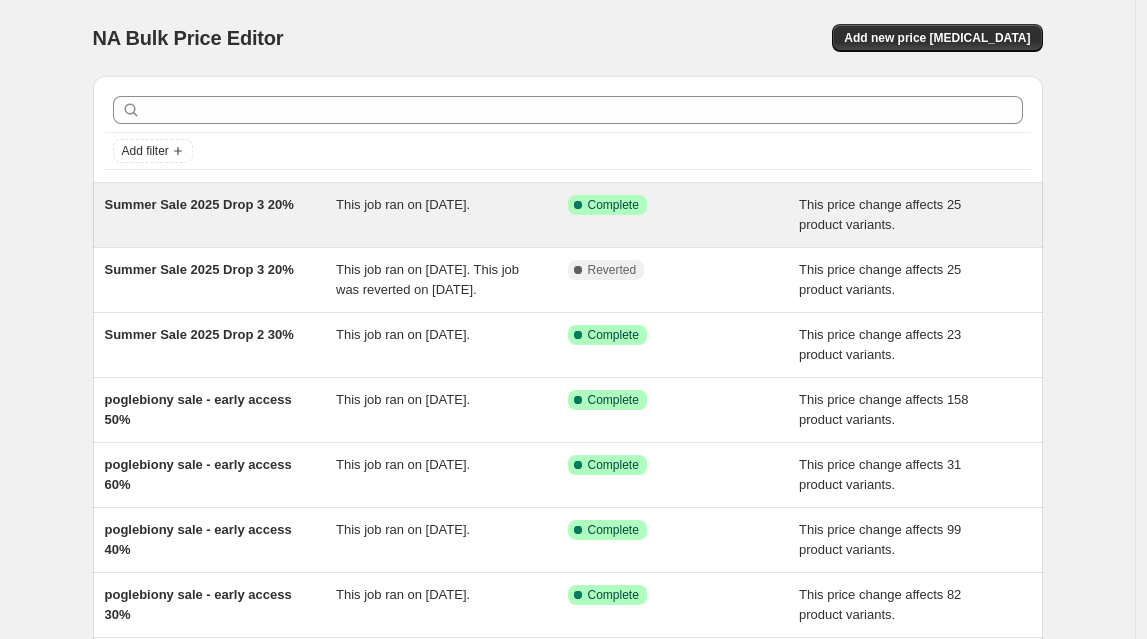 click on "Summer Sale 2025 Drop 3 20%" at bounding box center (199, 204) 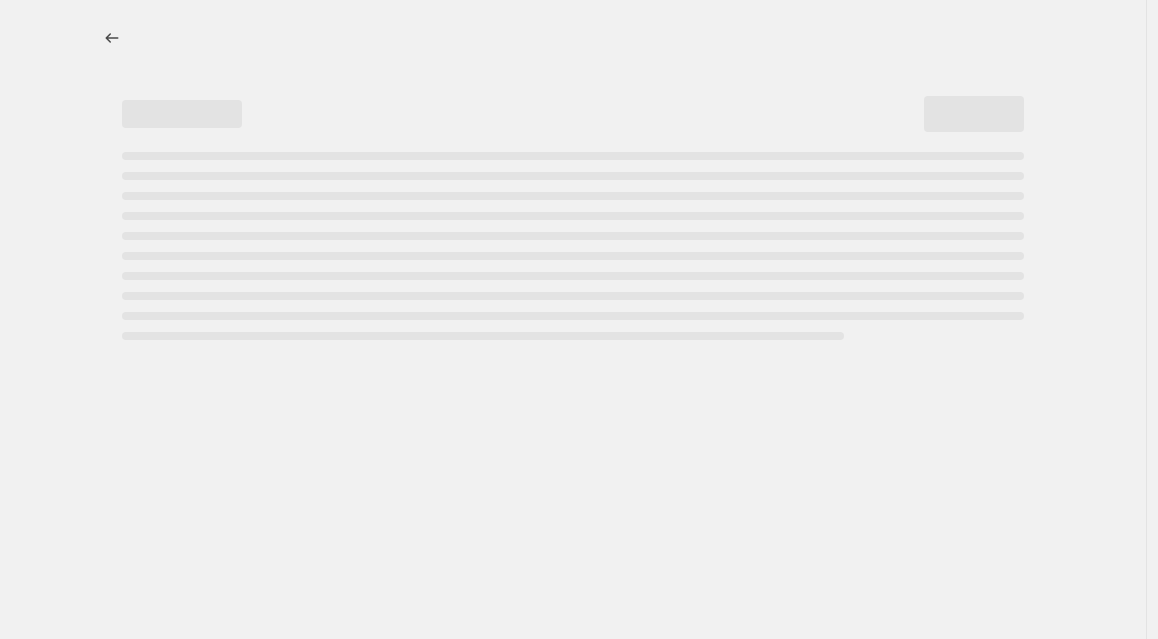select on "pcap" 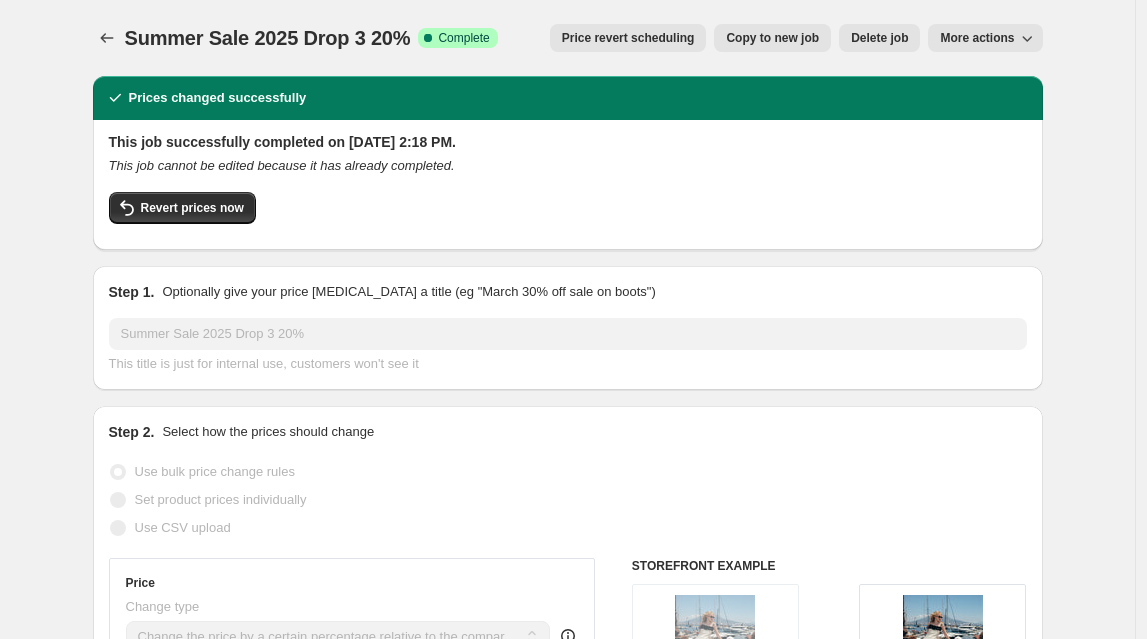 click on "Copy to new job" at bounding box center (772, 38) 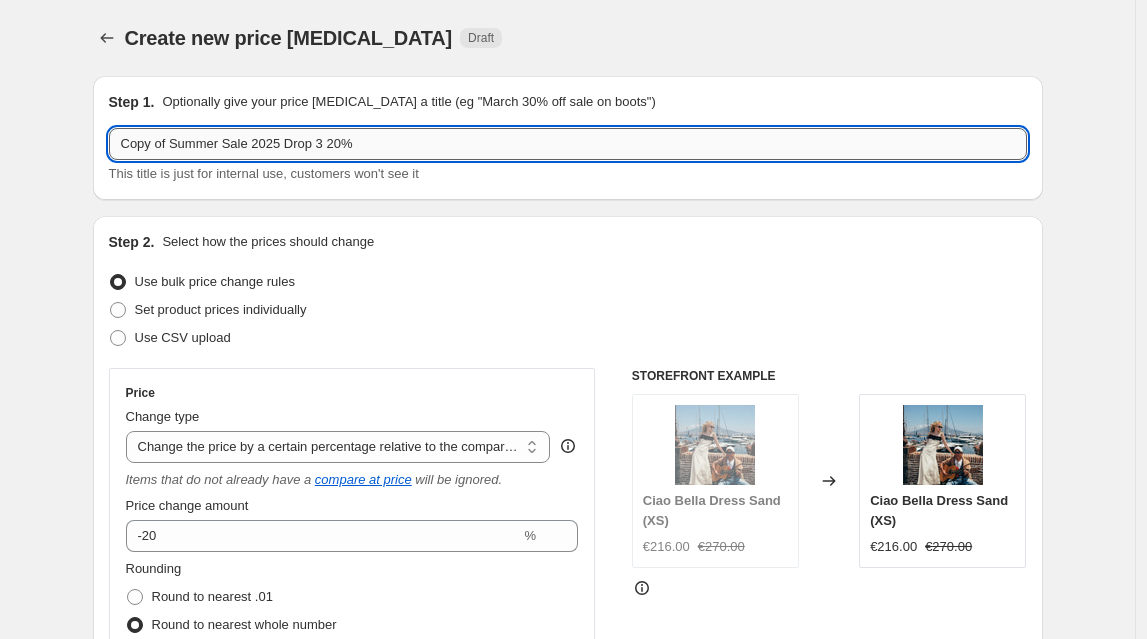 click on "Copy of Summer Sale 2025 Drop 3 20%" at bounding box center (568, 144) 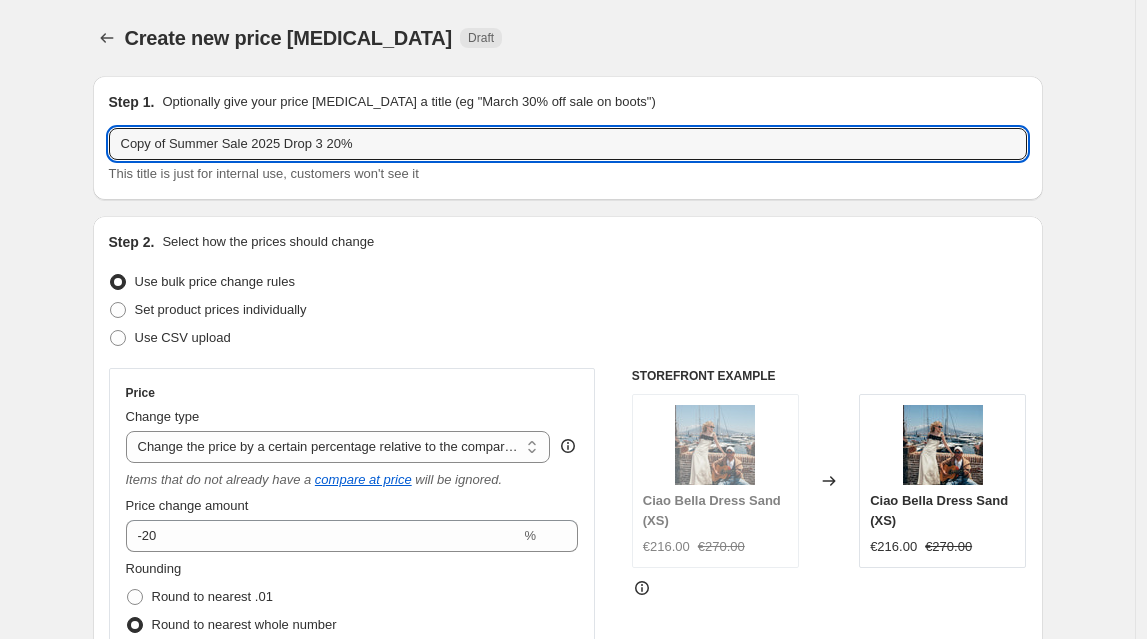 drag, startPoint x: 179, startPoint y: 142, endPoint x: 8, endPoint y: 127, distance: 171.65663 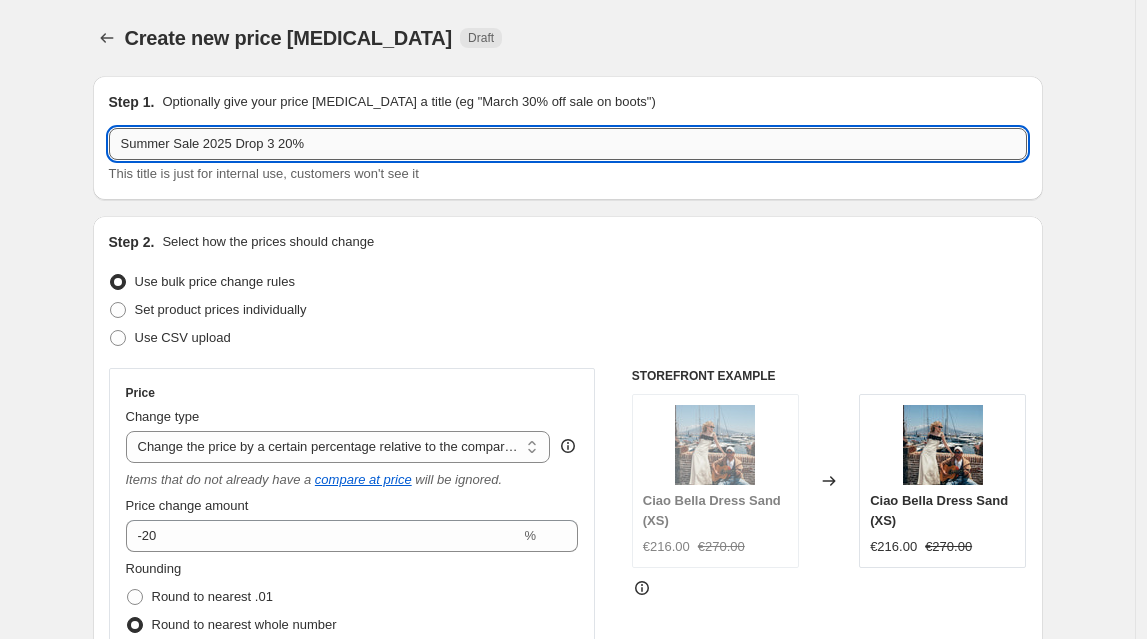 click on "Summer Sale 2025 Drop 3 20%" at bounding box center (568, 144) 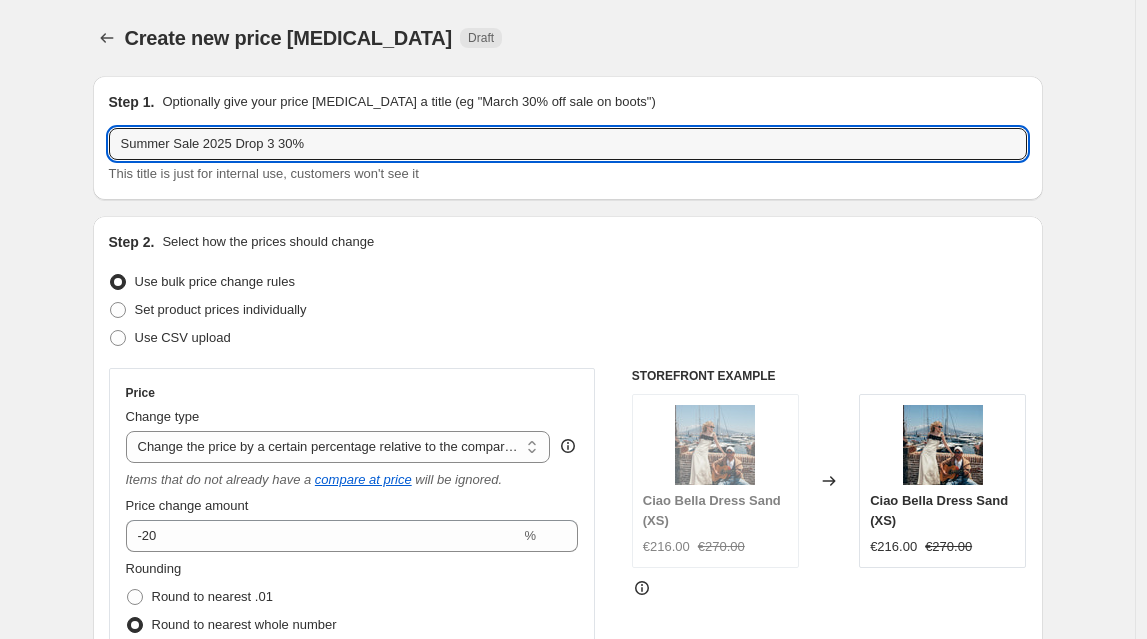type on "Summer Sale 2025 Drop 3 30%" 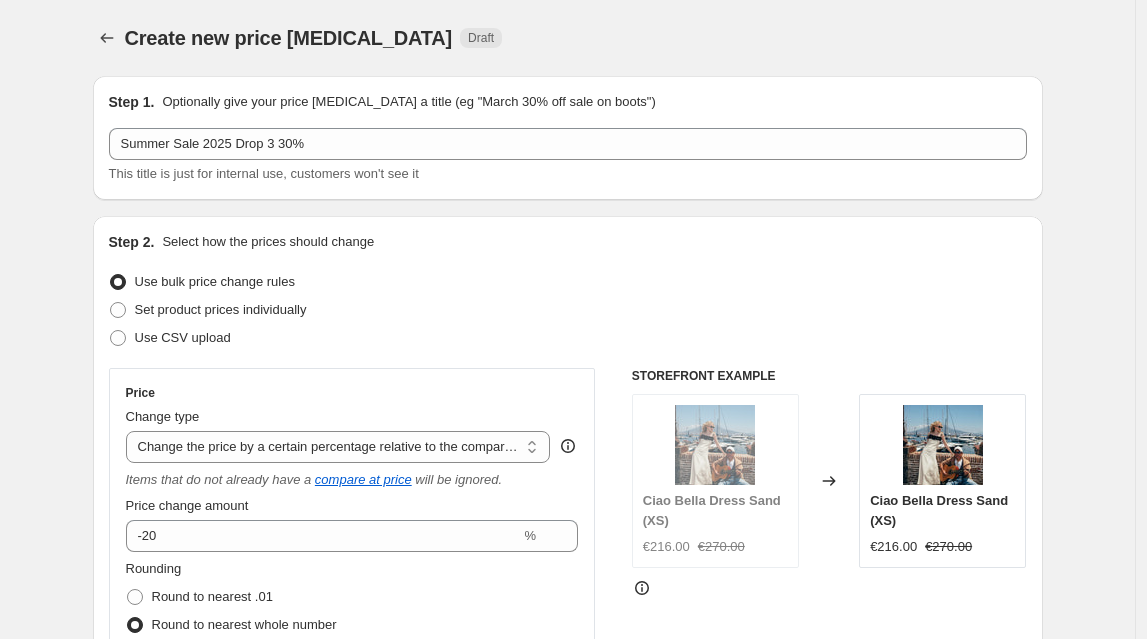 click on "Create new price [MEDICAL_DATA] Draft" at bounding box center (445, 38) 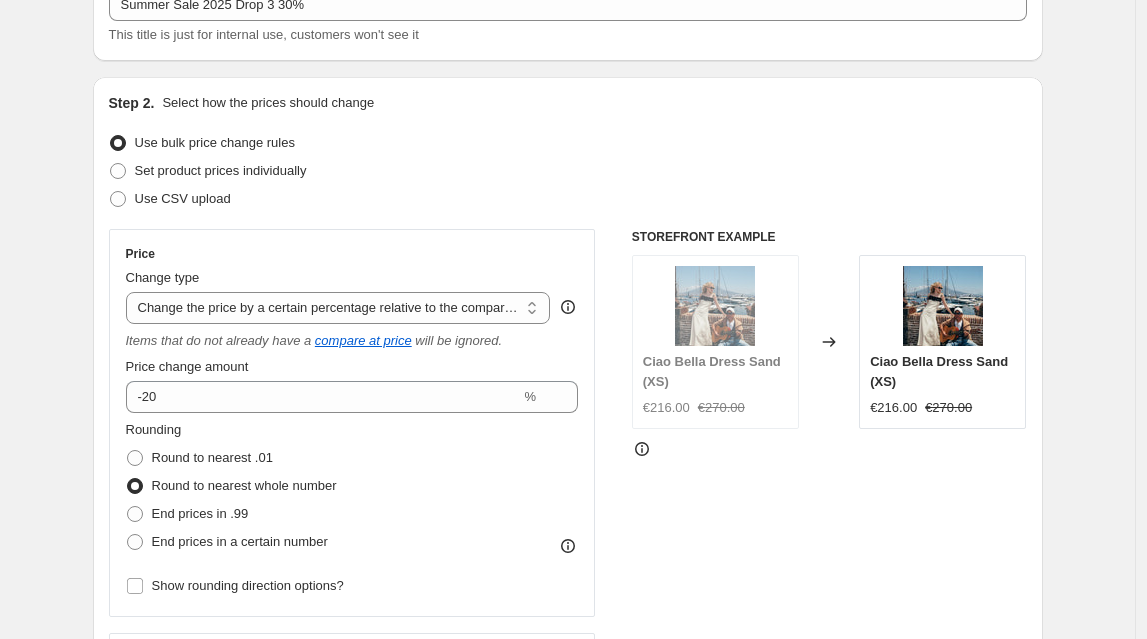 scroll, scrollTop: 181, scrollLeft: 0, axis: vertical 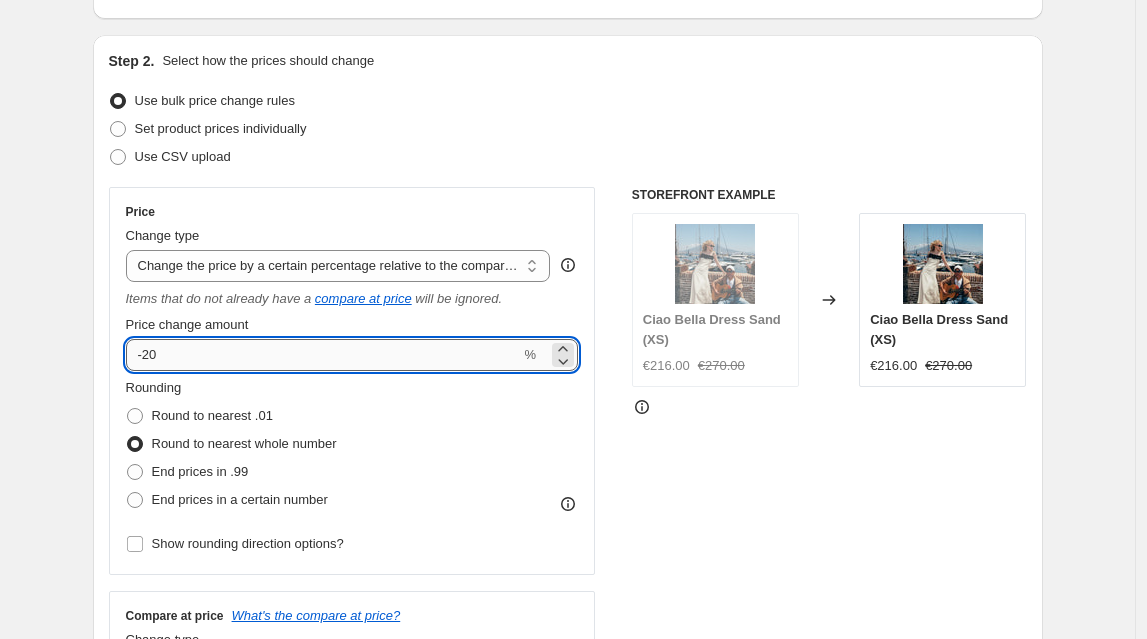 click on "-20" at bounding box center [323, 355] 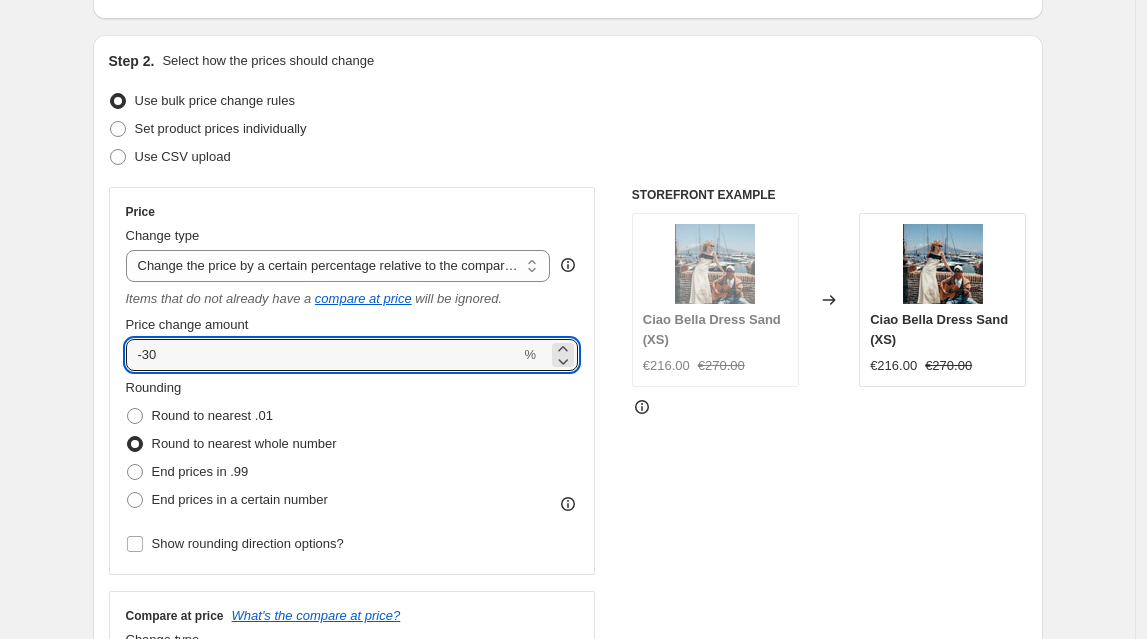 type on "-30" 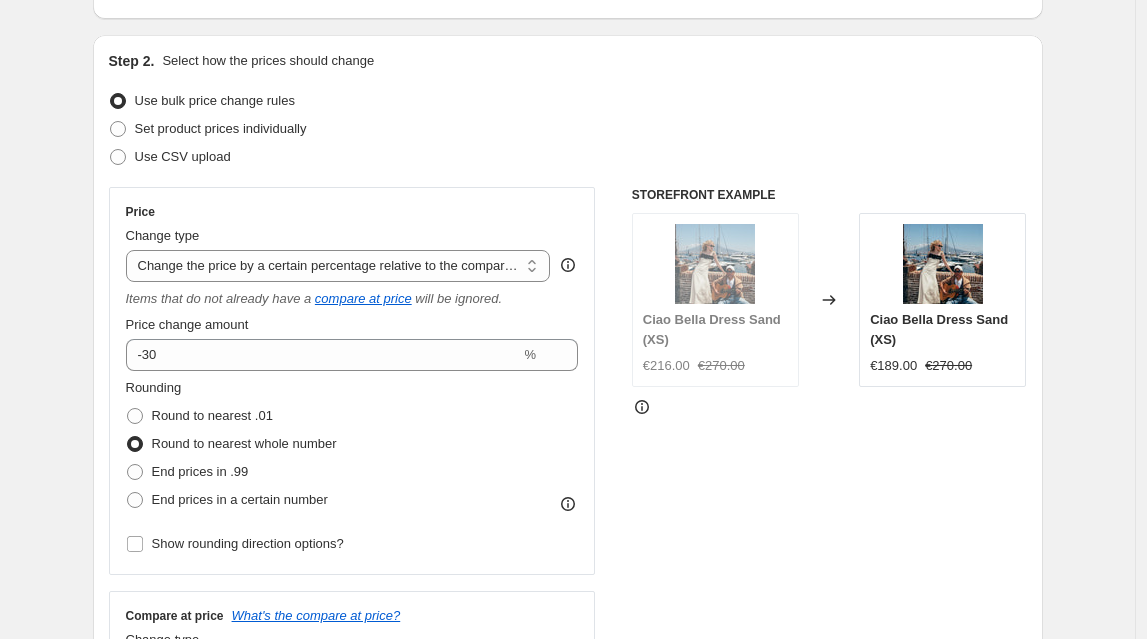 click on "STOREFRONT EXAMPLE [PERSON_NAME] Dress Sand (XS) €216.00 €270.00 Changed to Ciao Bella Dress Sand (XS) €189.00 €270.00" at bounding box center [829, 445] 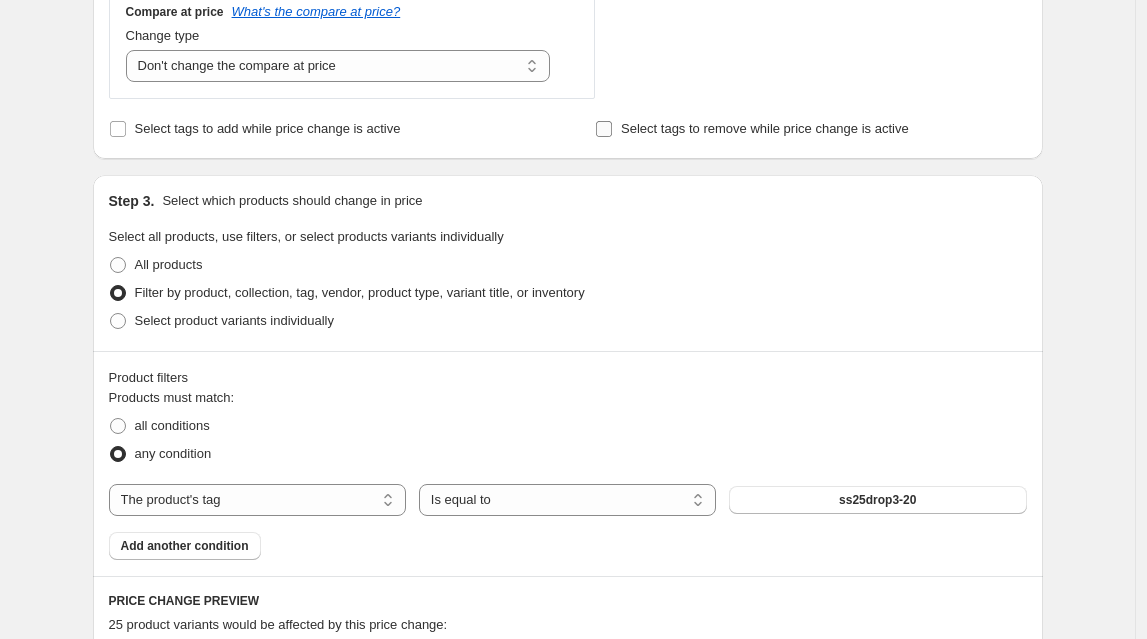 scroll, scrollTop: 957, scrollLeft: 0, axis: vertical 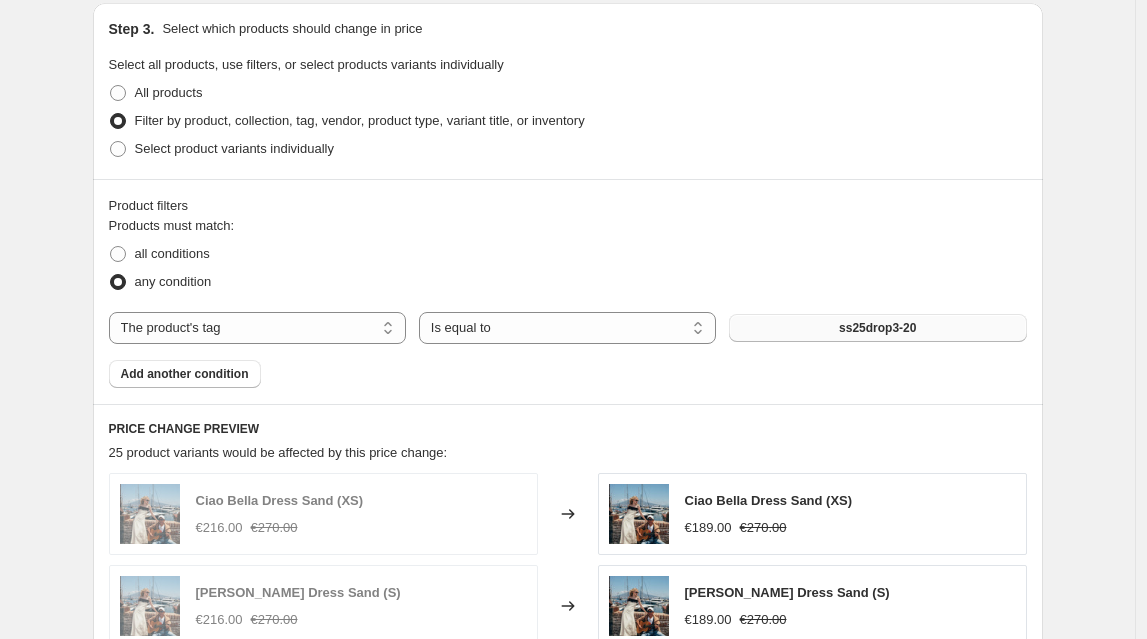 click on "ss25drop3-20" at bounding box center [877, 328] 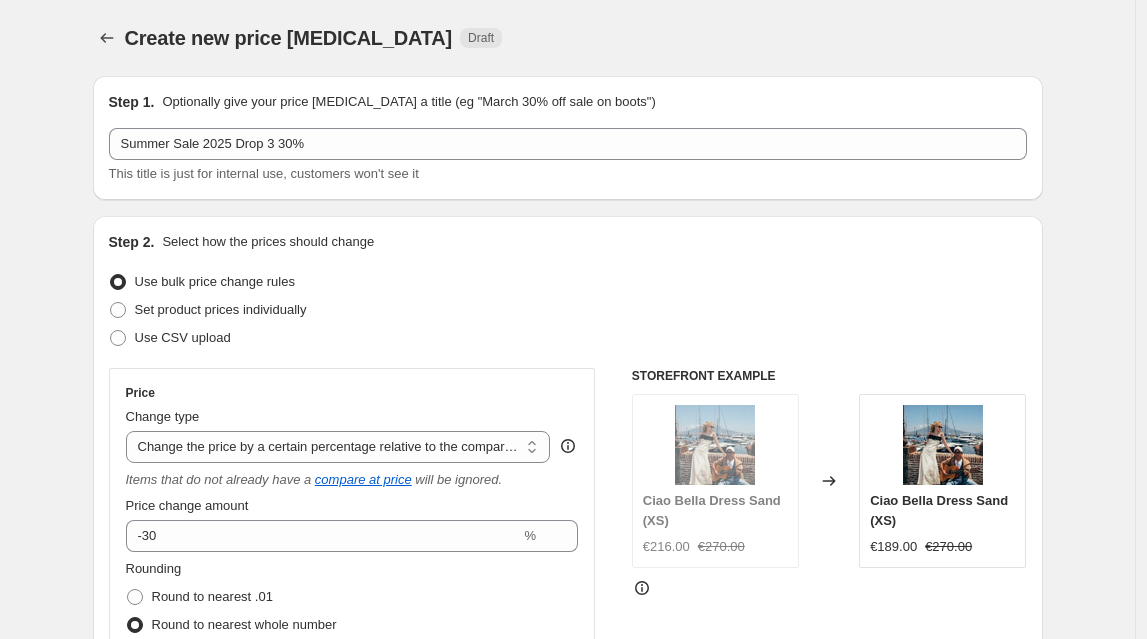 scroll, scrollTop: 957, scrollLeft: 0, axis: vertical 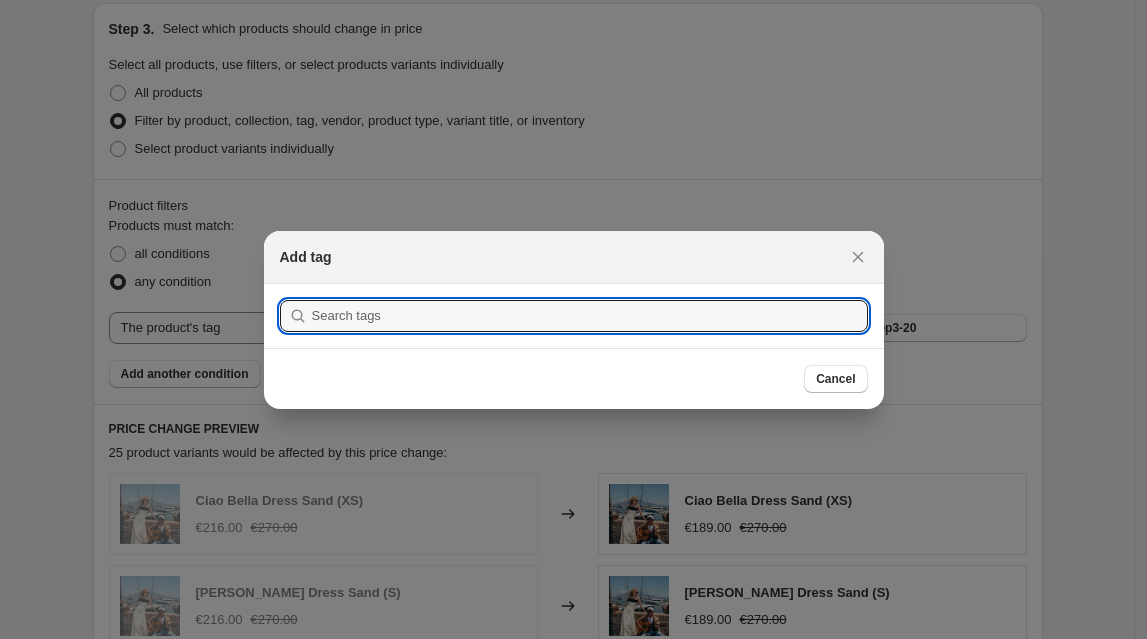 paste on "ss25drop3-30" 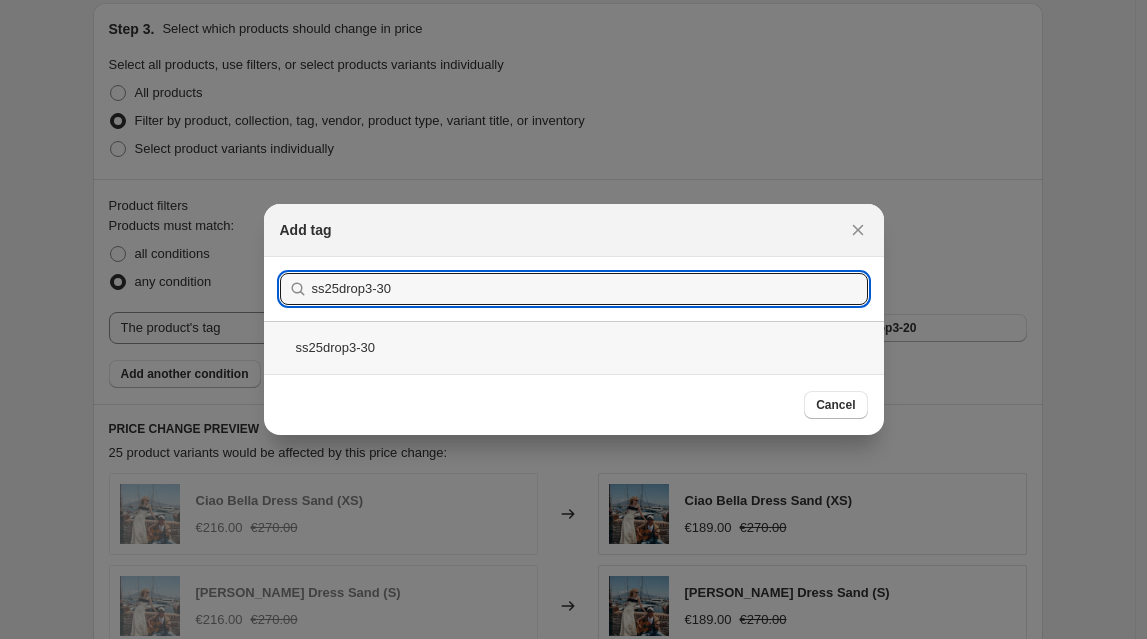 type on "ss25drop3-30" 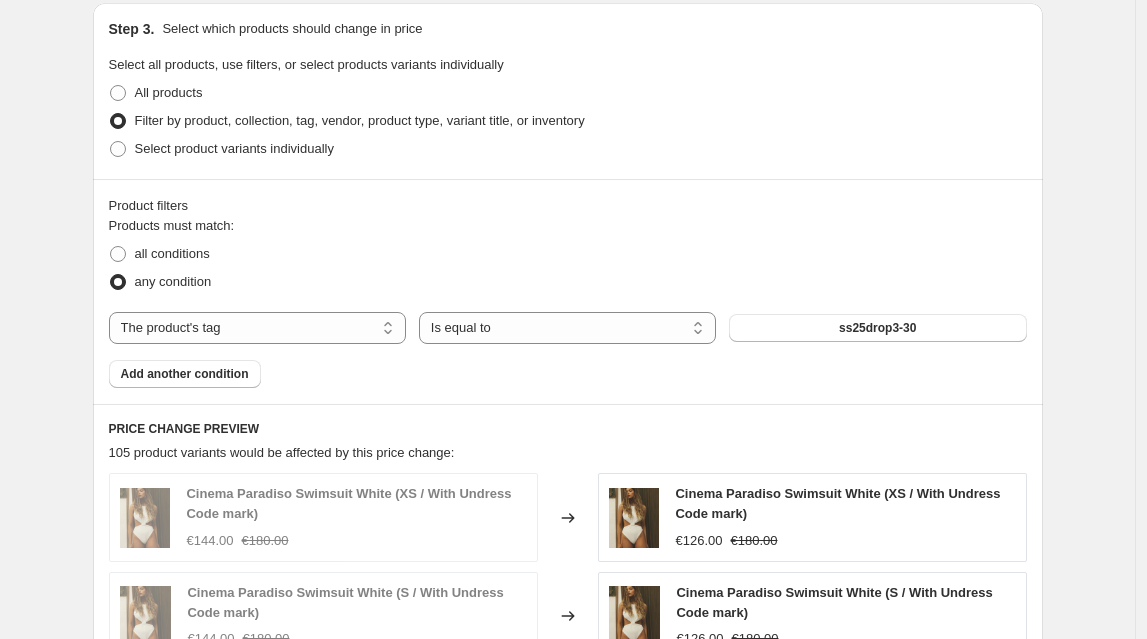 scroll, scrollTop: 1338, scrollLeft: 0, axis: vertical 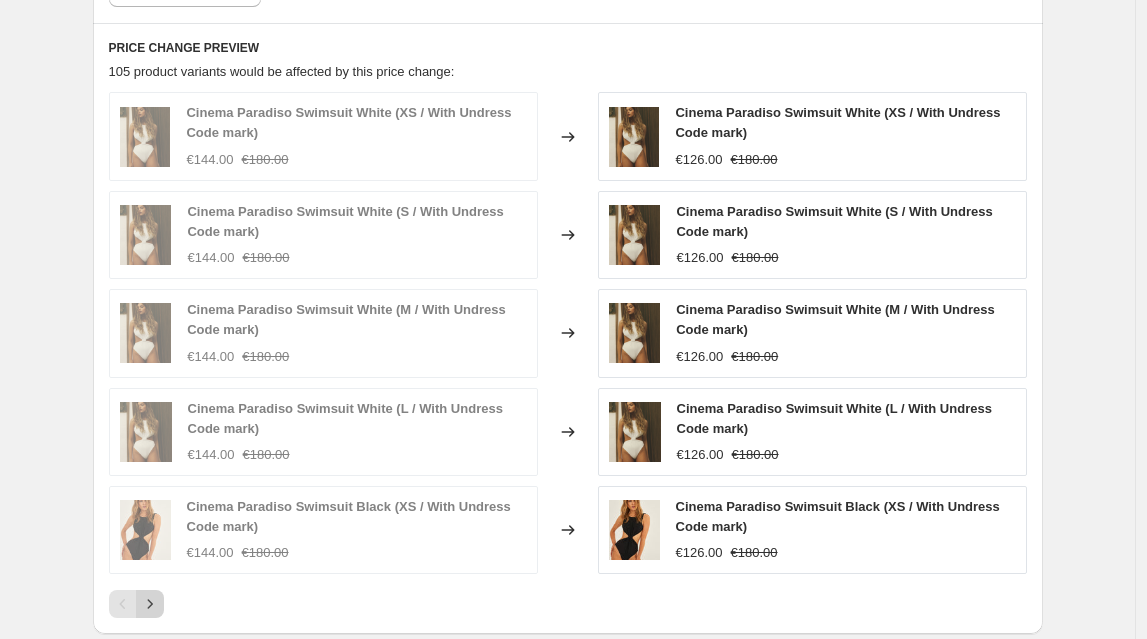 click 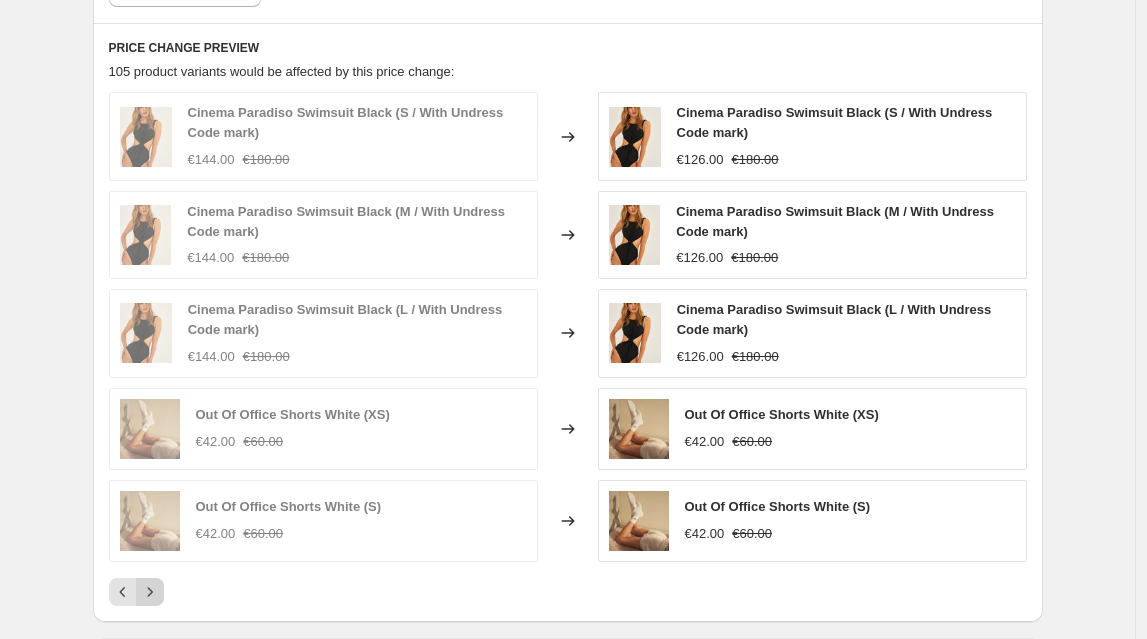click 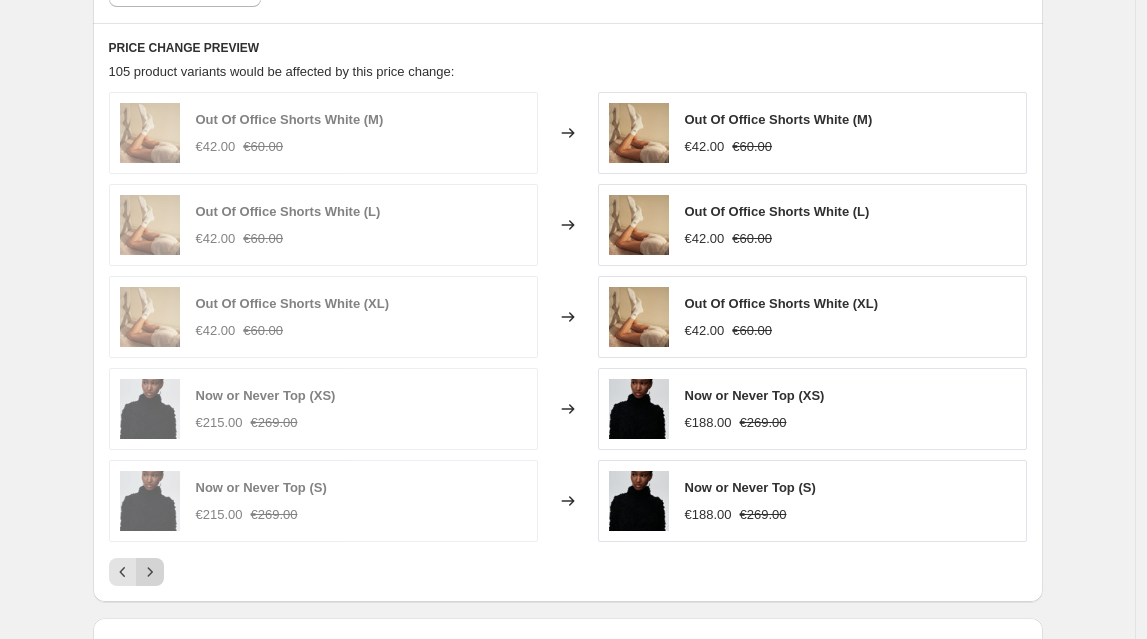 click 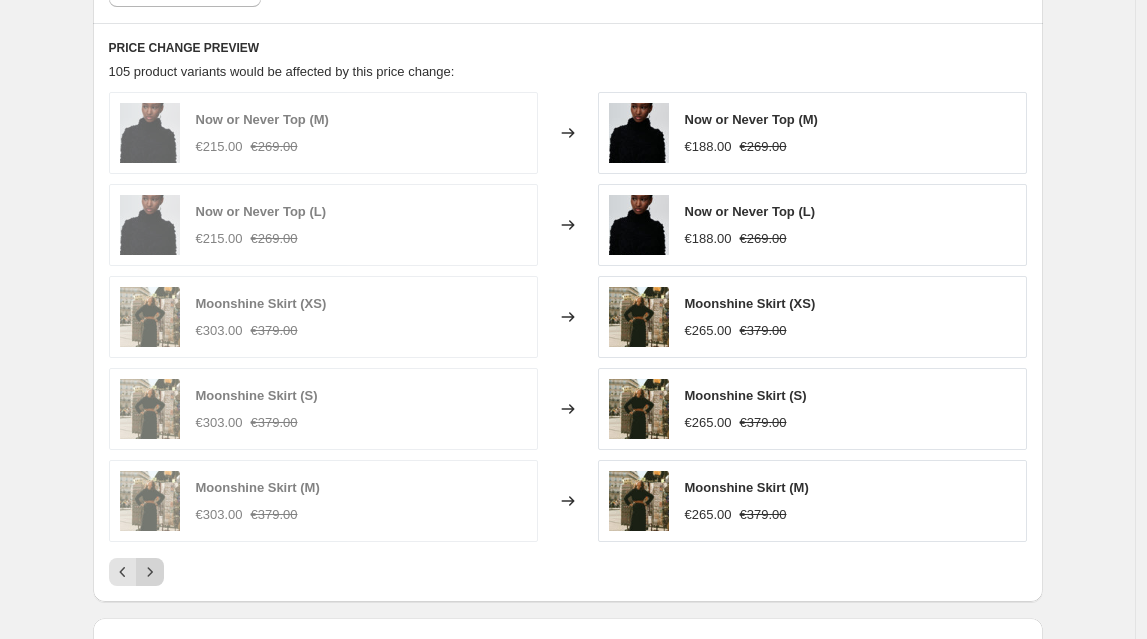 click 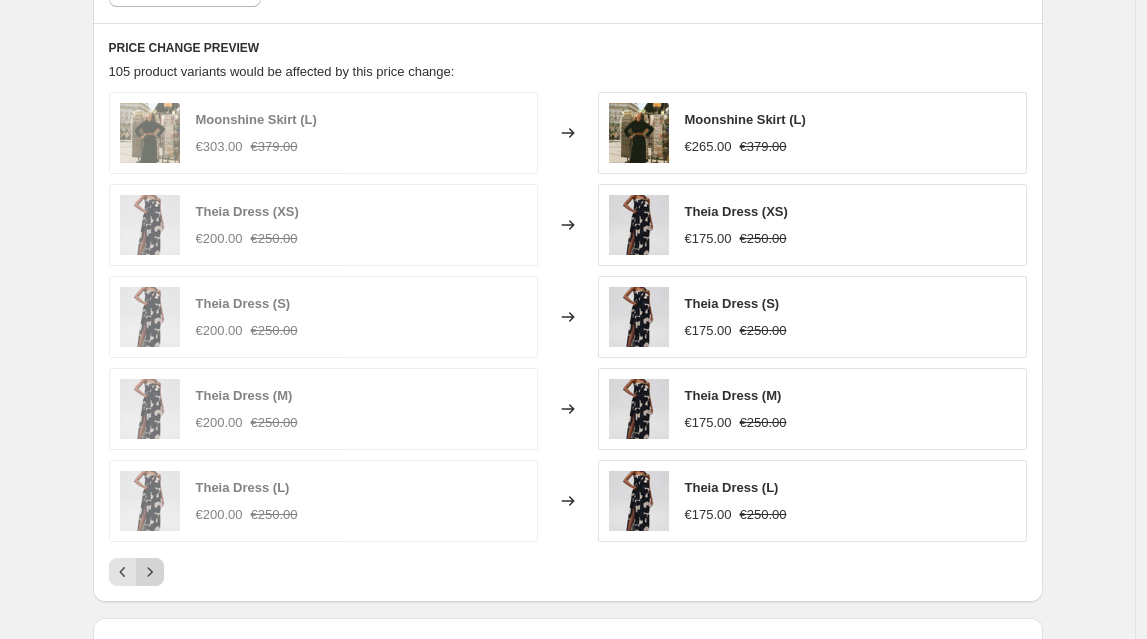 click 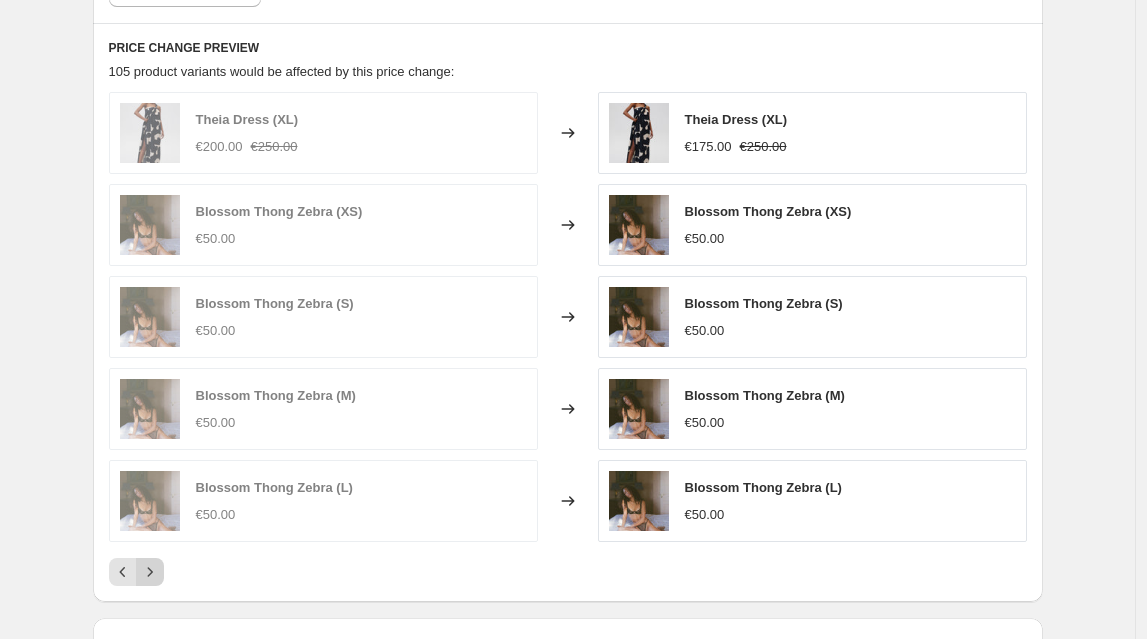 click 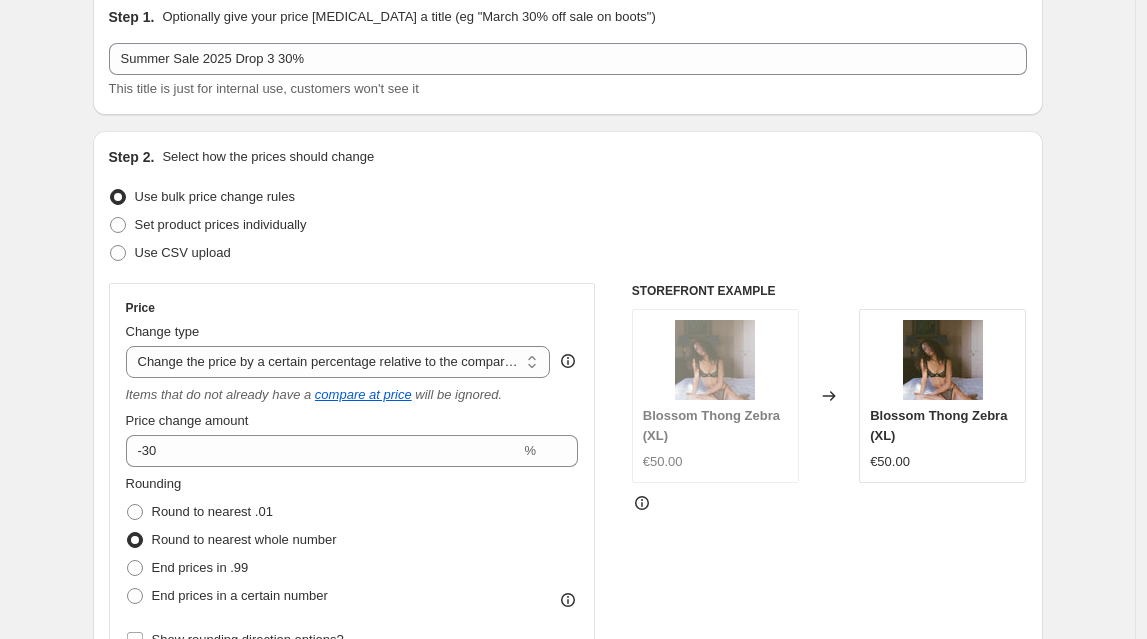 scroll, scrollTop: 0, scrollLeft: 0, axis: both 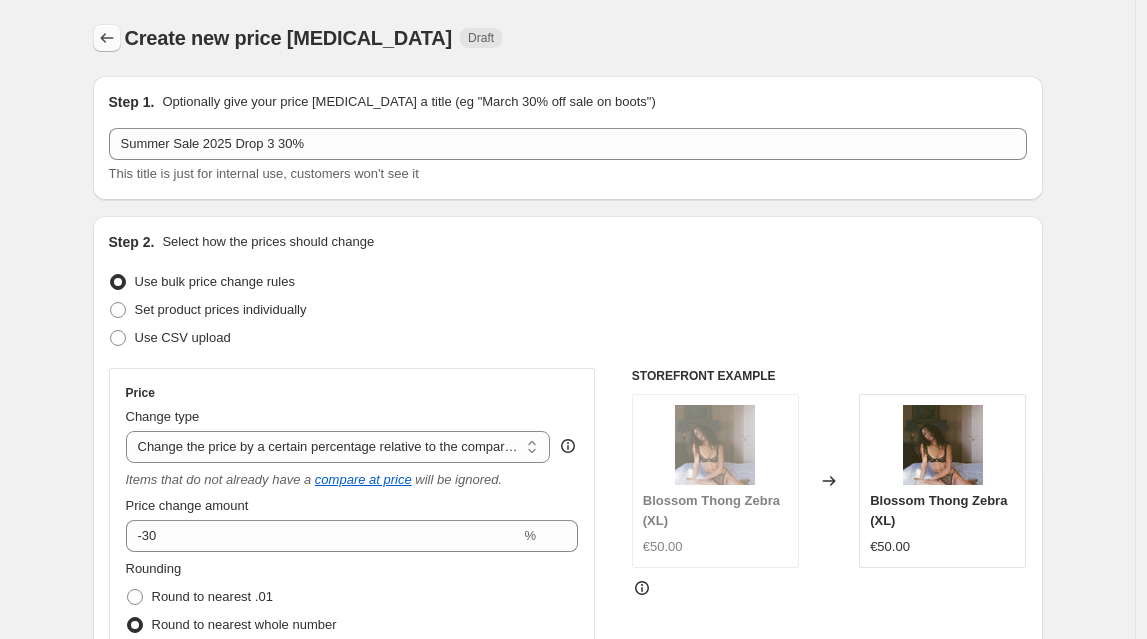 click 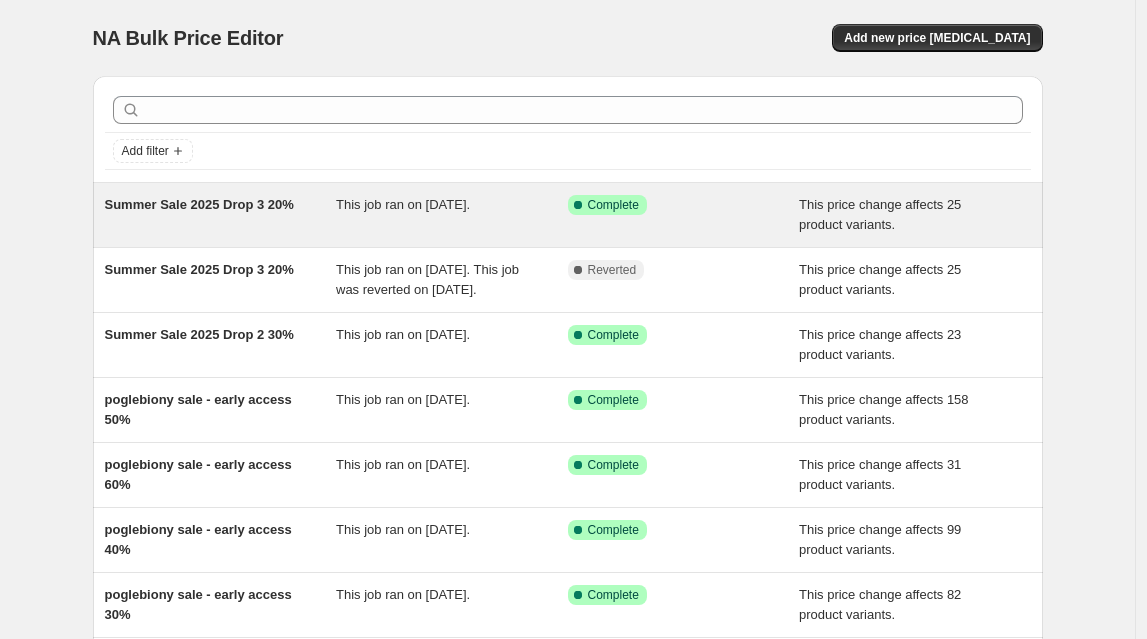 click on "Summer Sale 2025 Drop 3 20%" at bounding box center (199, 204) 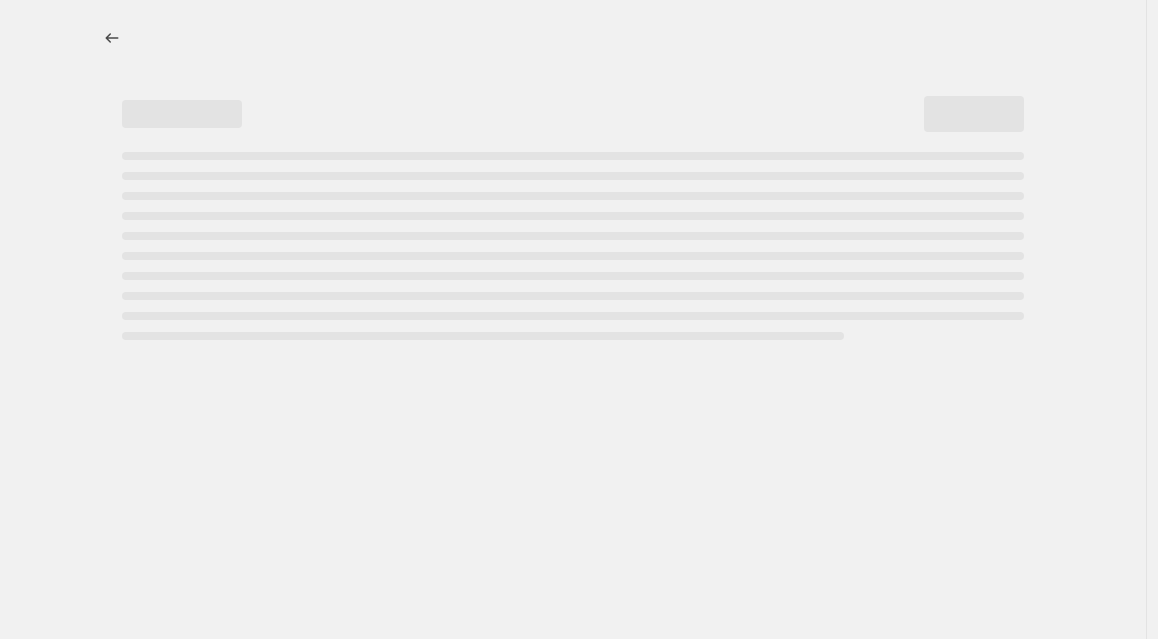 select on "pcap" 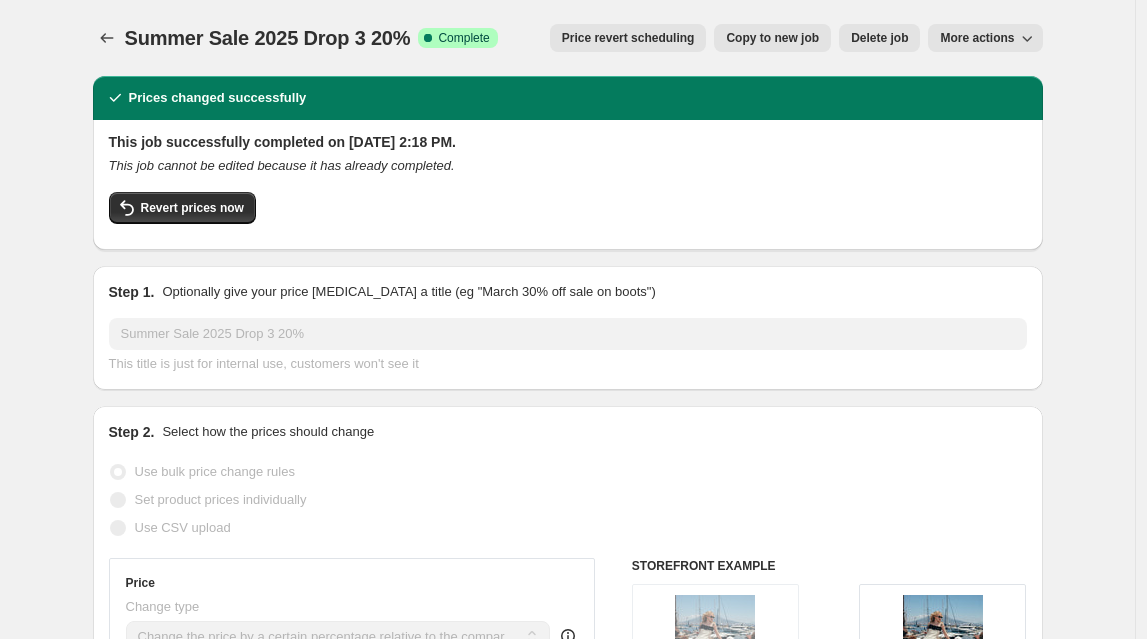click on "Copy to new job" at bounding box center (772, 38) 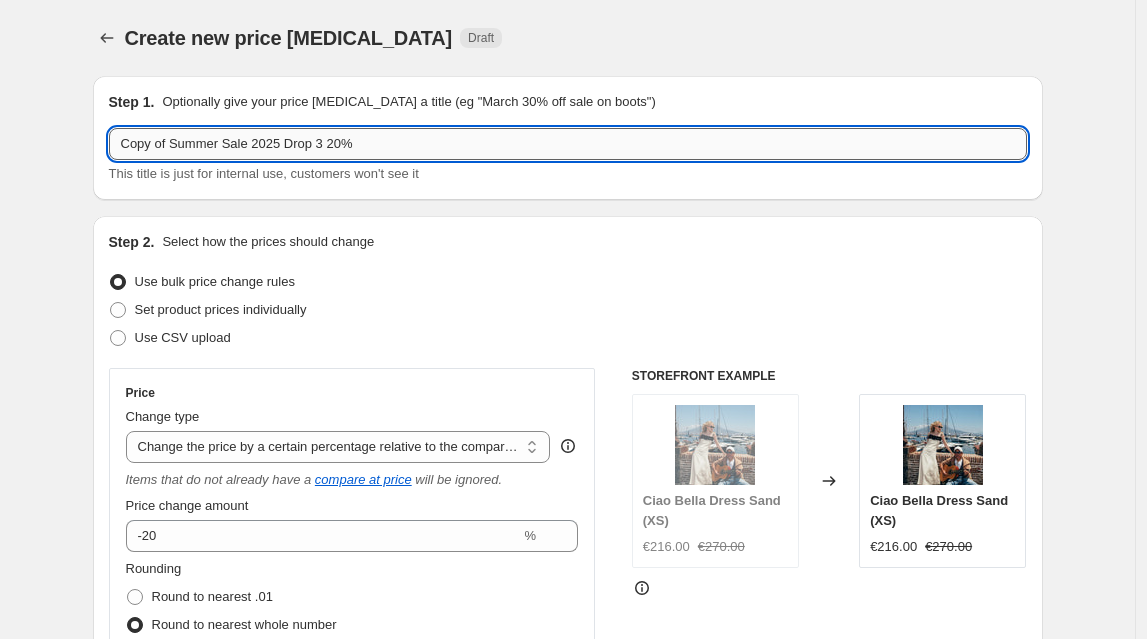 click on "Copy of Summer Sale 2025 Drop 3 20%" at bounding box center [568, 144] 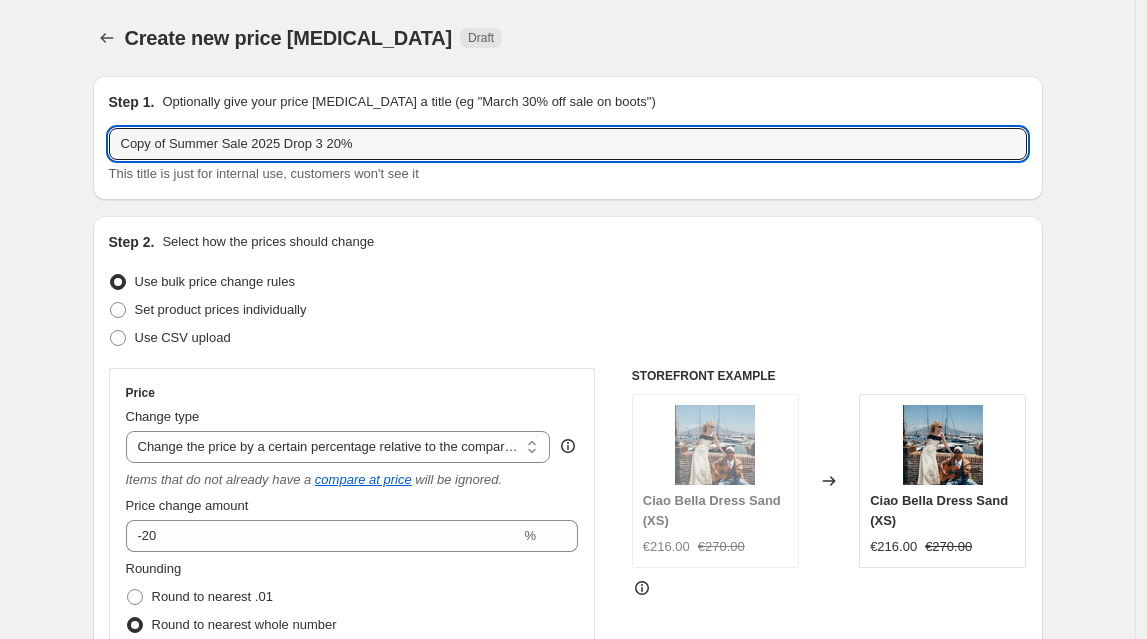 drag, startPoint x: 177, startPoint y: 150, endPoint x: 44, endPoint y: 122, distance: 135.91542 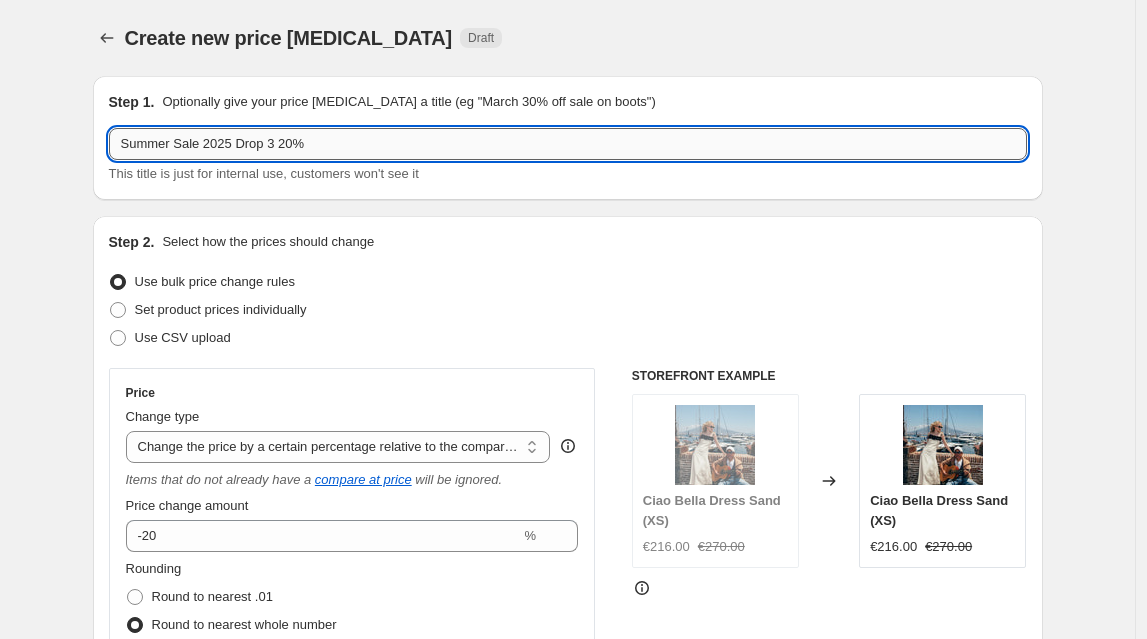 click on "Summer Sale 2025 Drop 3 20%" at bounding box center [568, 144] 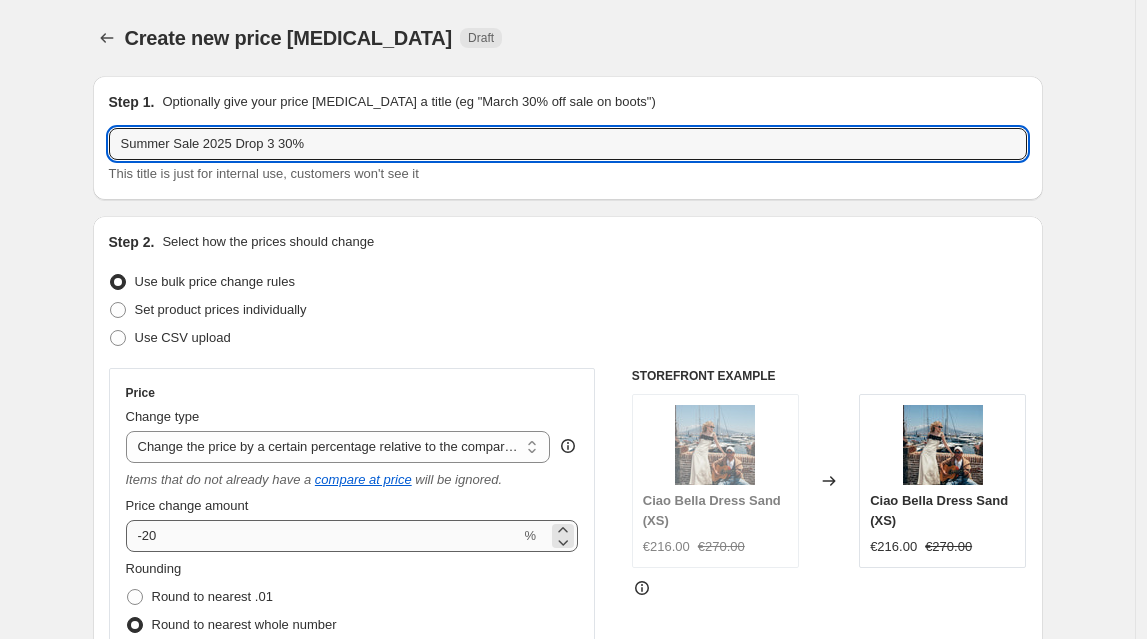 type on "Summer Sale 2025 Drop 3 30%" 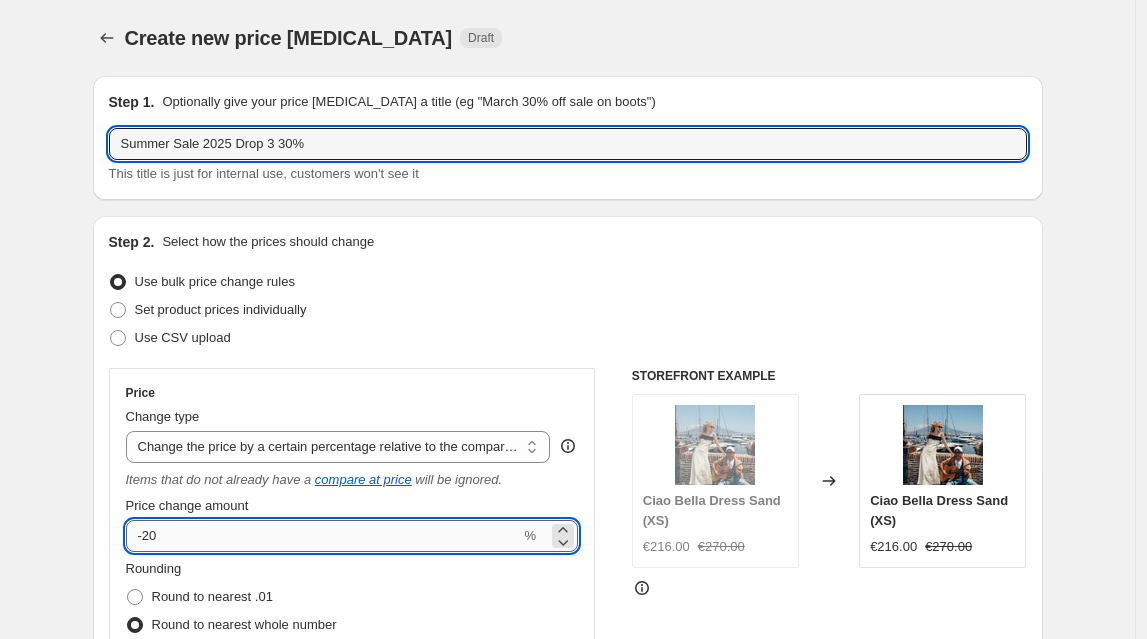 click on "-20" at bounding box center (323, 536) 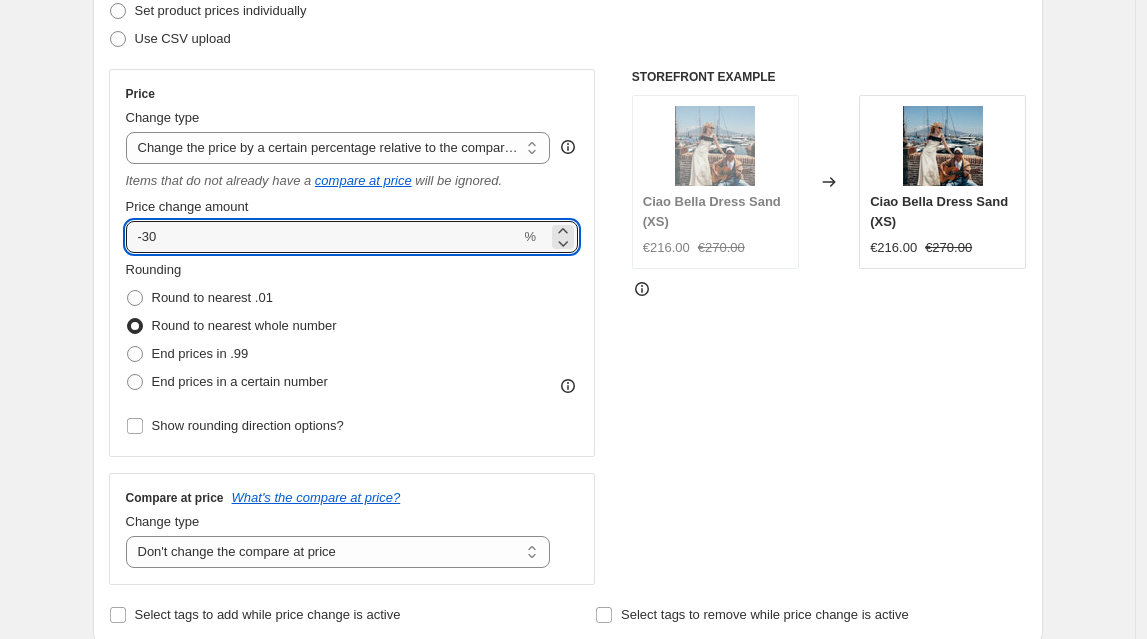 scroll, scrollTop: 680, scrollLeft: 0, axis: vertical 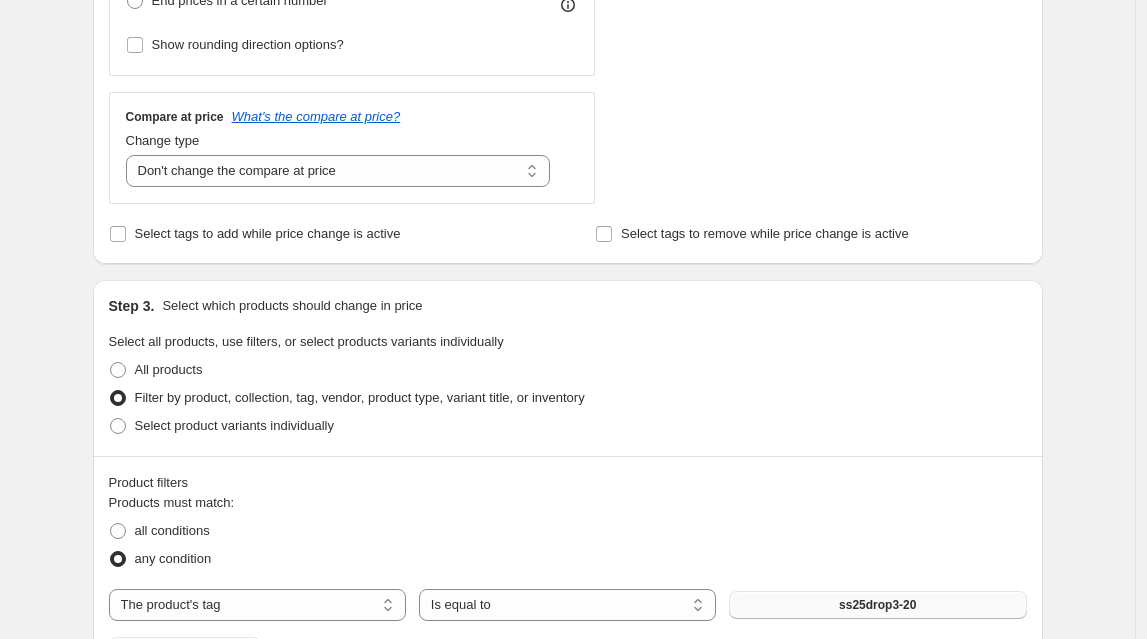 type on "-30" 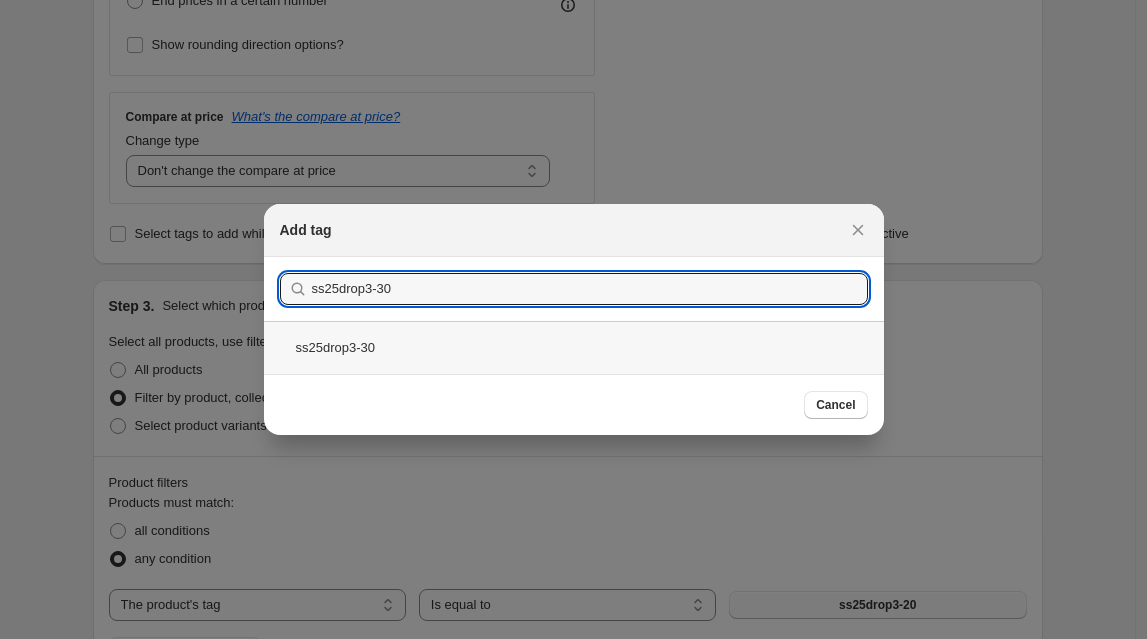 type on "ss25drop3-30" 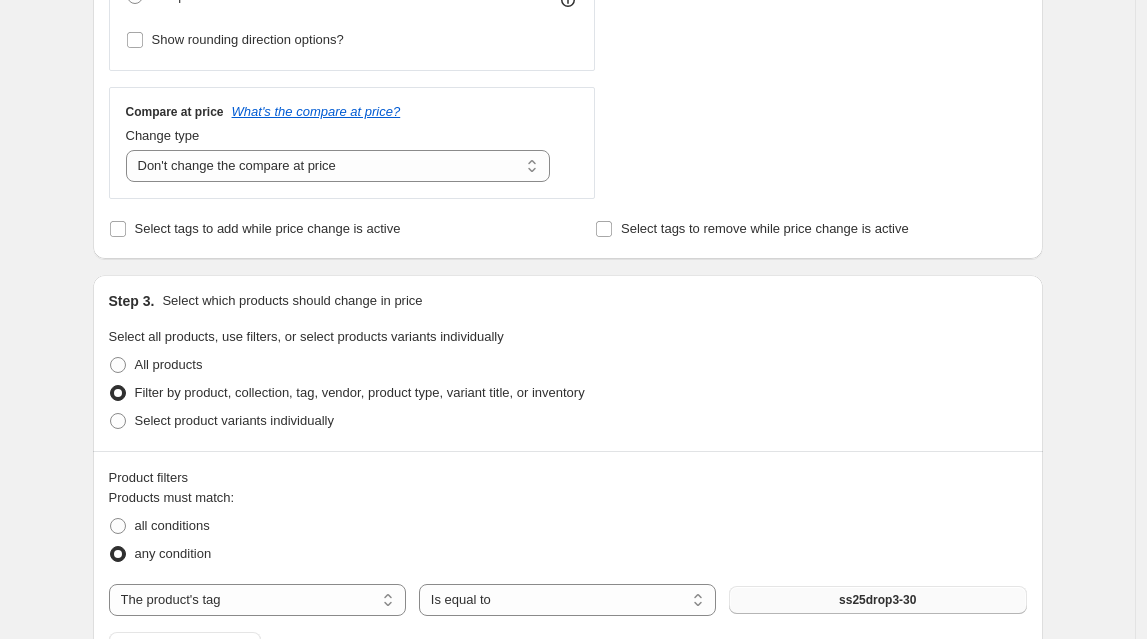 scroll, scrollTop: 1359, scrollLeft: 0, axis: vertical 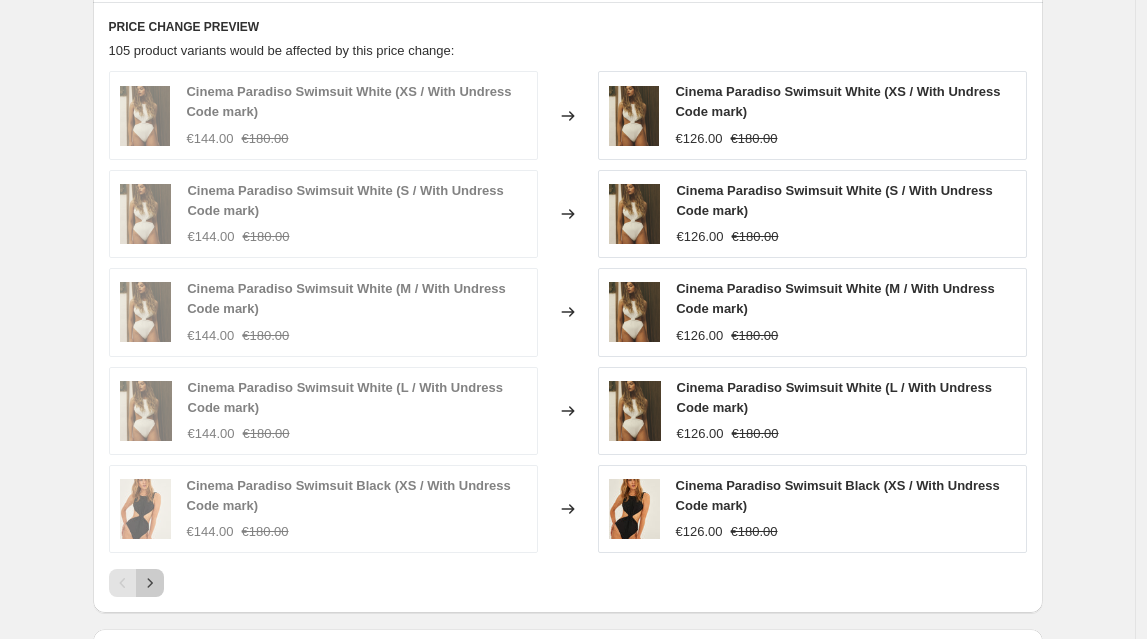 click at bounding box center (150, 583) 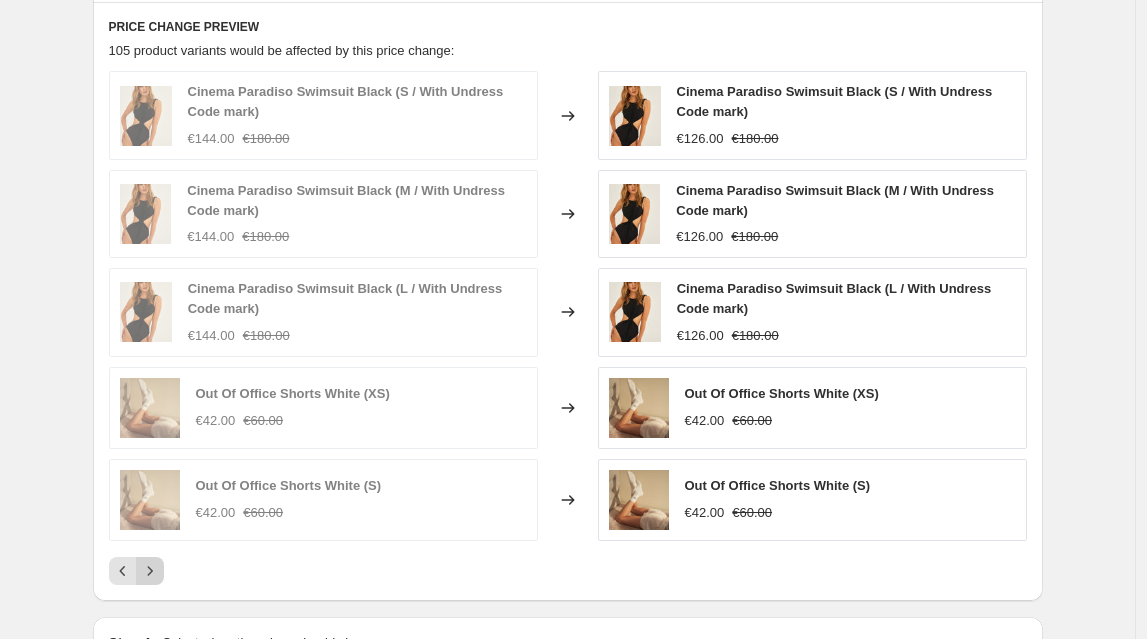 click 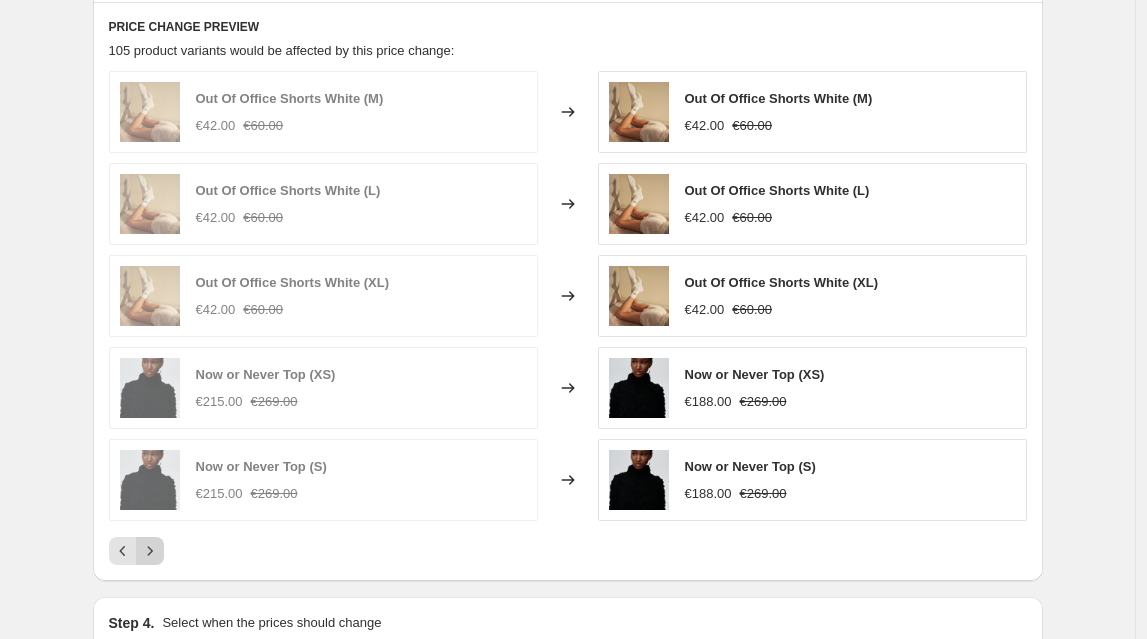 click 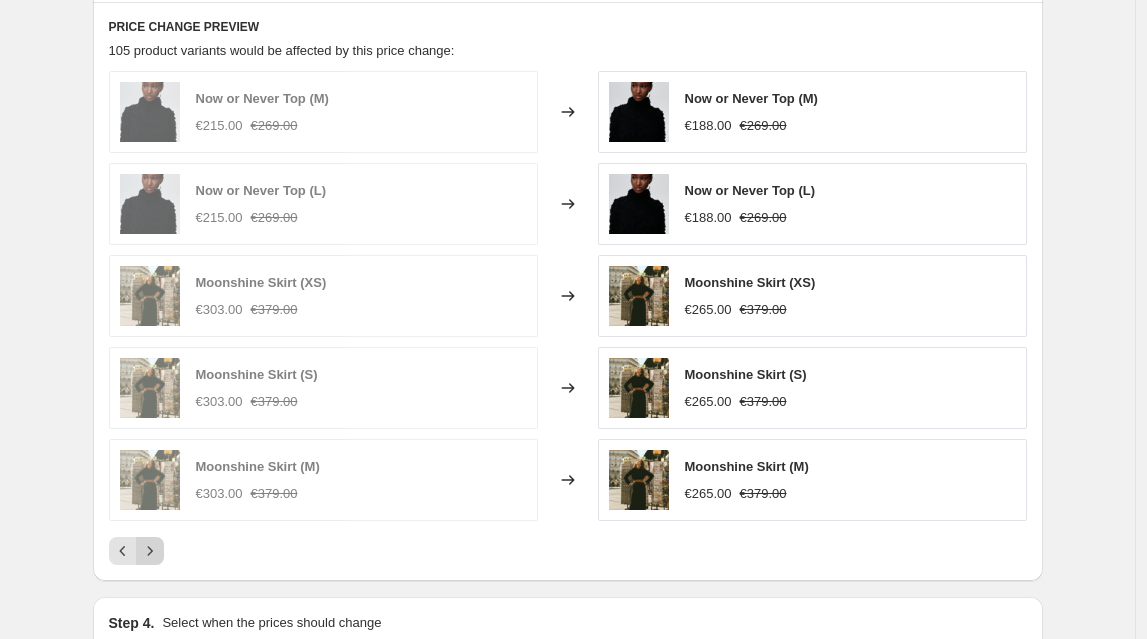 click 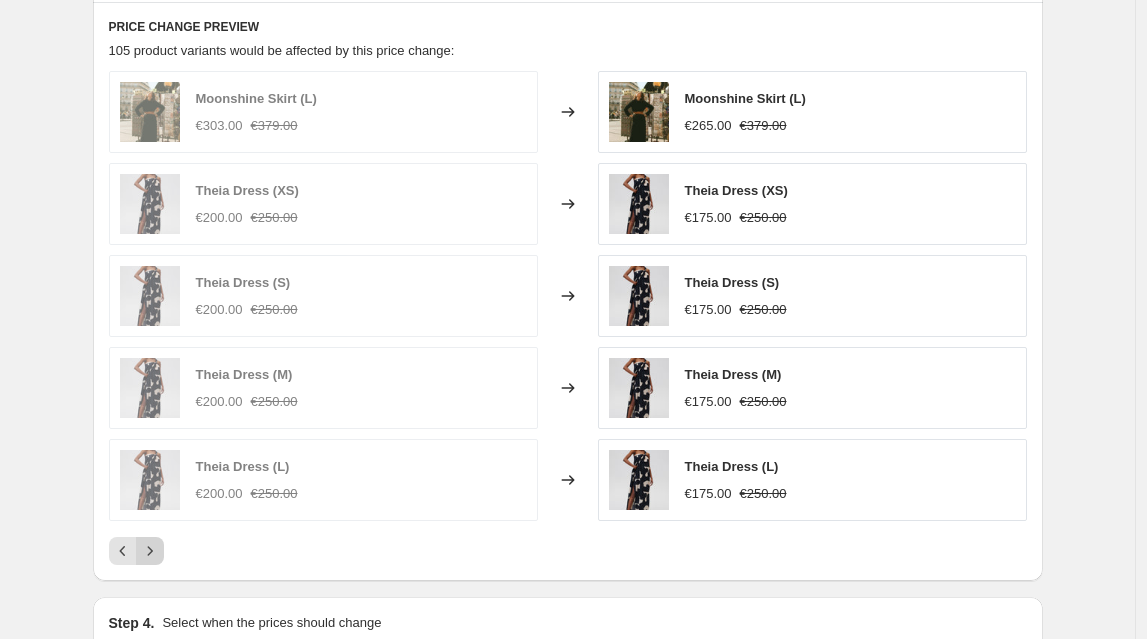 click 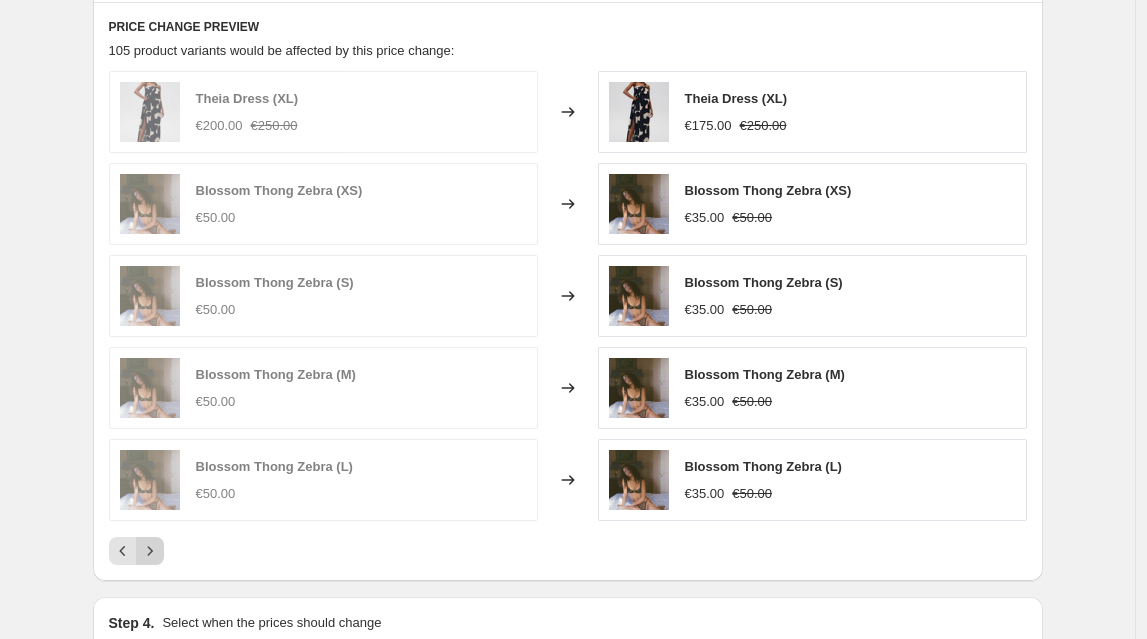click 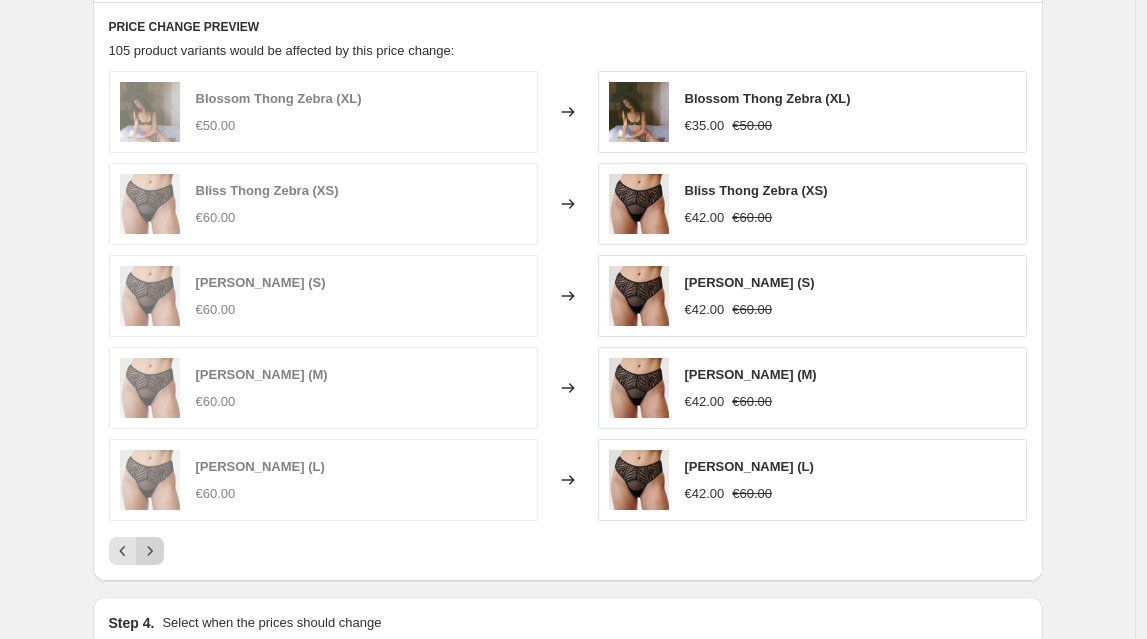 click 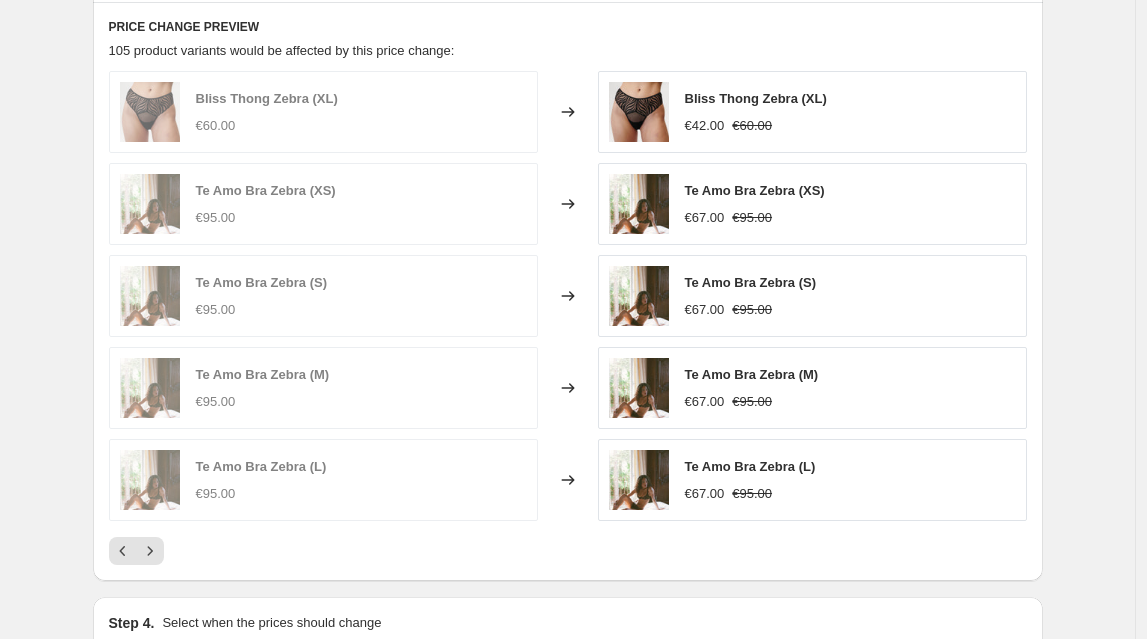 scroll, scrollTop: 1611, scrollLeft: 0, axis: vertical 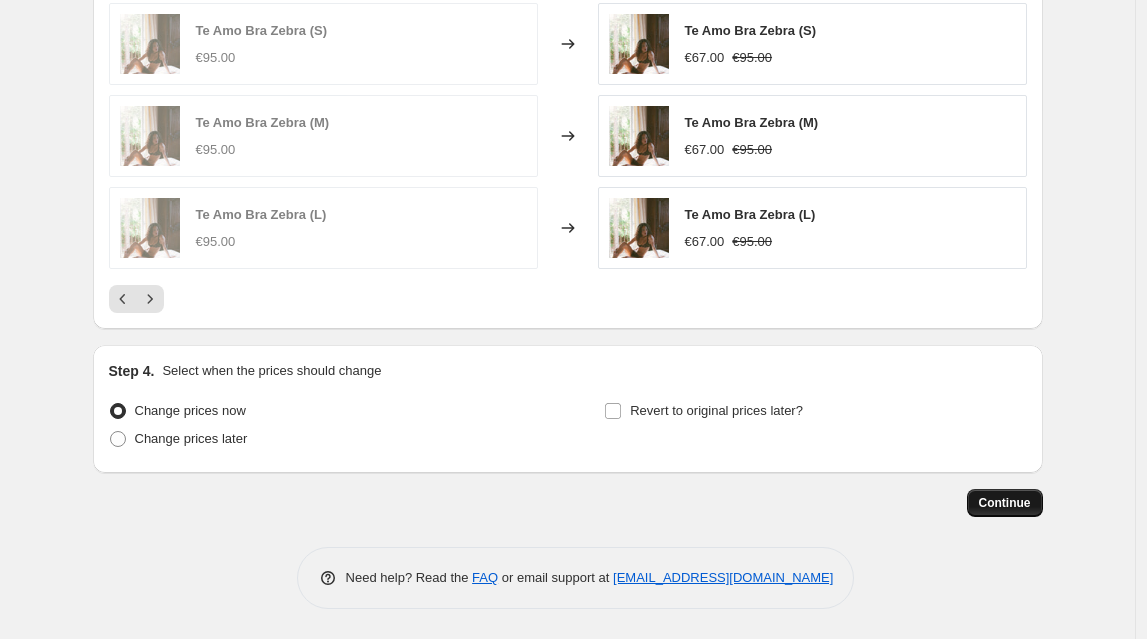 click on "Continue" at bounding box center [1005, 503] 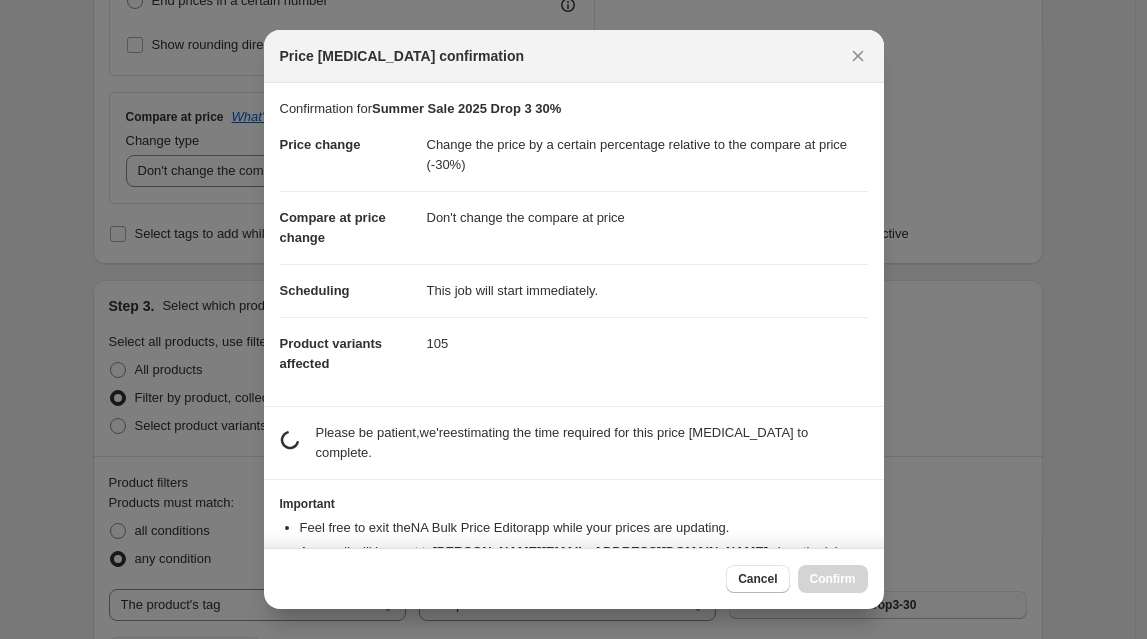 scroll, scrollTop: 1611, scrollLeft: 0, axis: vertical 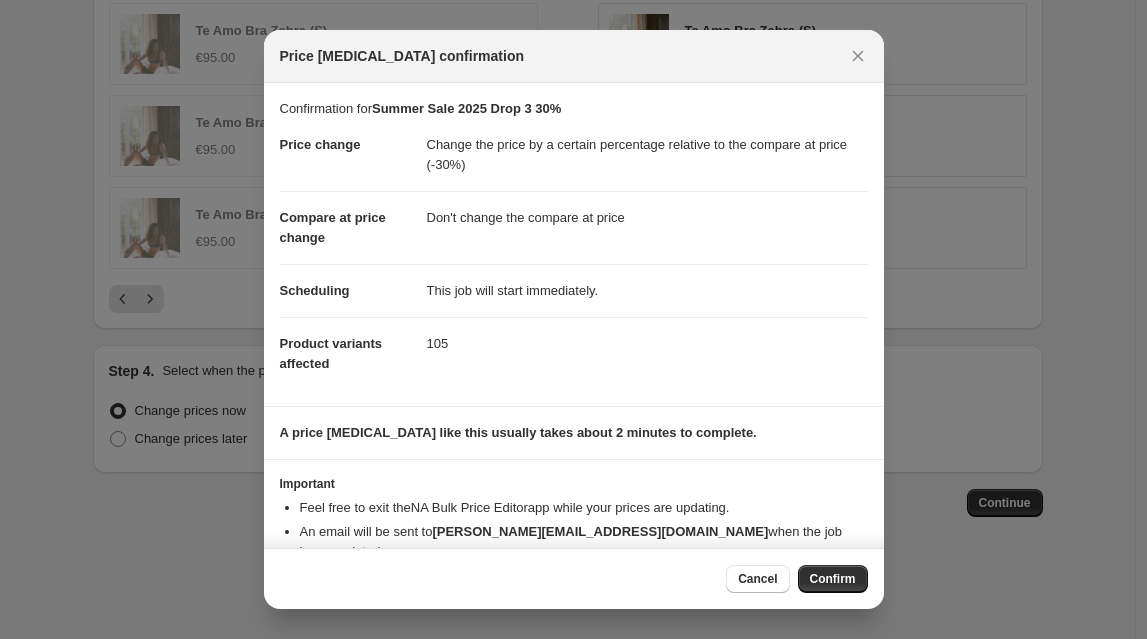 drag, startPoint x: 854, startPoint y: 577, endPoint x: 765, endPoint y: 637, distance: 107.33592 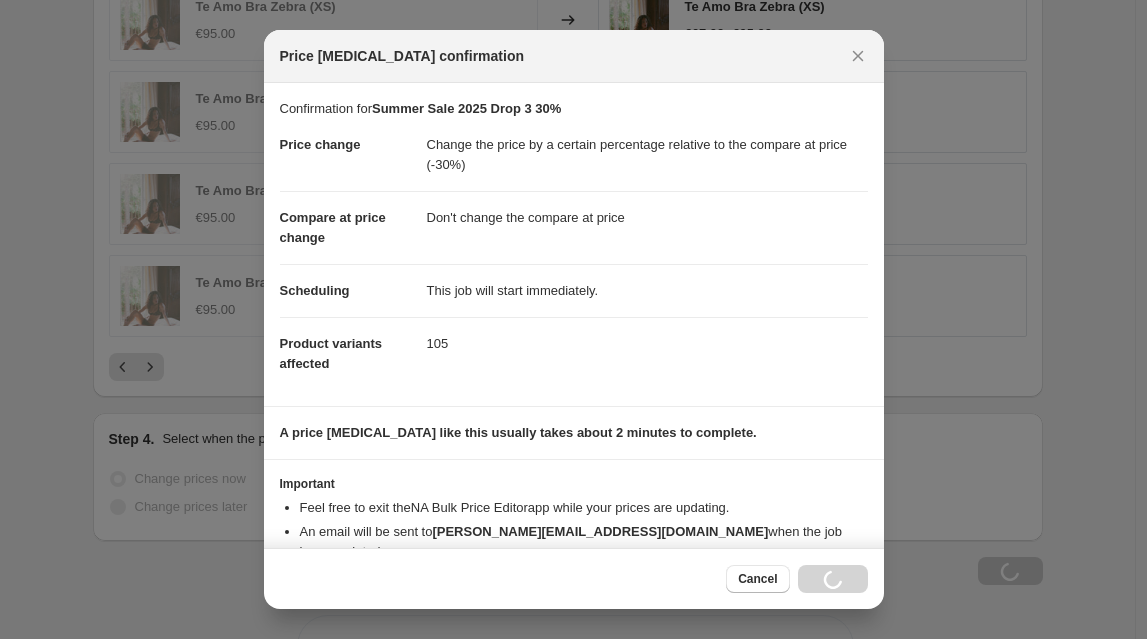 scroll, scrollTop: 1679, scrollLeft: 0, axis: vertical 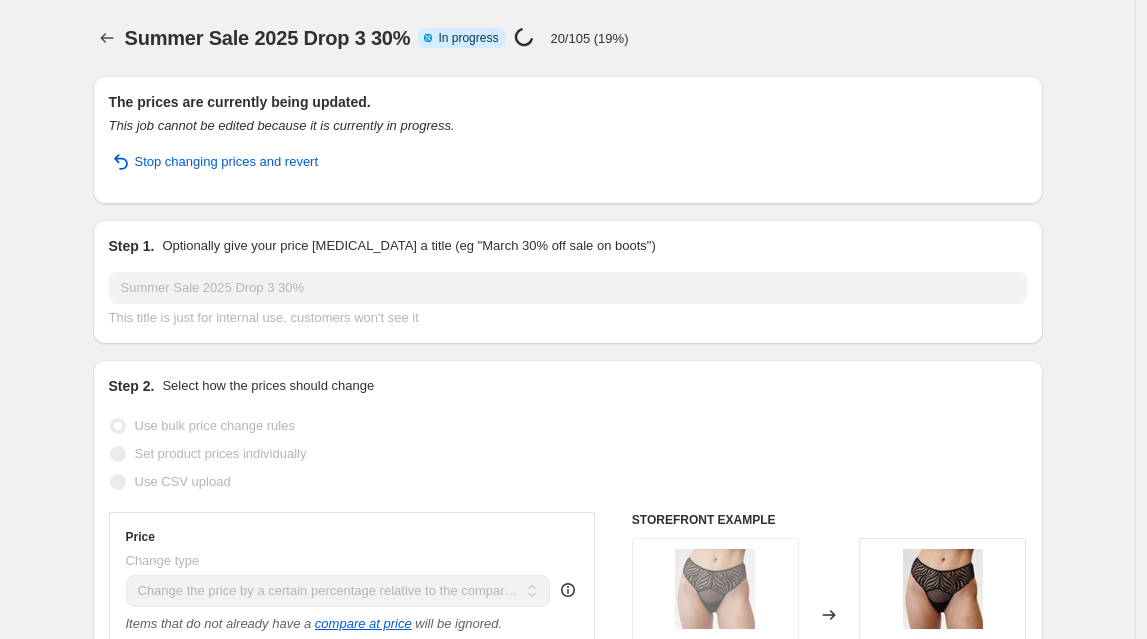 select on "pcap" 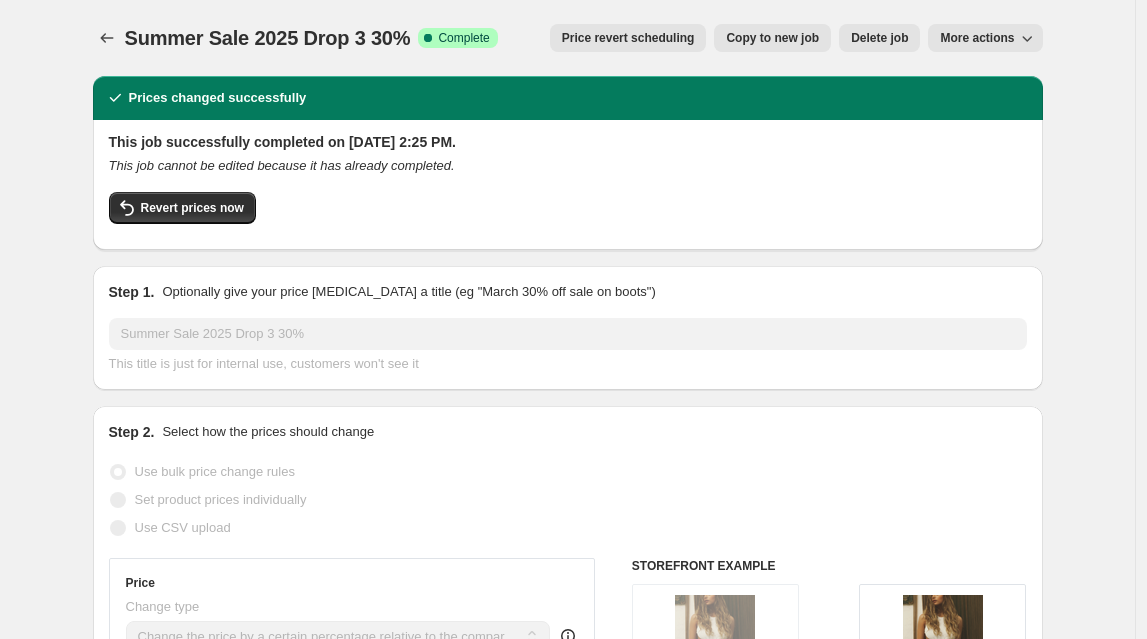 click on "Copy to new job" at bounding box center (772, 38) 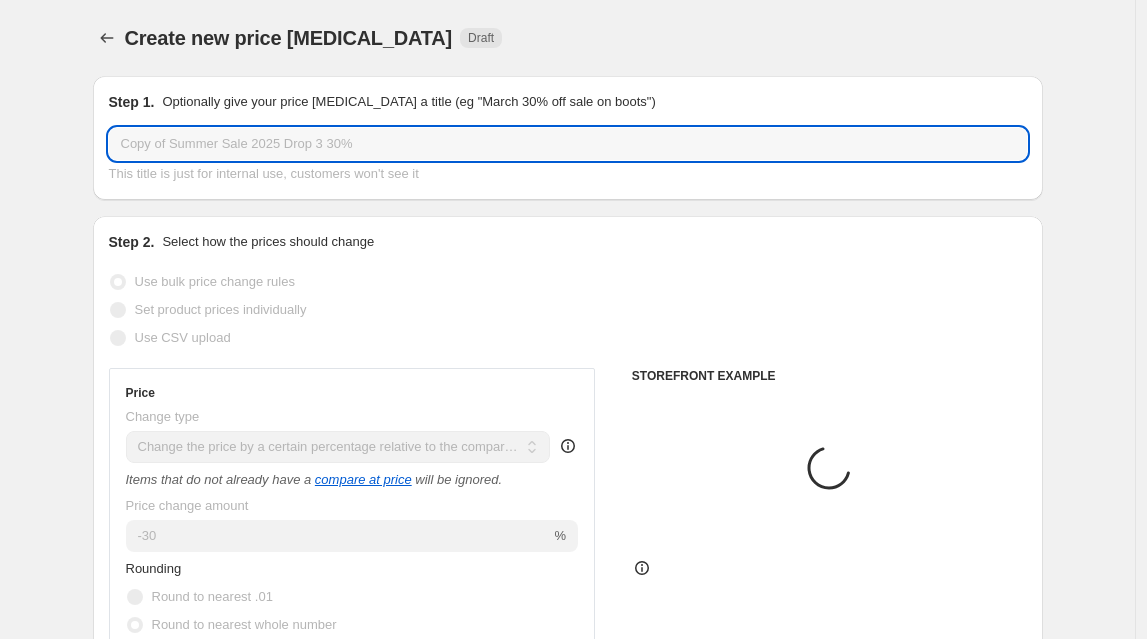 click on "Copy of Summer Sale 2025 Drop 3 30%" at bounding box center [568, 144] 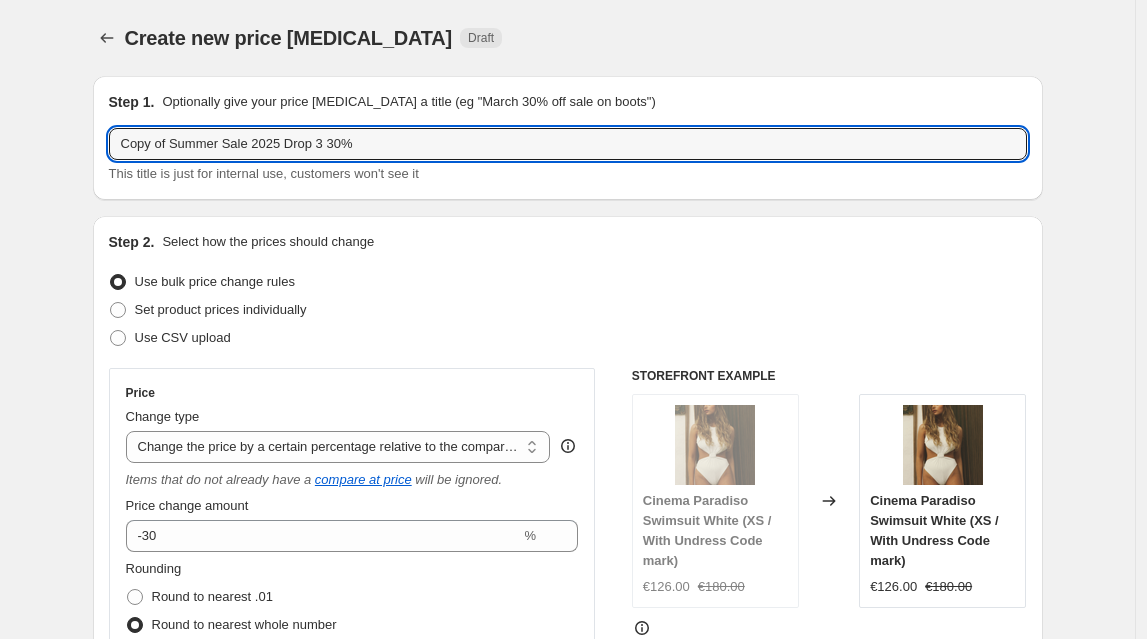 drag, startPoint x: 180, startPoint y: 141, endPoint x: -103, endPoint y: 132, distance: 283.14307 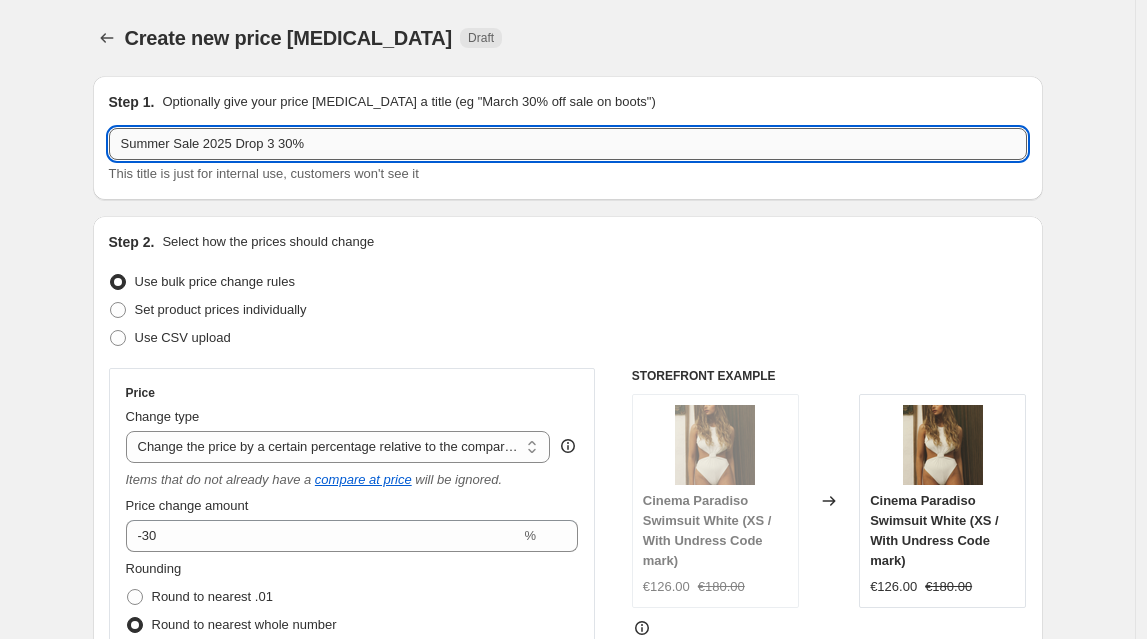 click on "Summer Sale 2025 Drop 3 30%" at bounding box center [568, 144] 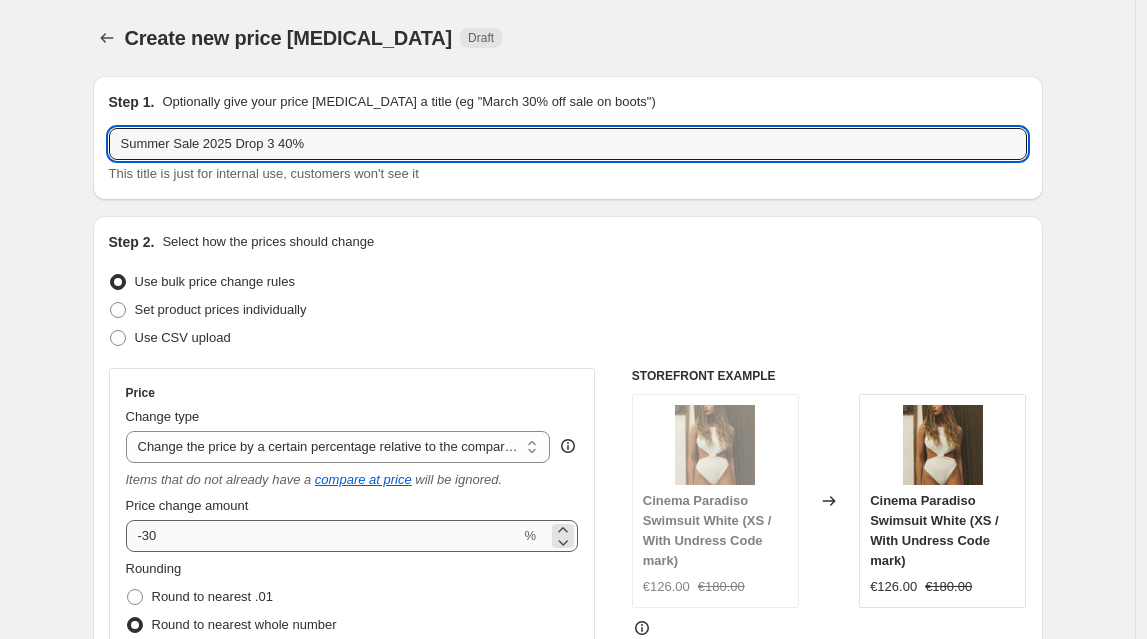 type on "Summer Sale 2025 Drop 3 40%" 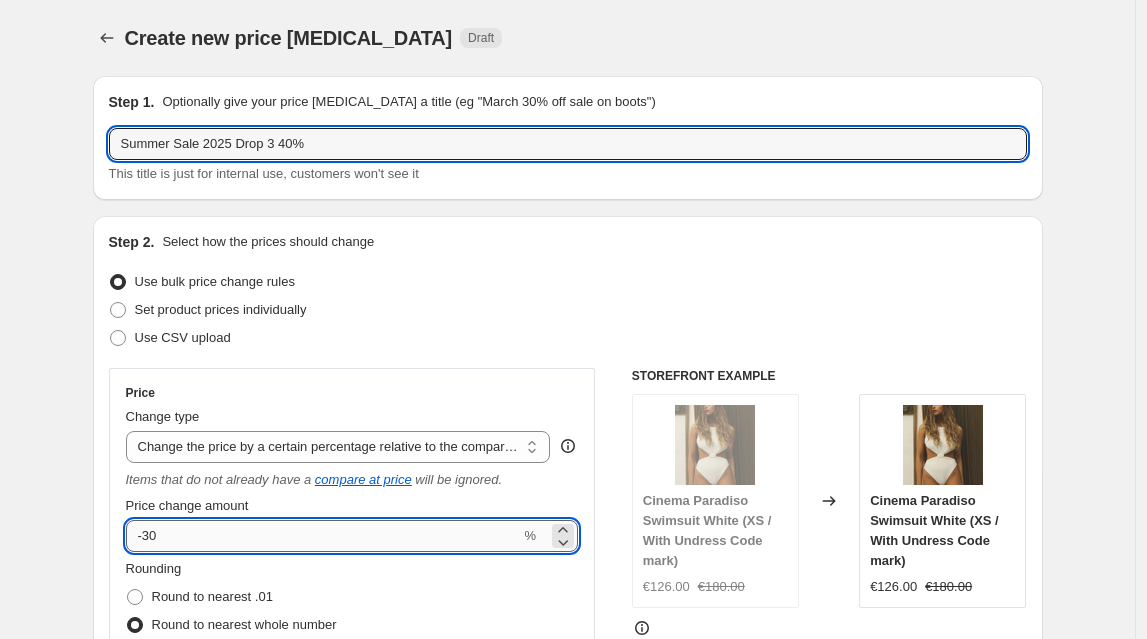 click on "-30" at bounding box center [323, 536] 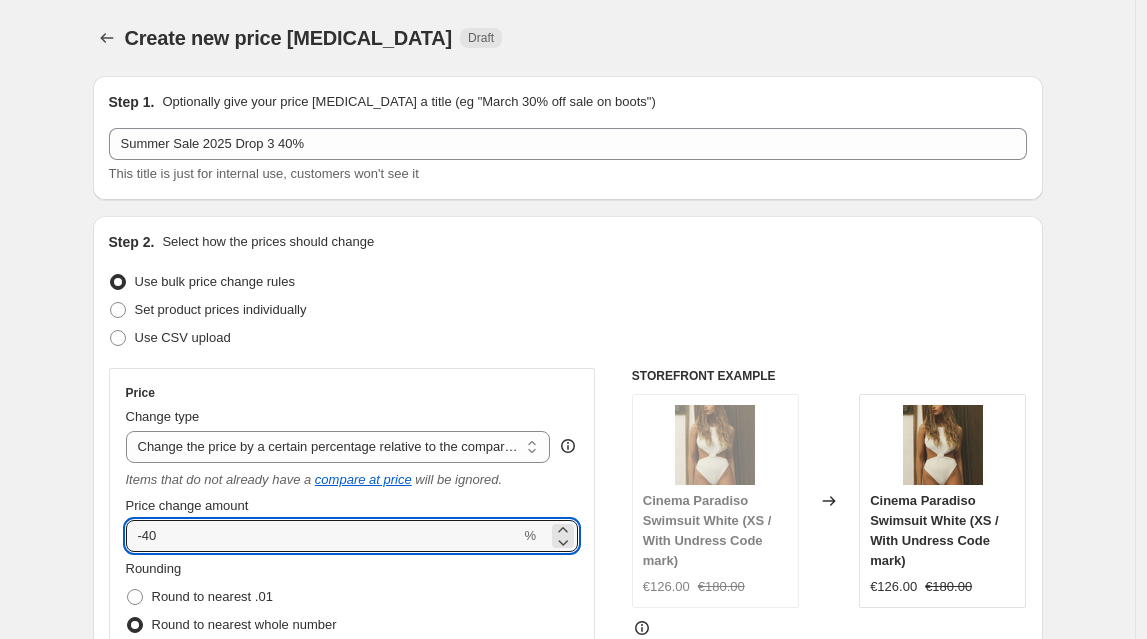 type on "-40" 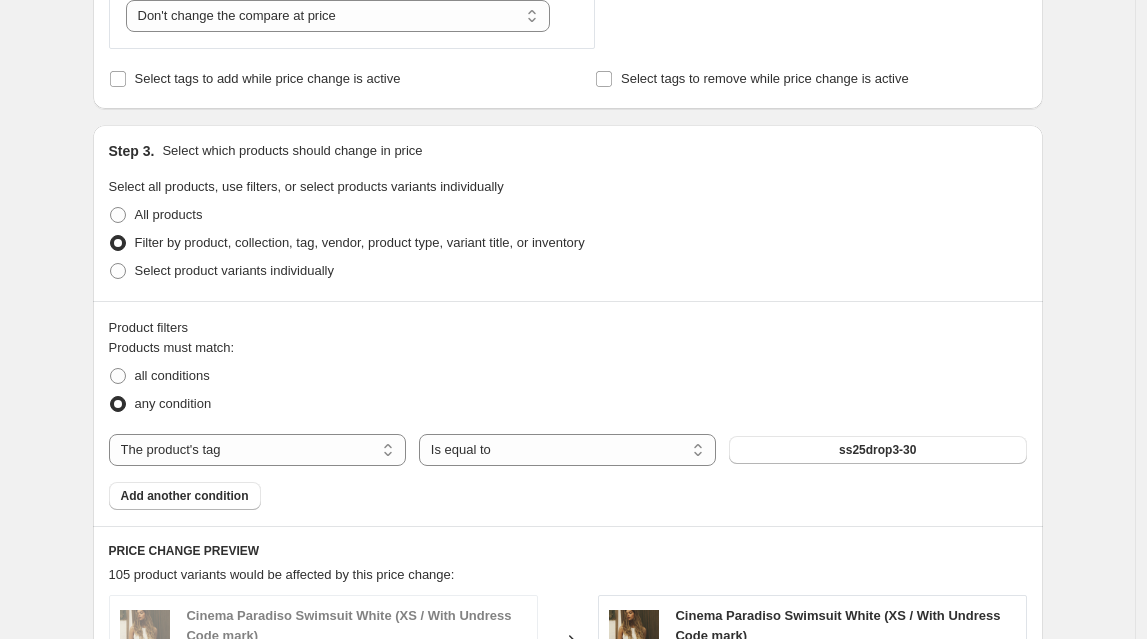scroll, scrollTop: 836, scrollLeft: 0, axis: vertical 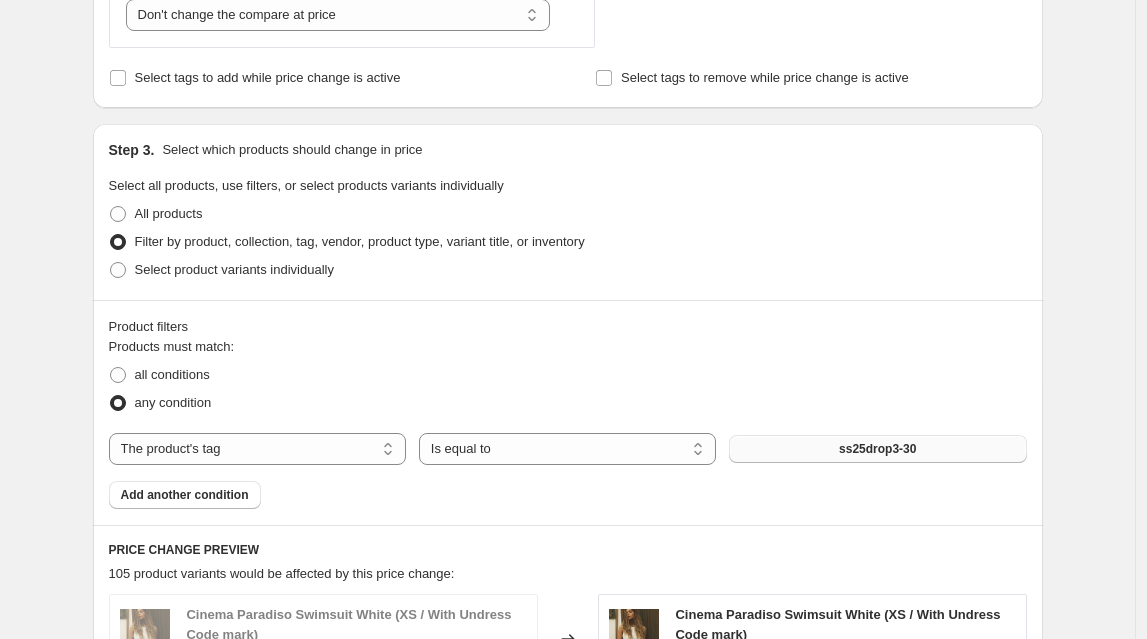 click on "ss25drop3-30" at bounding box center [877, 449] 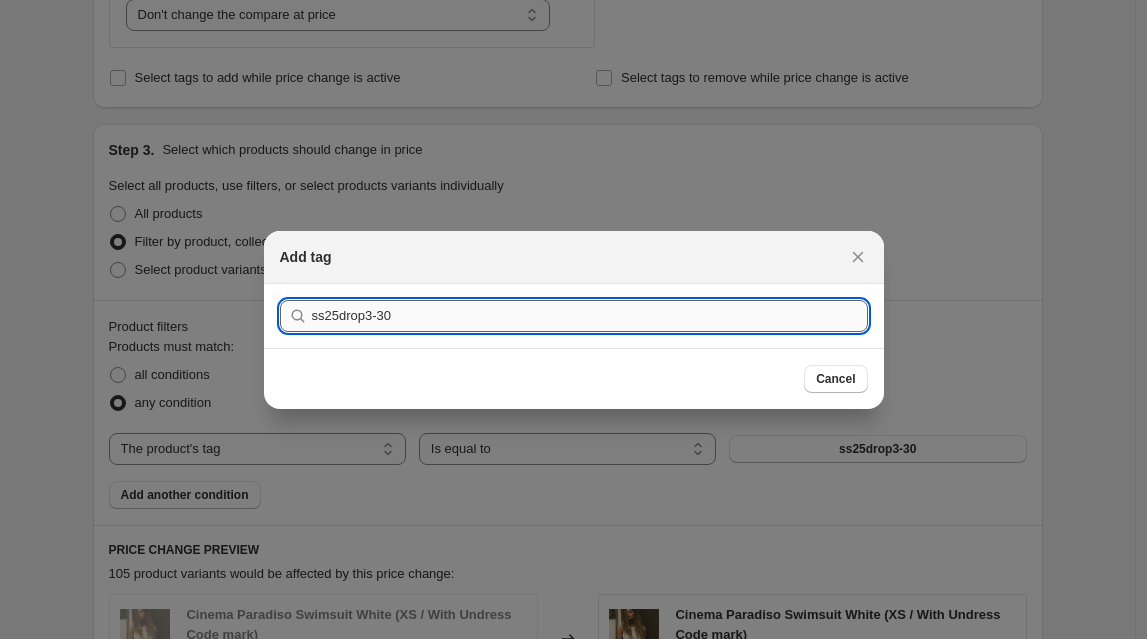 click on "ss25drop3-30" at bounding box center (590, 316) 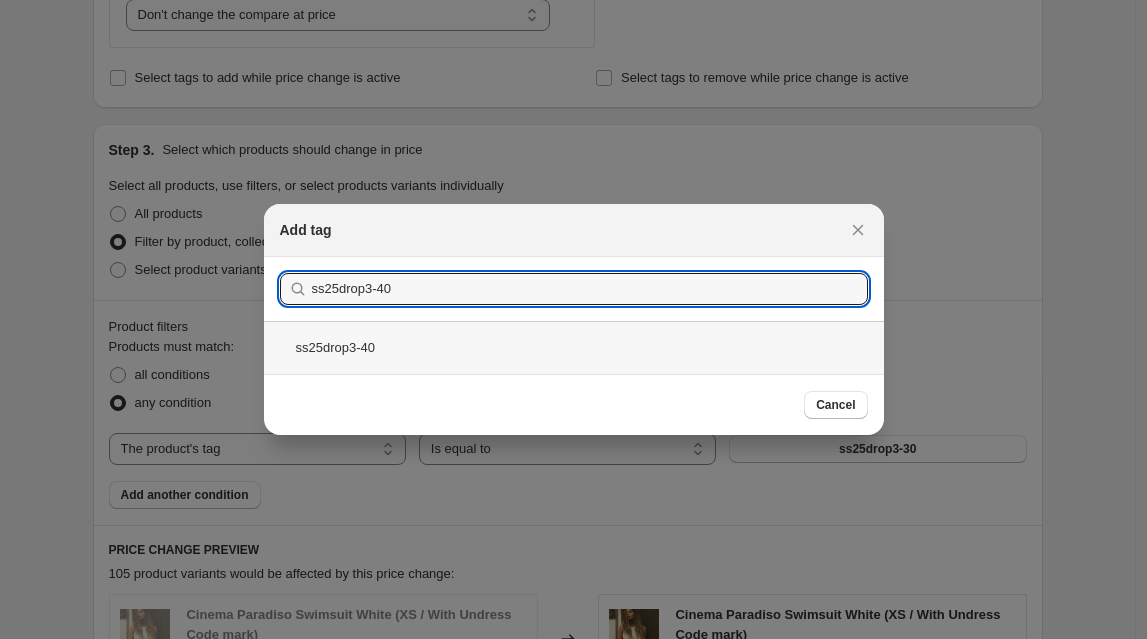 type on "ss25drop3-40" 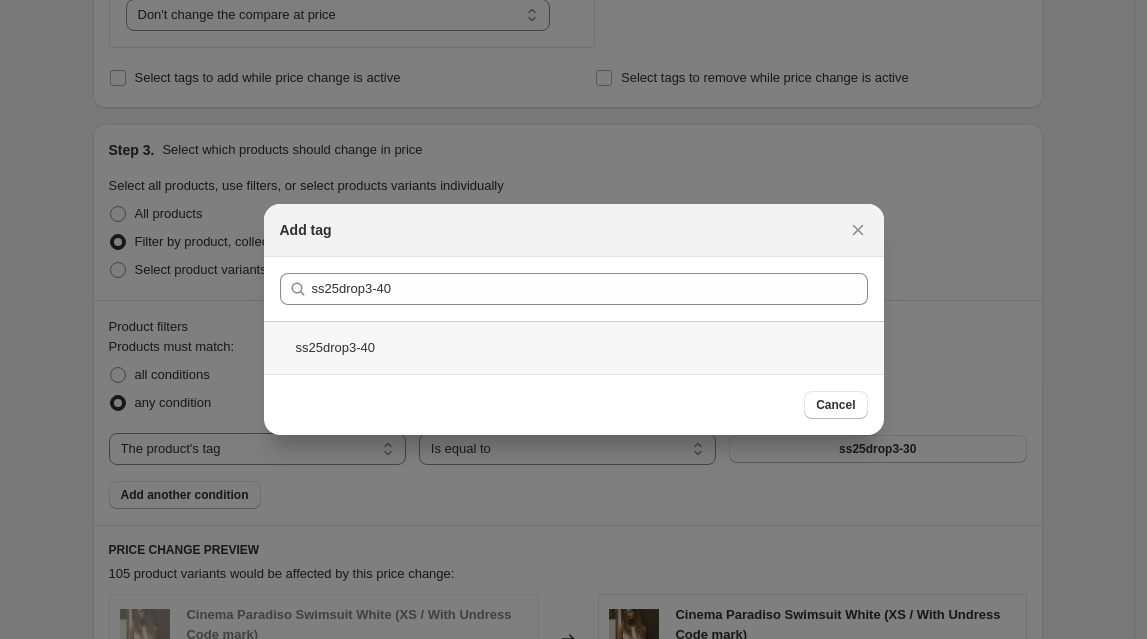 click on "ss25drop3-40" at bounding box center [574, 347] 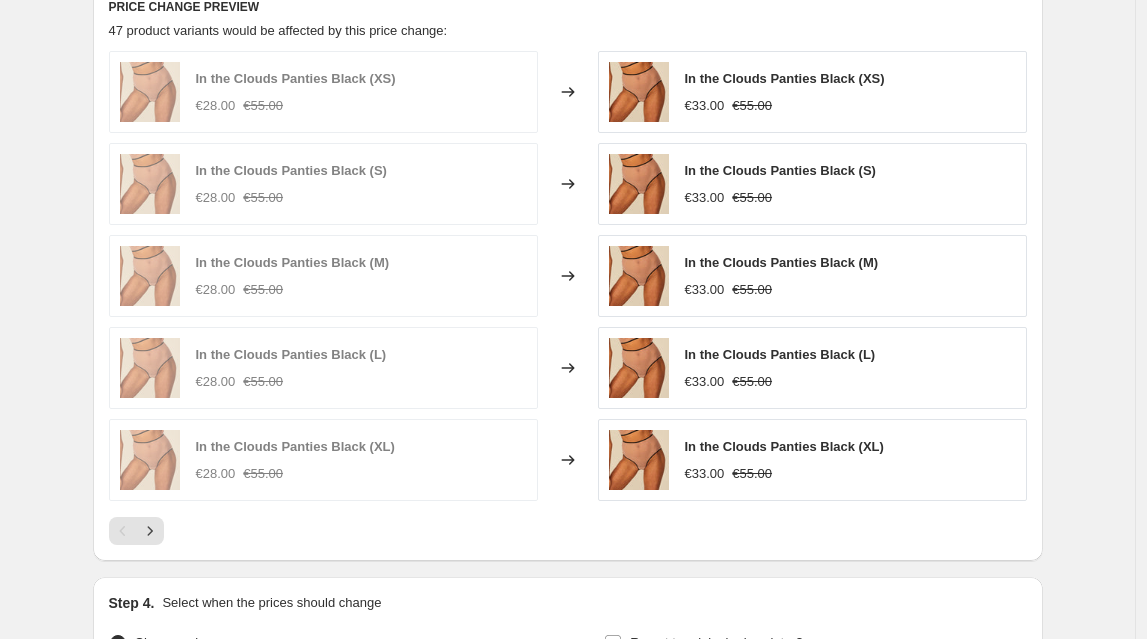 scroll, scrollTop: 1464, scrollLeft: 0, axis: vertical 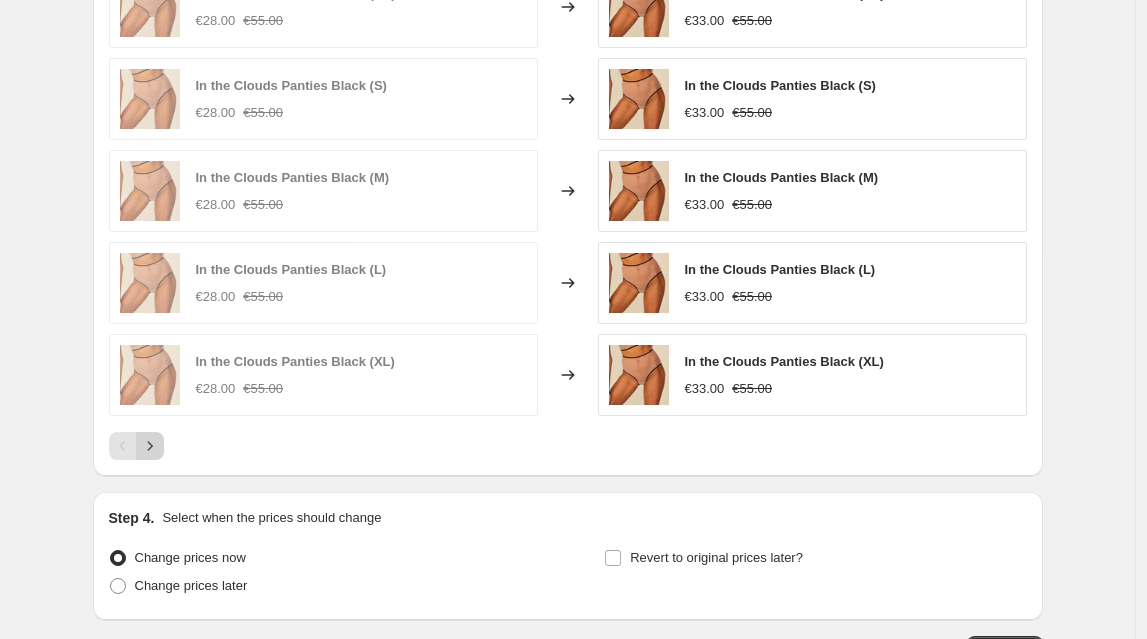 click 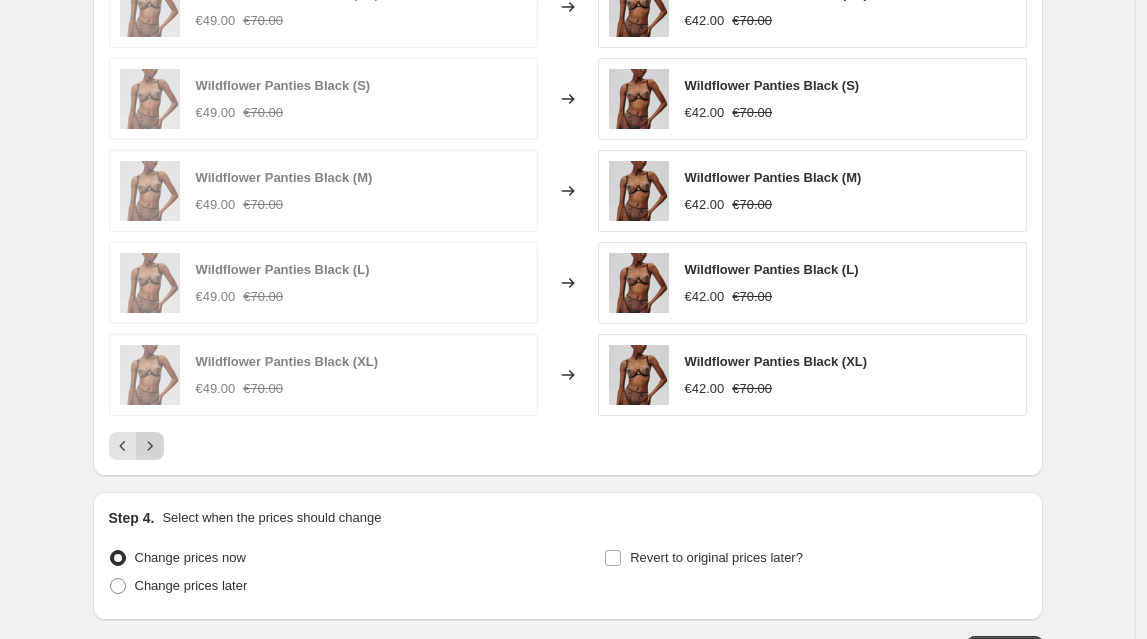 click 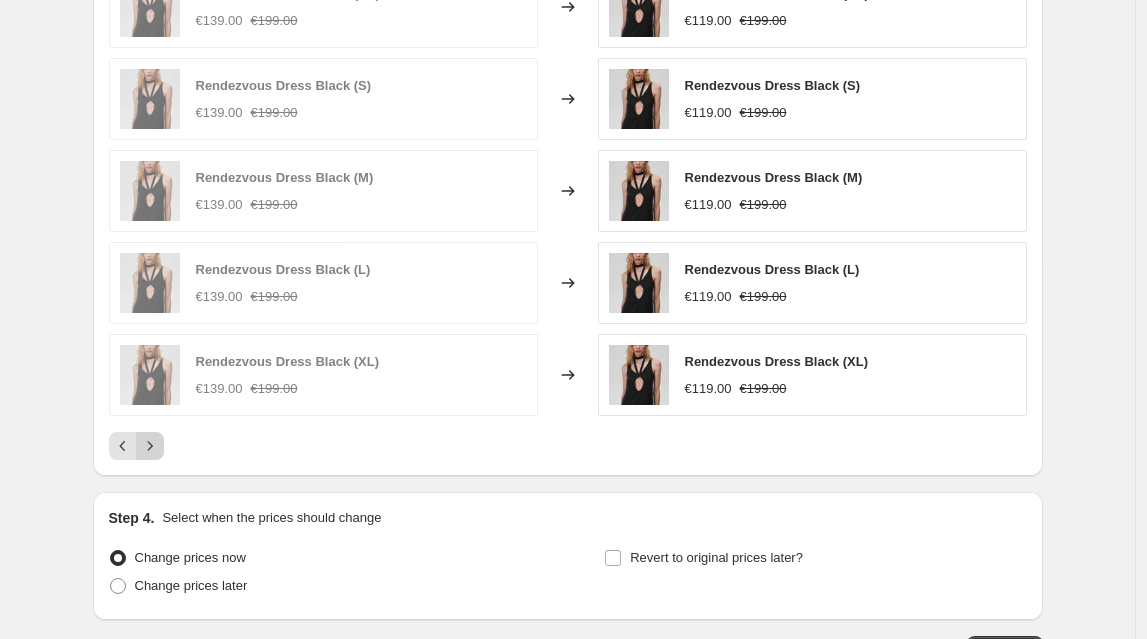click 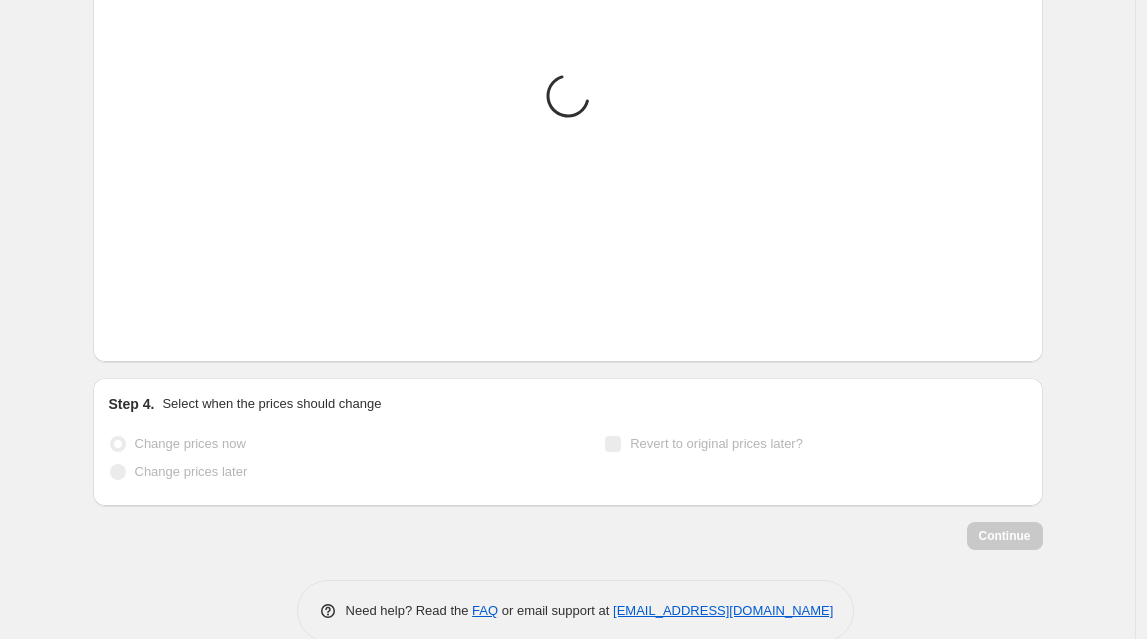 scroll, scrollTop: 1611, scrollLeft: 0, axis: vertical 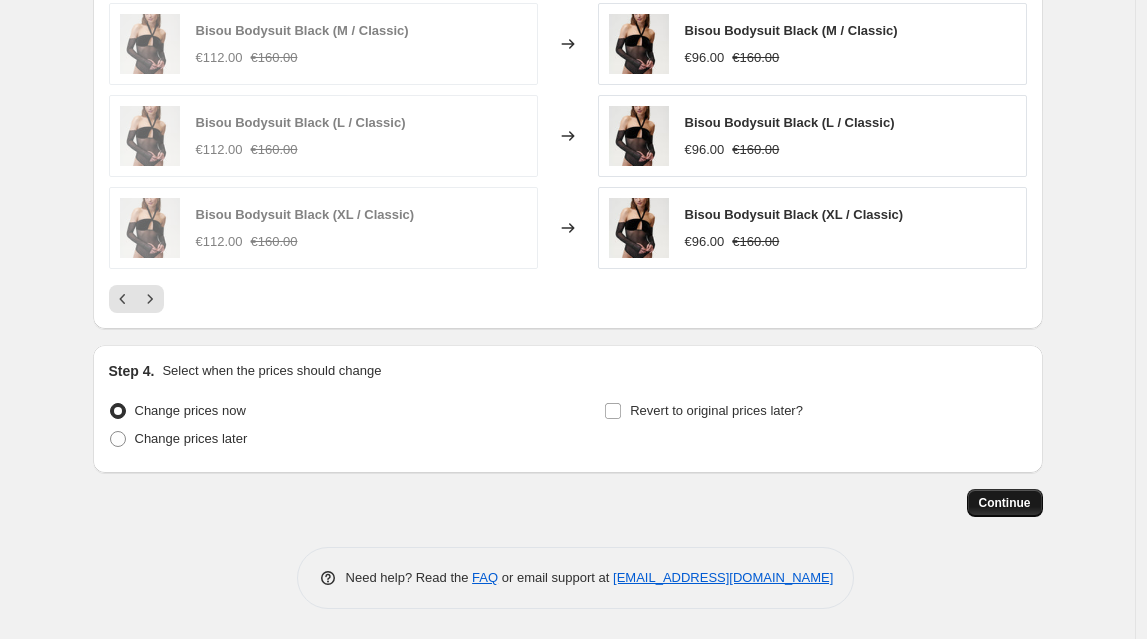 click on "Continue" at bounding box center [1005, 503] 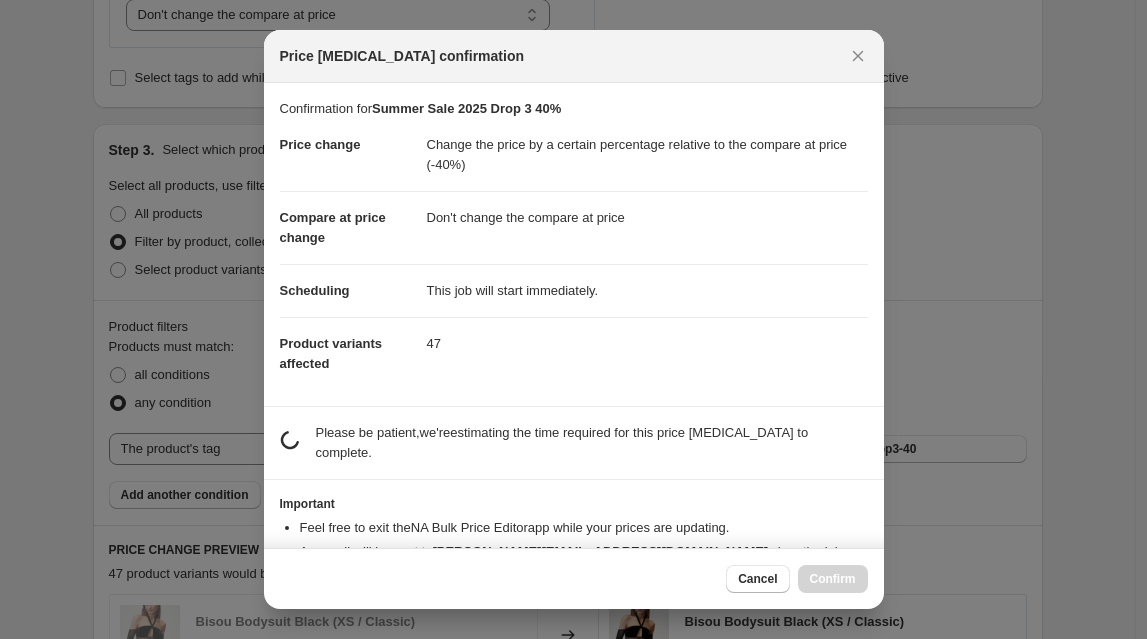 scroll, scrollTop: 1611, scrollLeft: 0, axis: vertical 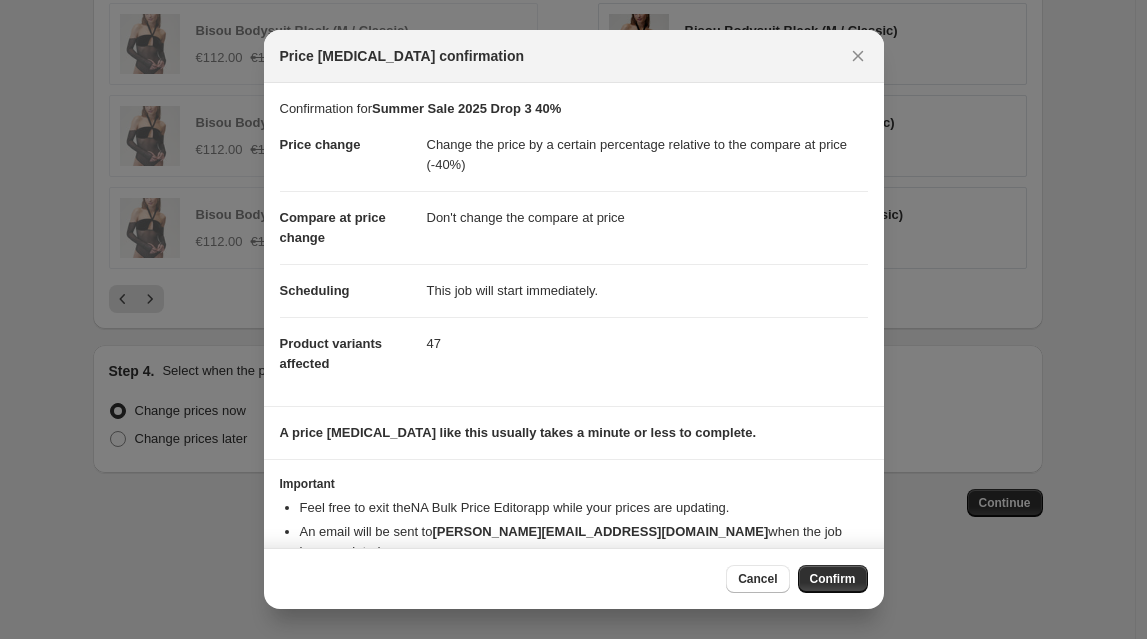 click on "Confirm" at bounding box center (833, 579) 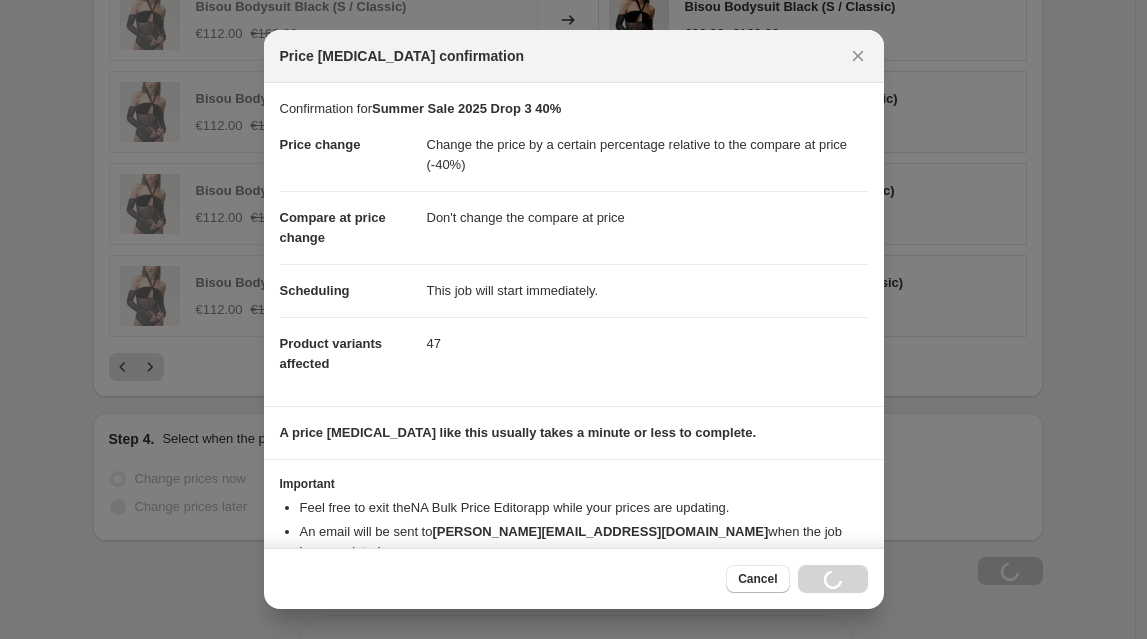 scroll, scrollTop: 1679, scrollLeft: 0, axis: vertical 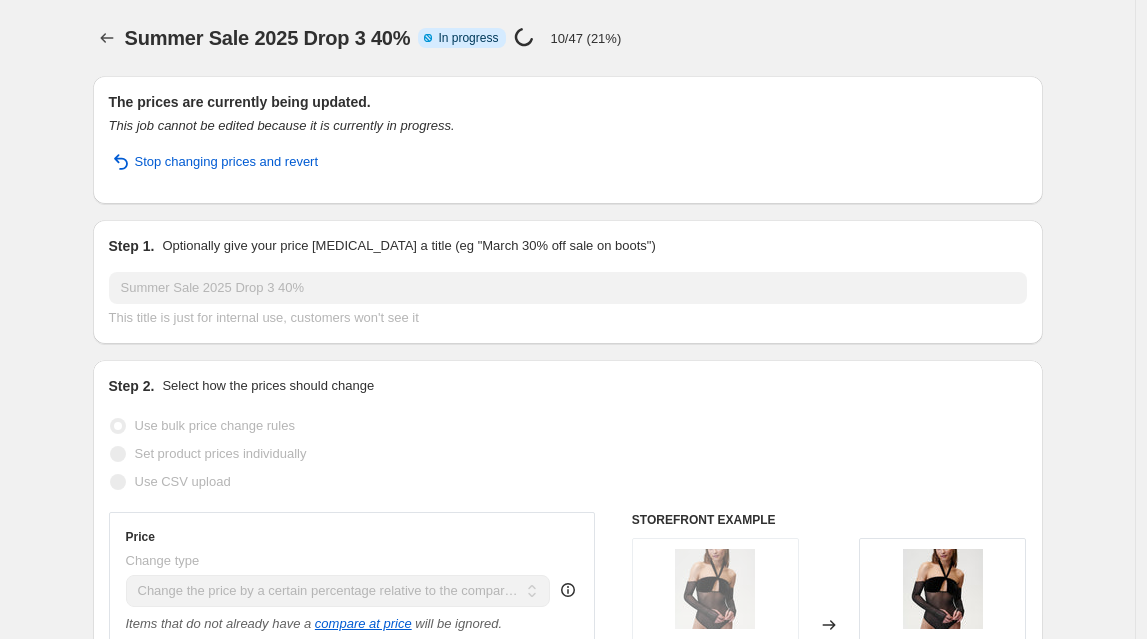 select on "pcap" 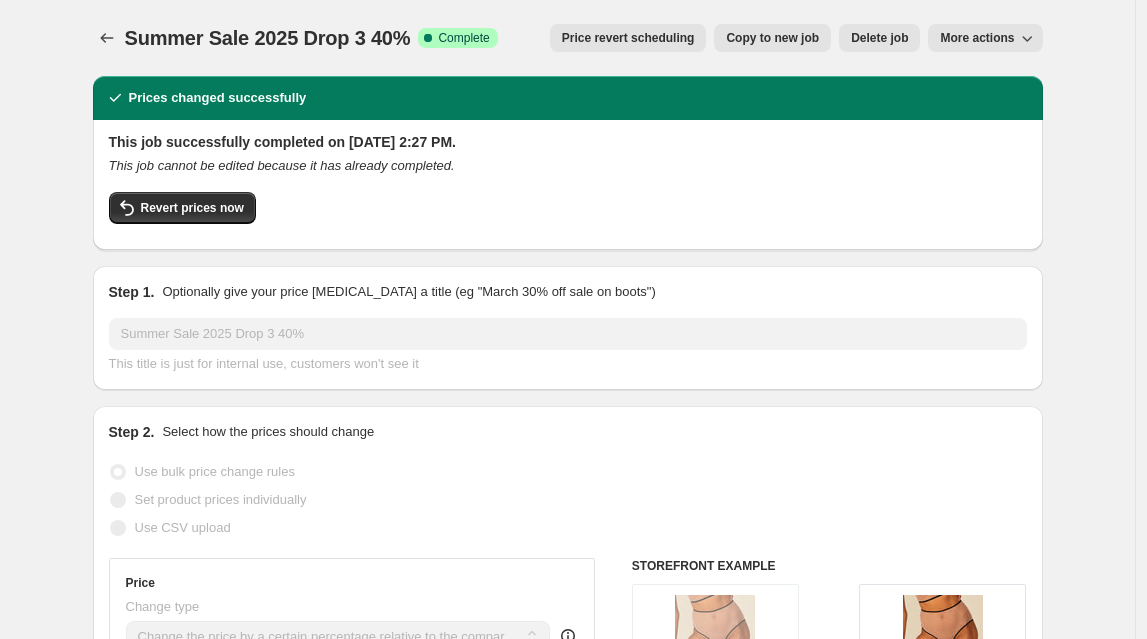 click on "Copy to new job" at bounding box center (772, 38) 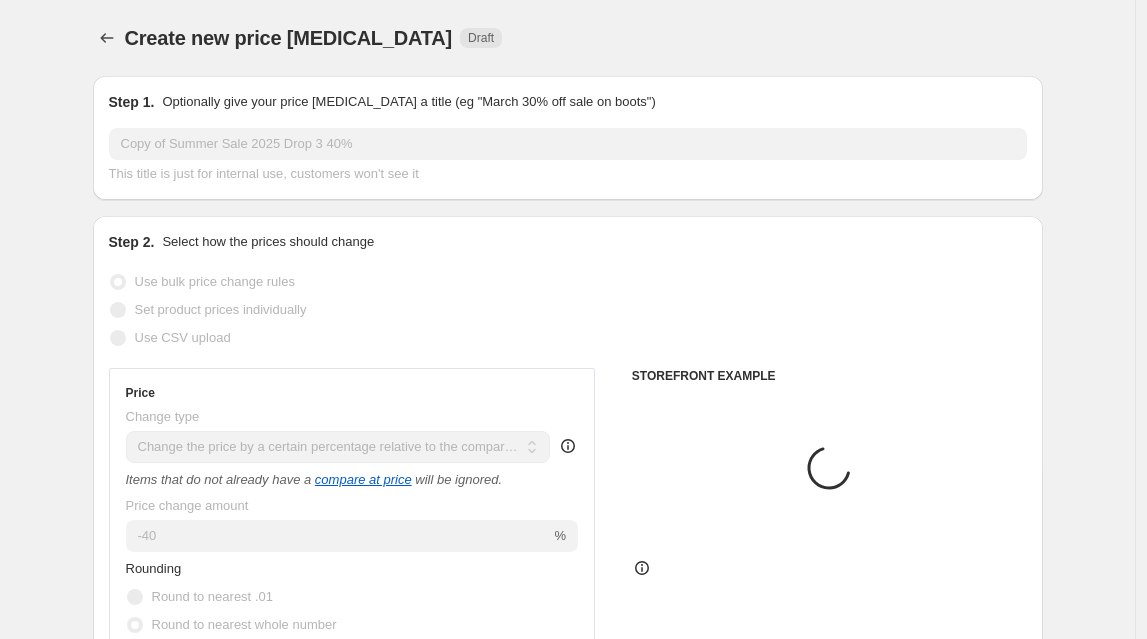 click on "Copy of Summer Sale 2025 Drop 3 40%" at bounding box center [568, 144] 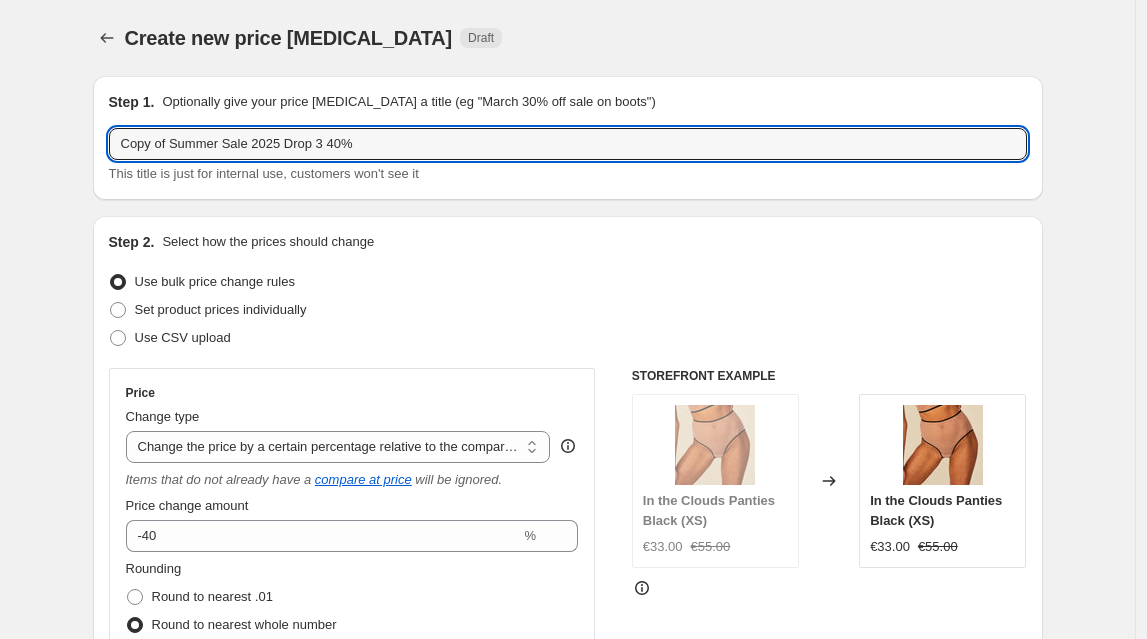drag, startPoint x: 177, startPoint y: 145, endPoint x: 24, endPoint y: 129, distance: 153.83432 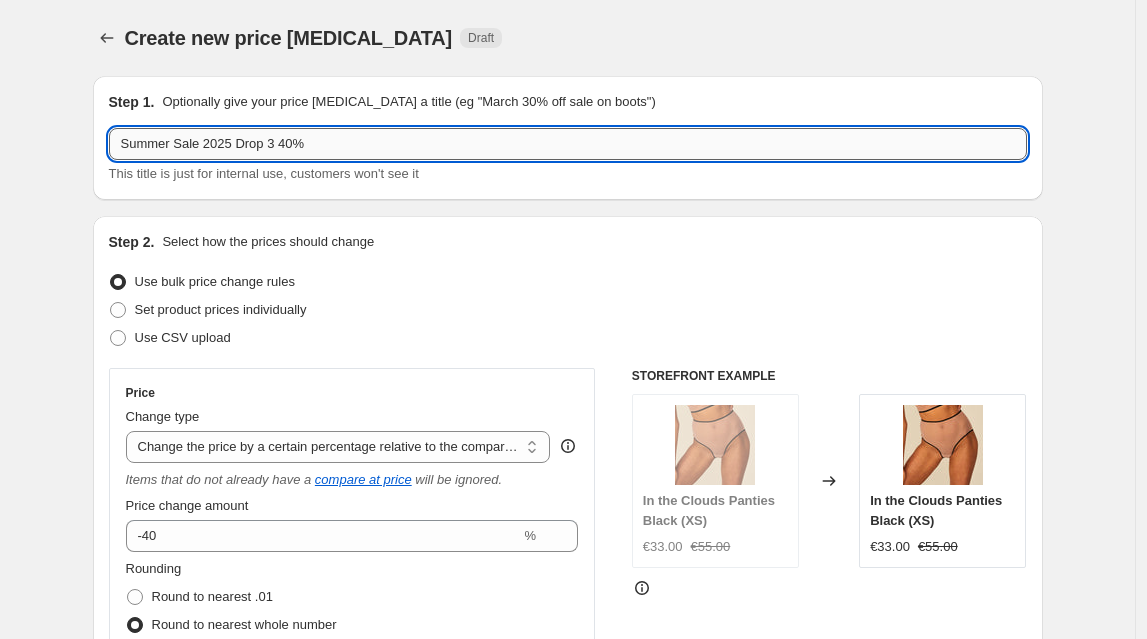 click on "Summer Sale 2025 Drop 3 40%" at bounding box center [568, 144] 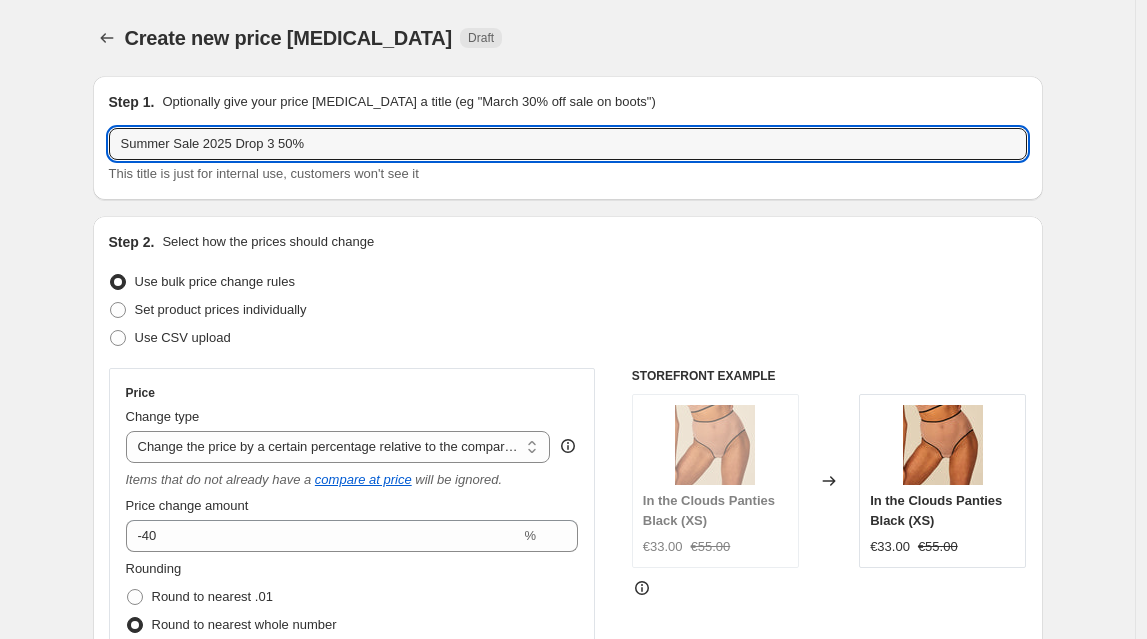 type on "Summer Sale 2025 Drop 3 50%" 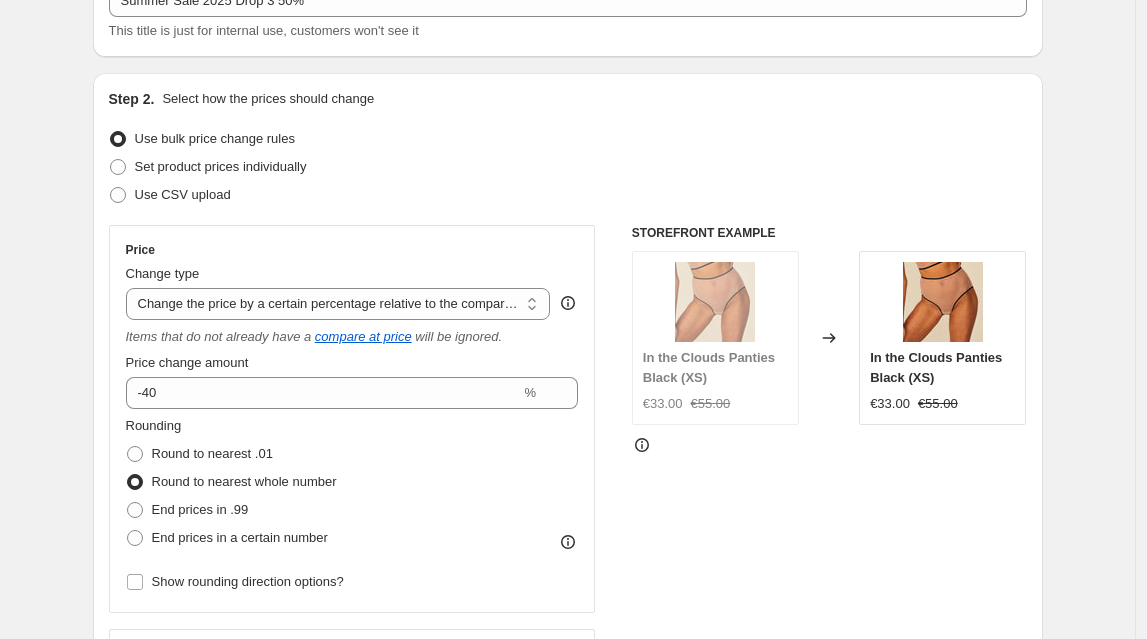 scroll, scrollTop: 350, scrollLeft: 0, axis: vertical 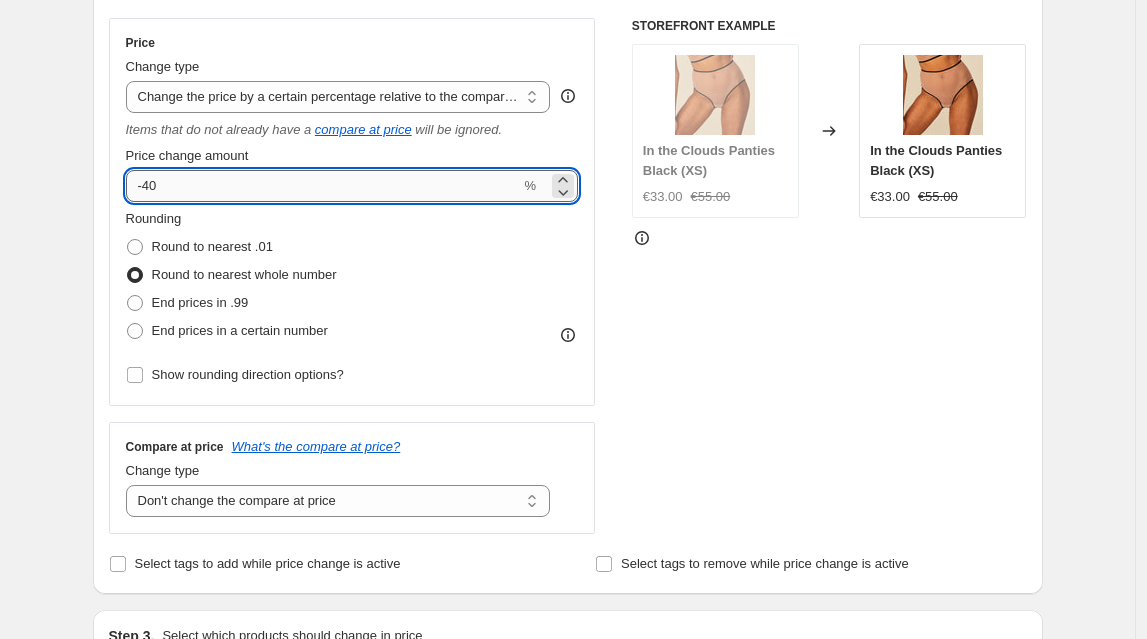 click on "-40" at bounding box center (323, 186) 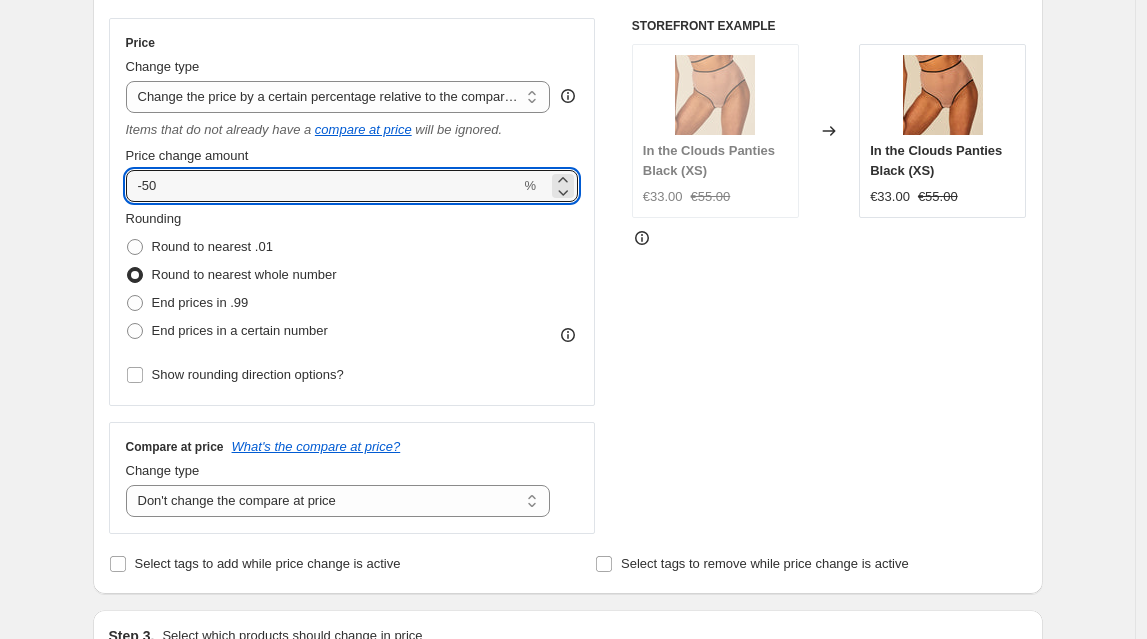type on "-50" 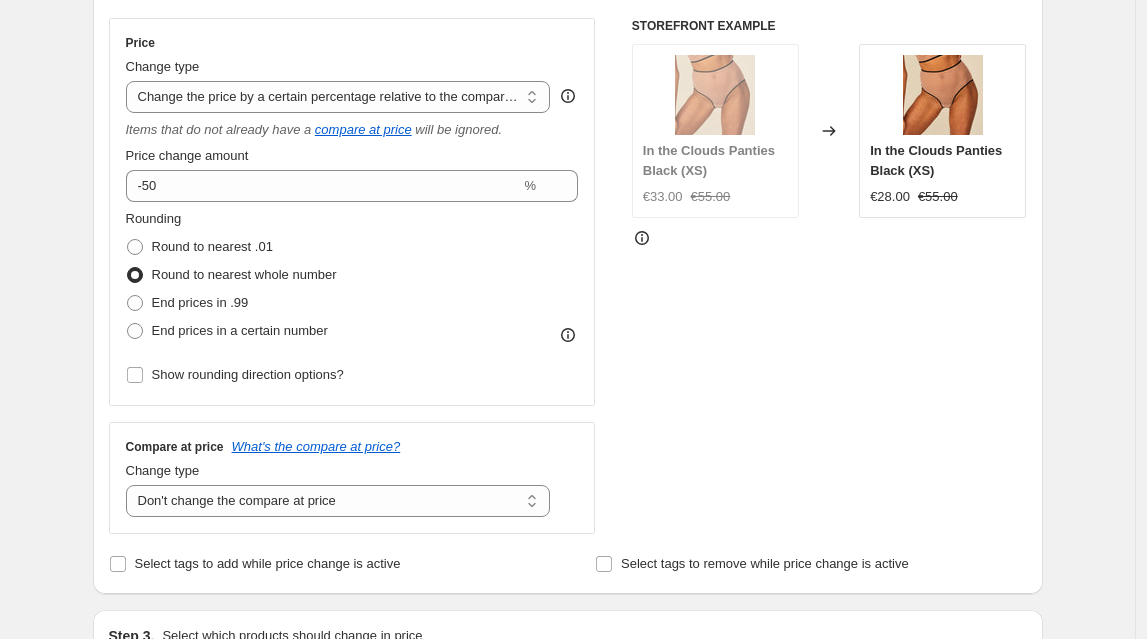 click on "STOREFRONT EXAMPLE In the Clouds Panties Black (XS) €33.00 €55.00 Changed to In the Clouds Panties Black (XS) €28.00 €55.00" at bounding box center (829, 276) 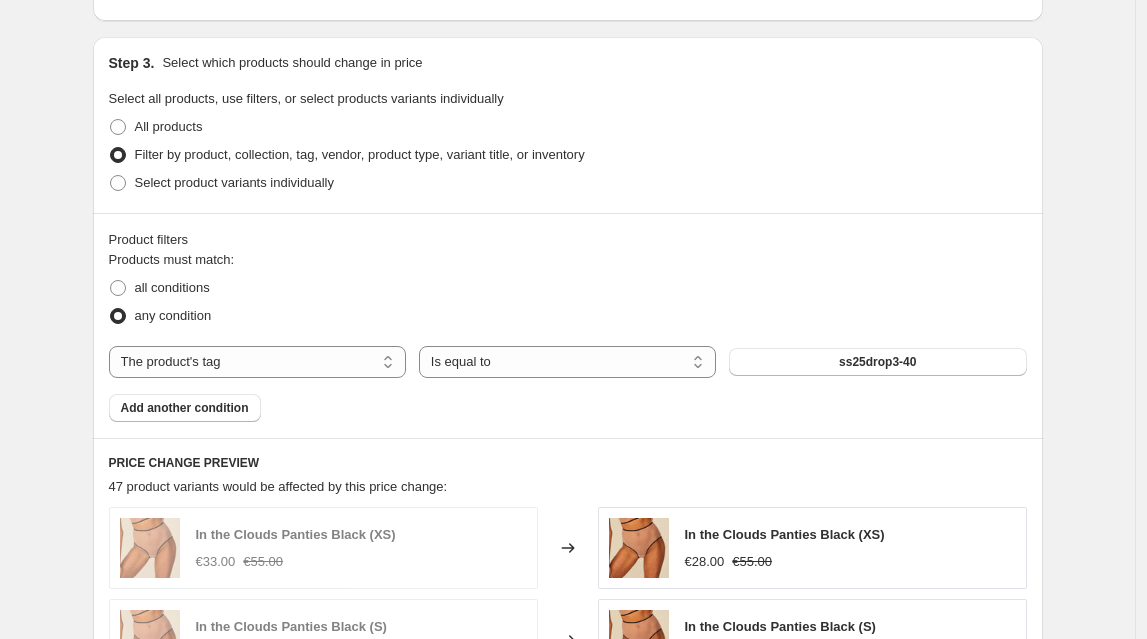 scroll, scrollTop: 927, scrollLeft: 0, axis: vertical 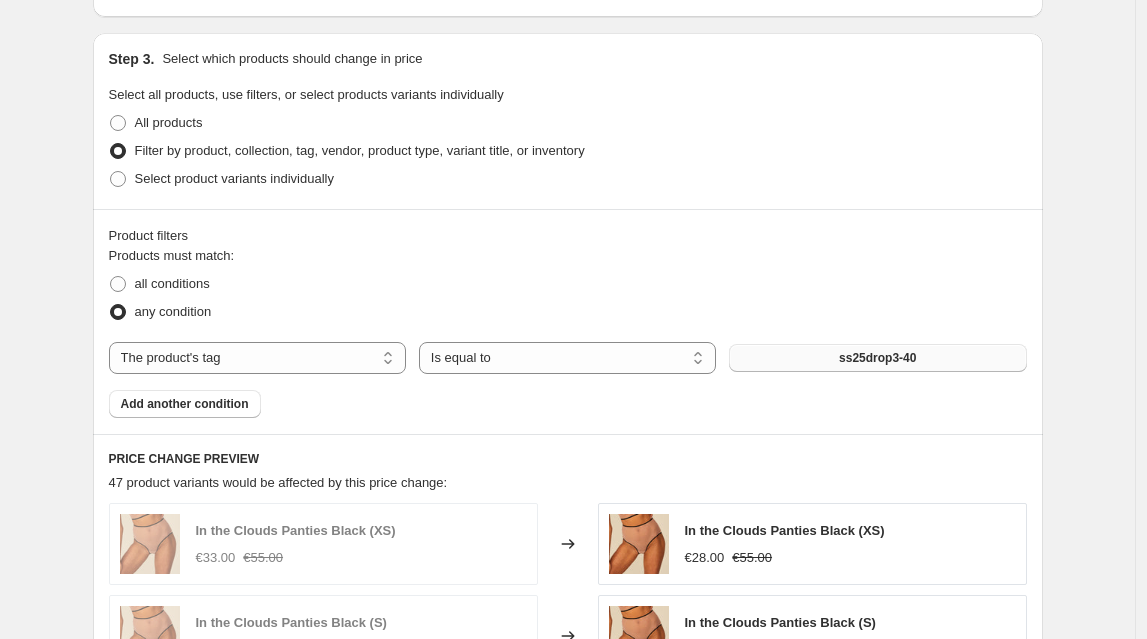 click on "ss25drop3-40" at bounding box center [877, 358] 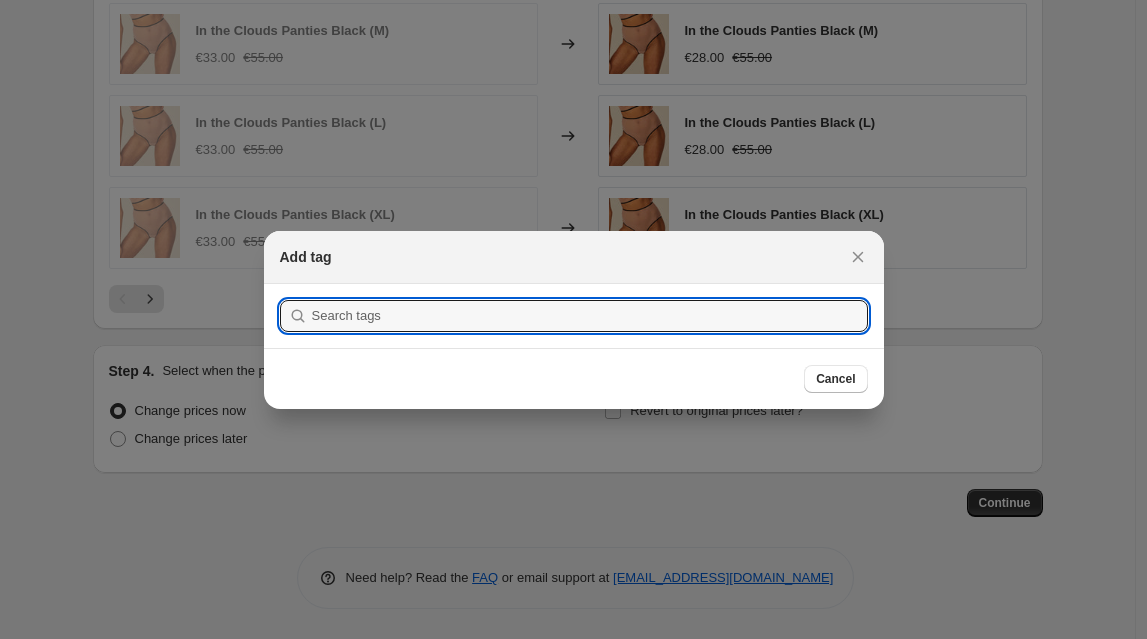 scroll, scrollTop: 0, scrollLeft: 0, axis: both 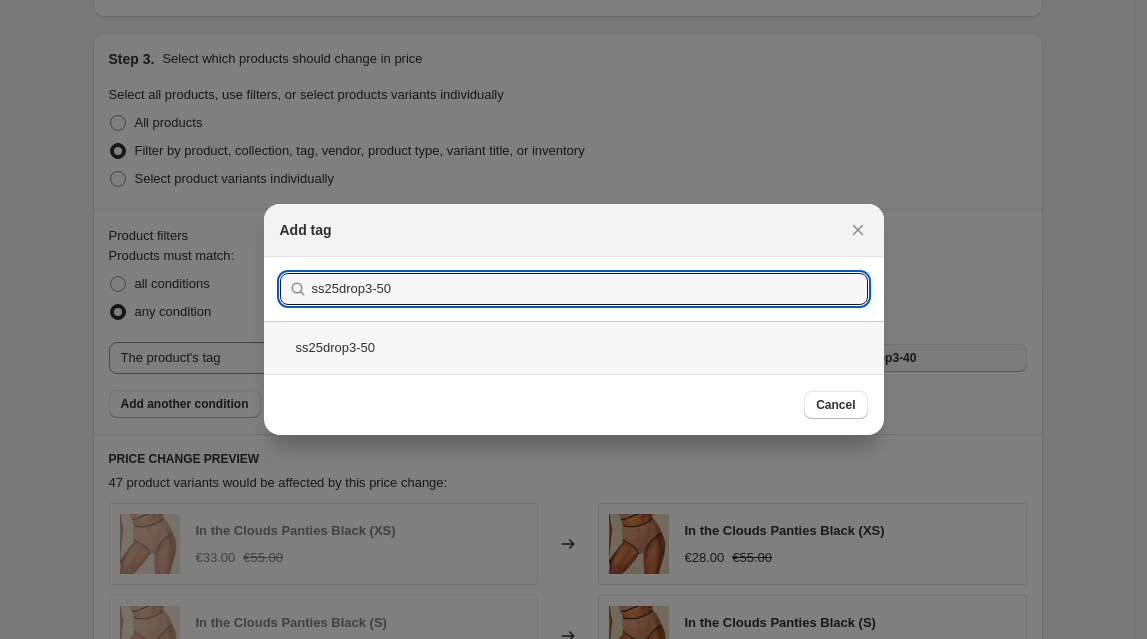 type on "ss25drop3-50" 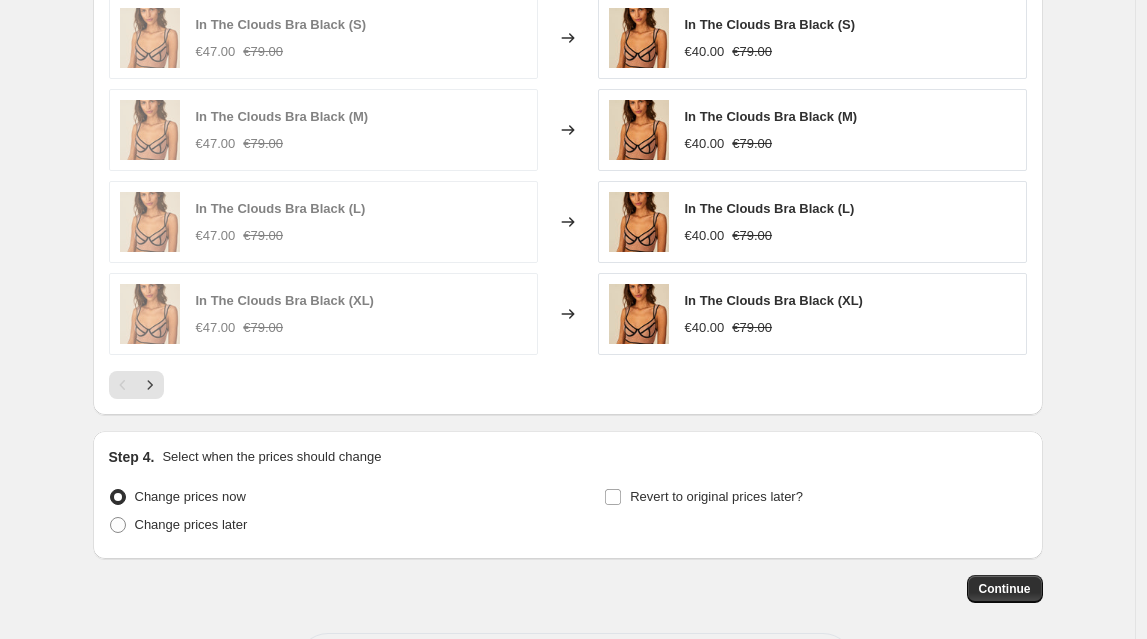scroll, scrollTop: 1573, scrollLeft: 0, axis: vertical 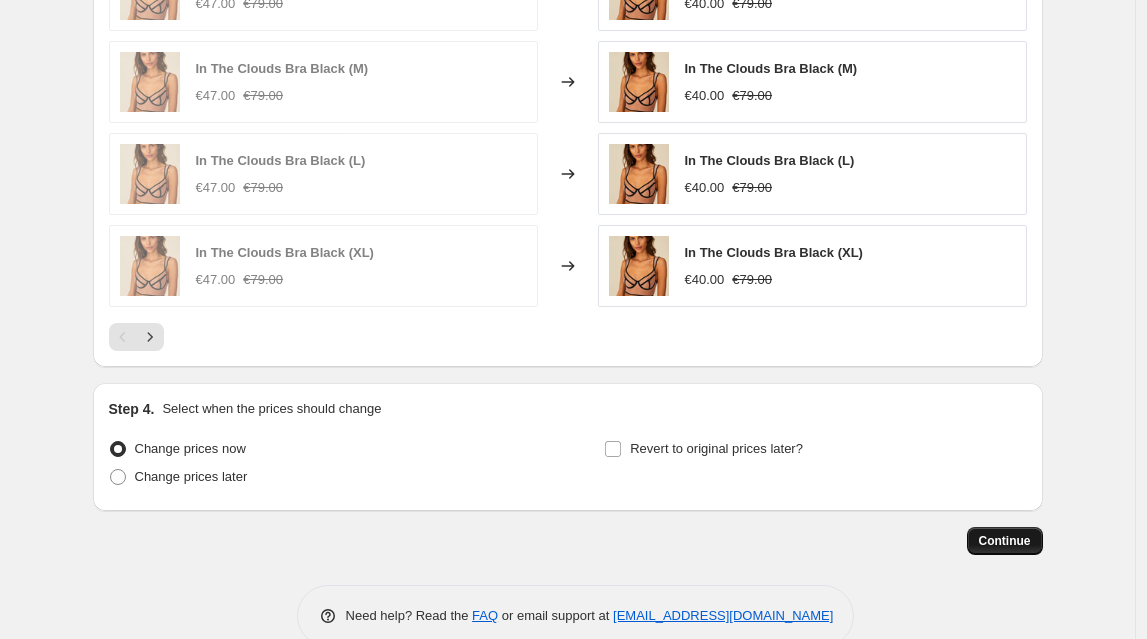 click on "Continue" at bounding box center [1005, 541] 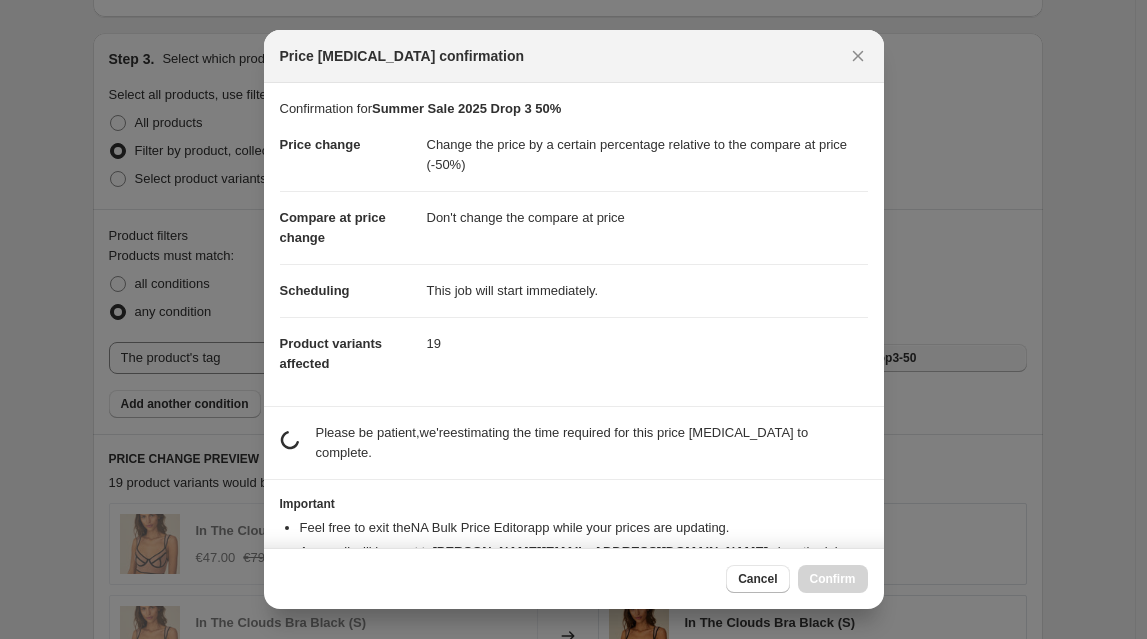 scroll, scrollTop: 1573, scrollLeft: 0, axis: vertical 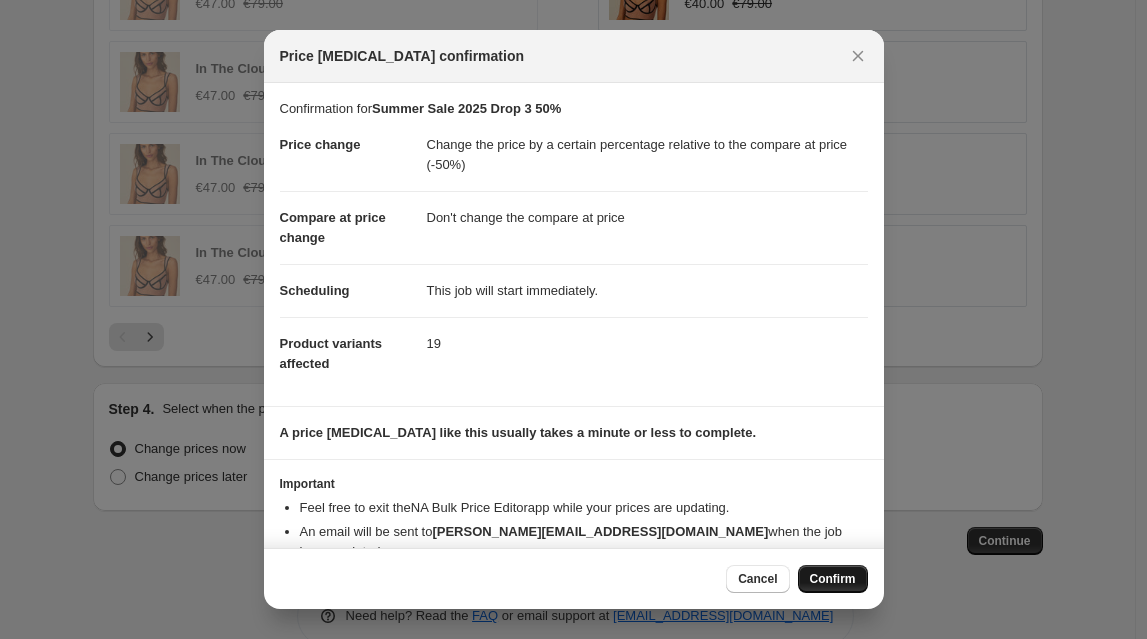 click on "Confirm" at bounding box center [833, 579] 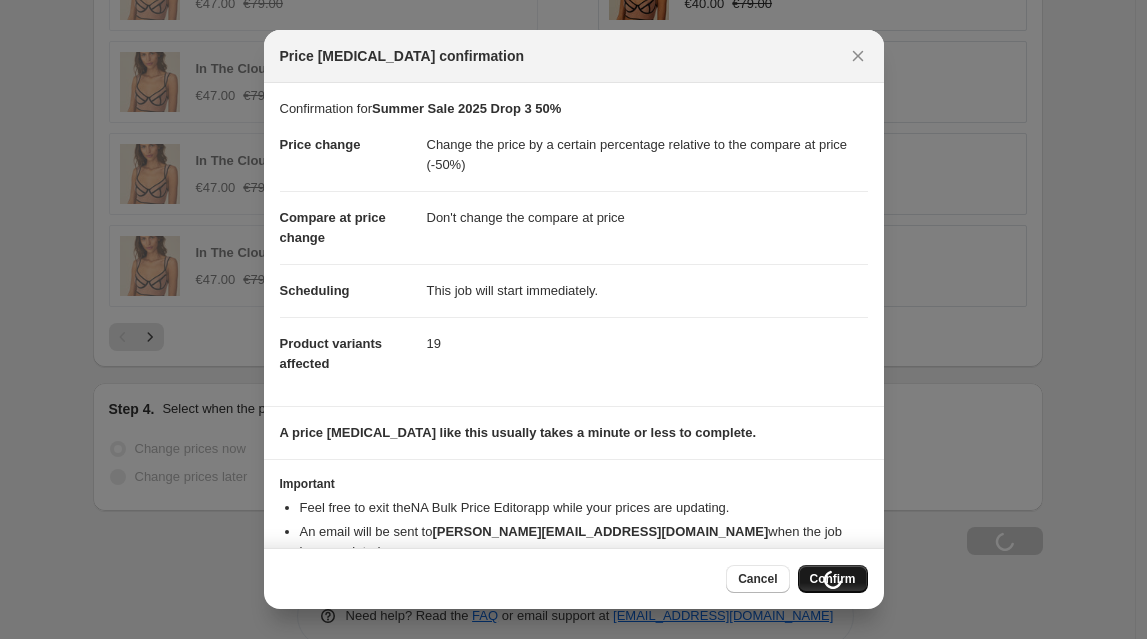 scroll, scrollTop: 1641, scrollLeft: 0, axis: vertical 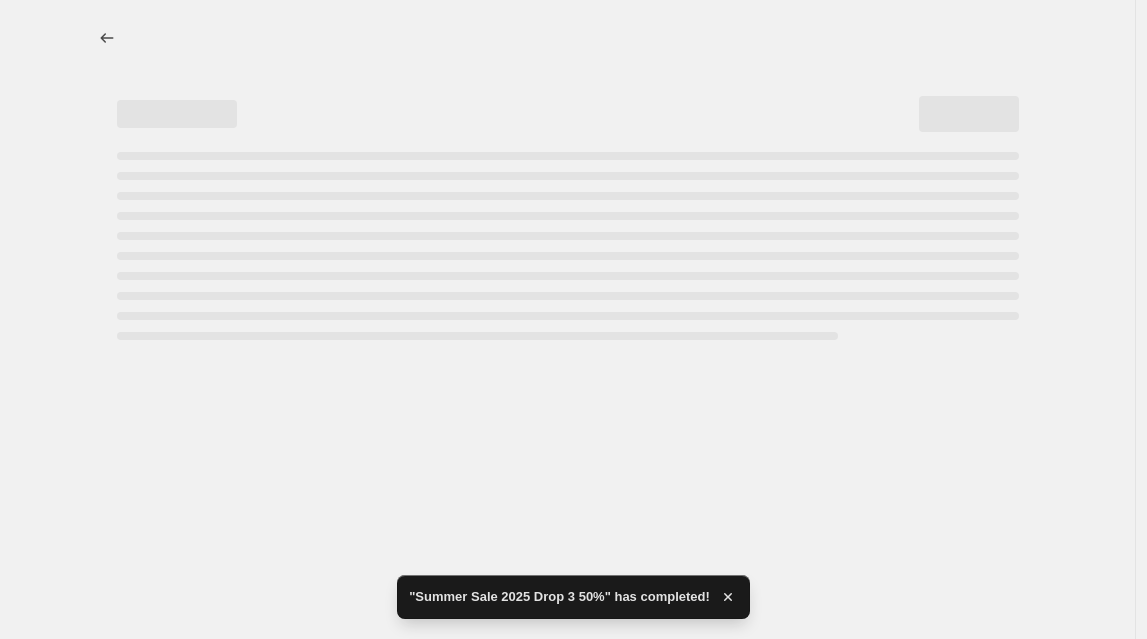 select on "pcap" 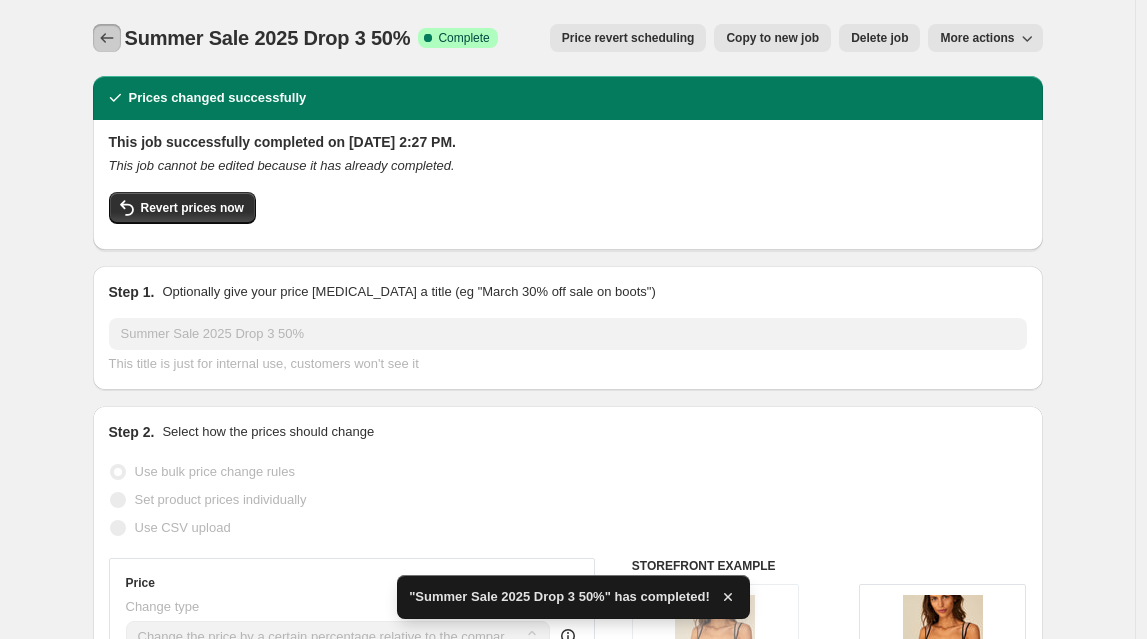 click 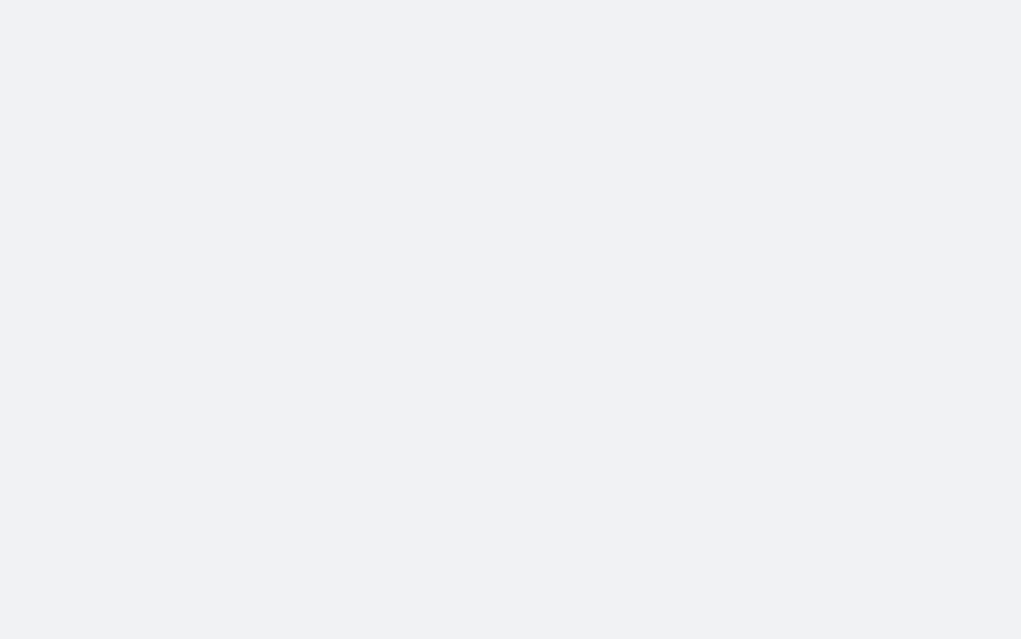 scroll, scrollTop: 0, scrollLeft: 0, axis: both 